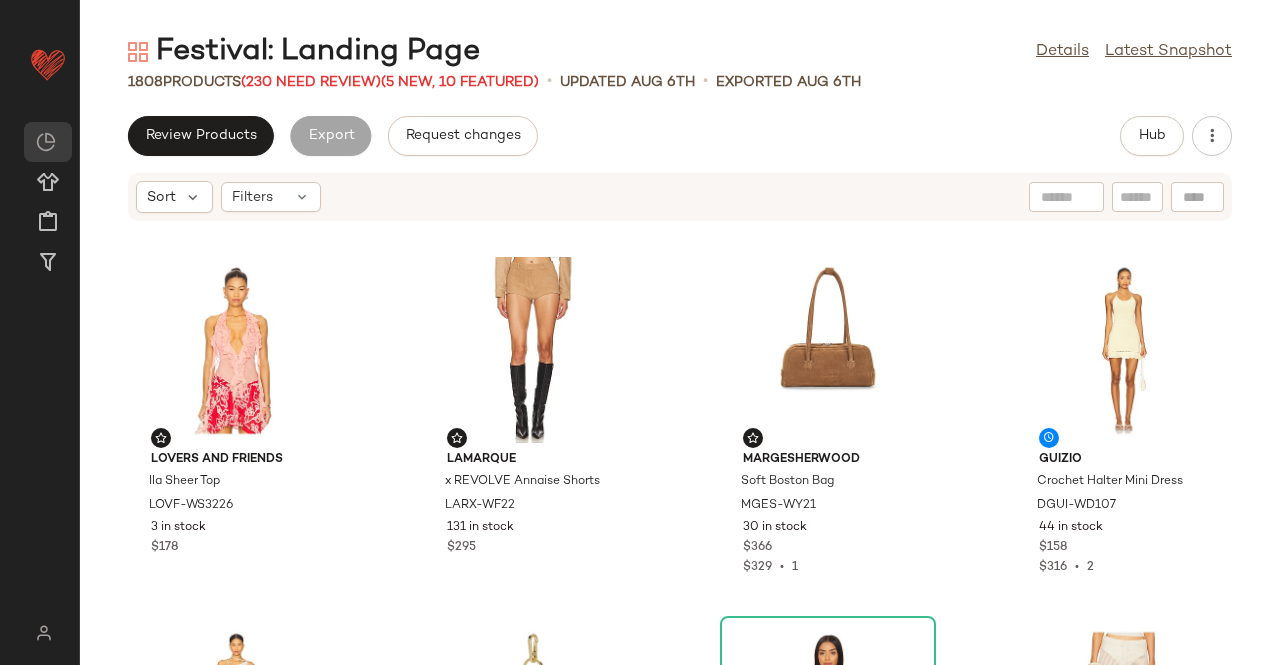 scroll, scrollTop: 0, scrollLeft: 0, axis: both 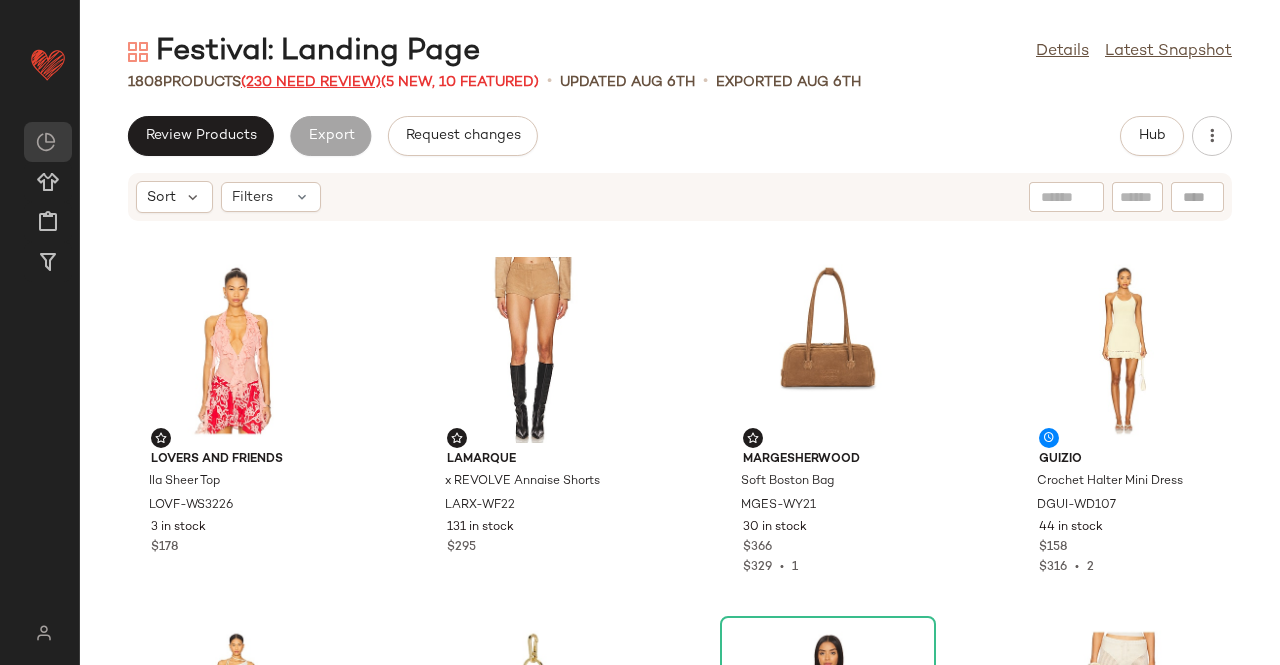 click on "(230 Need Review)" at bounding box center (311, 82) 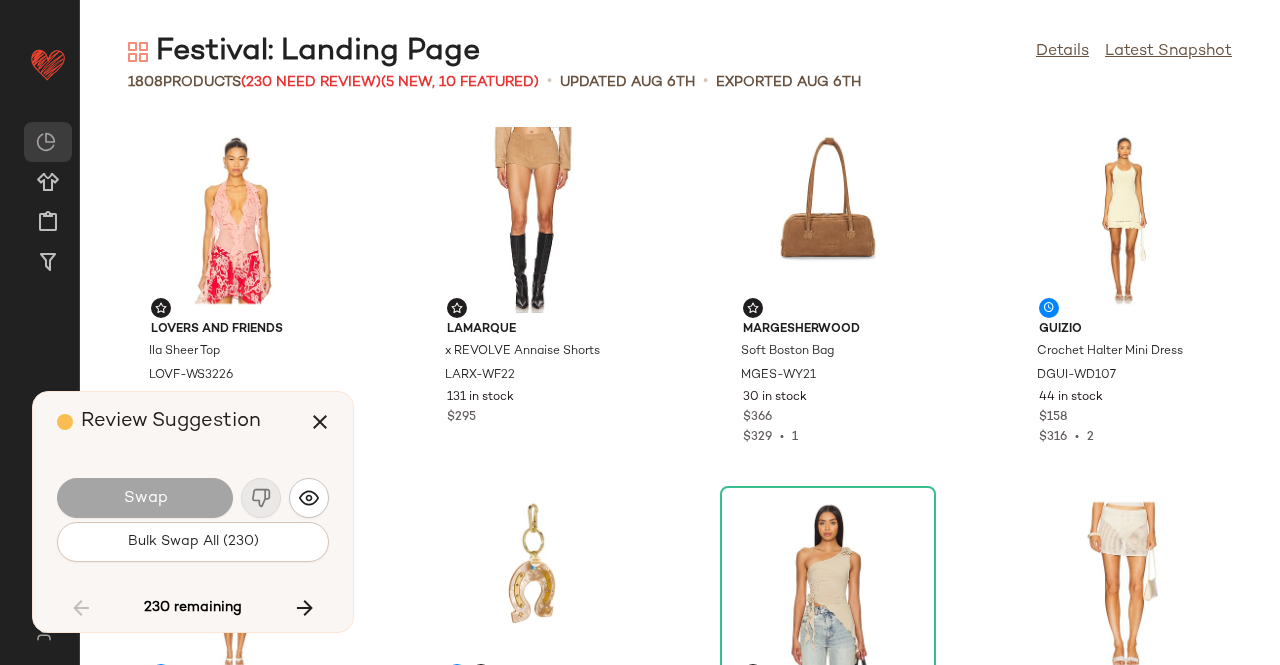 scroll, scrollTop: 11346, scrollLeft: 0, axis: vertical 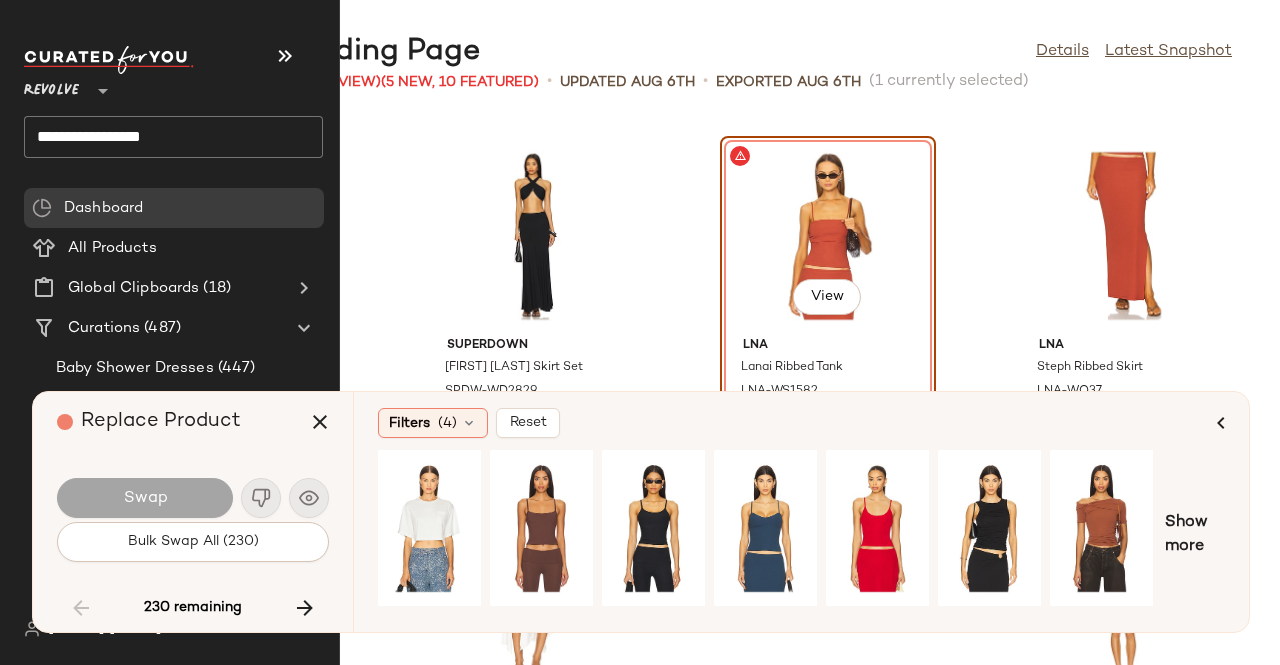 drag, startPoint x: 0, startPoint y: 409, endPoint x: 532, endPoint y: 28, distance: 654.35846 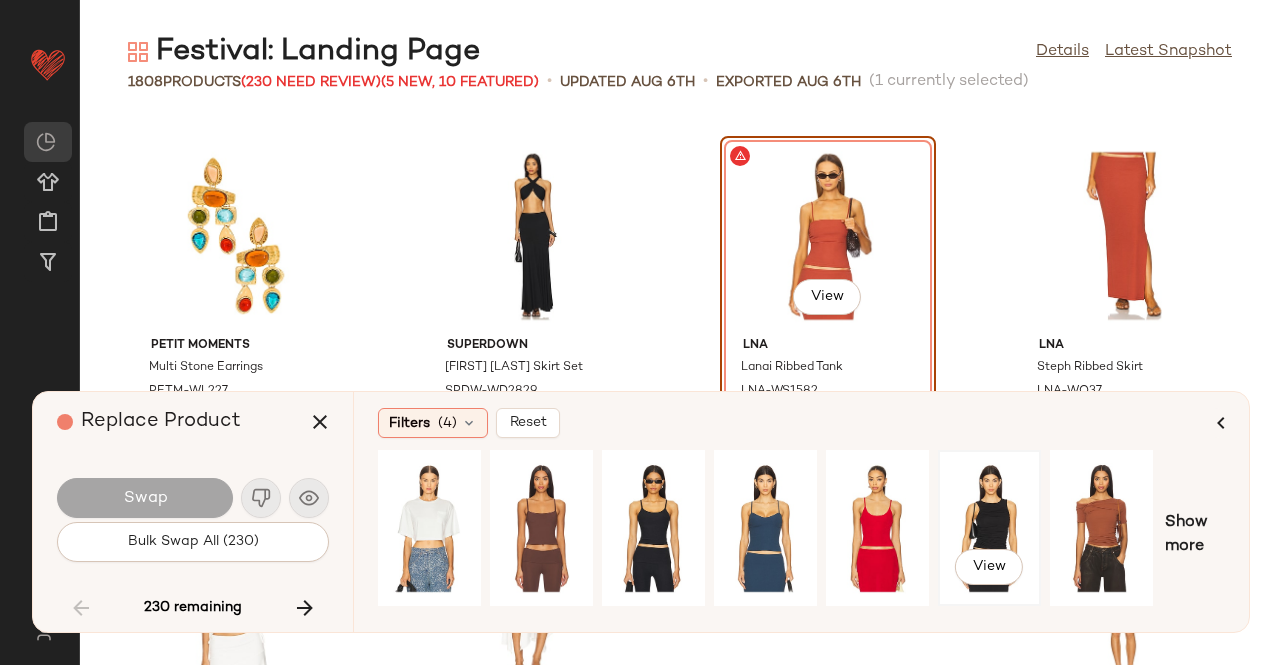 click on "View" 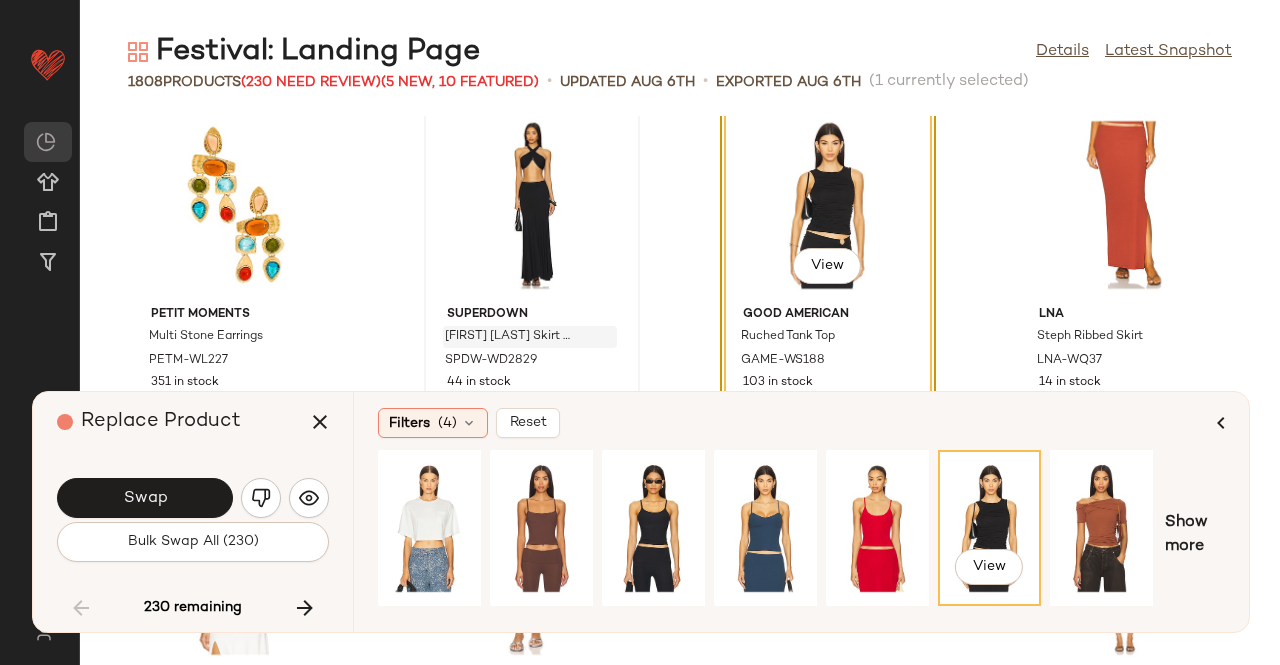 scroll, scrollTop: 11346, scrollLeft: 0, axis: vertical 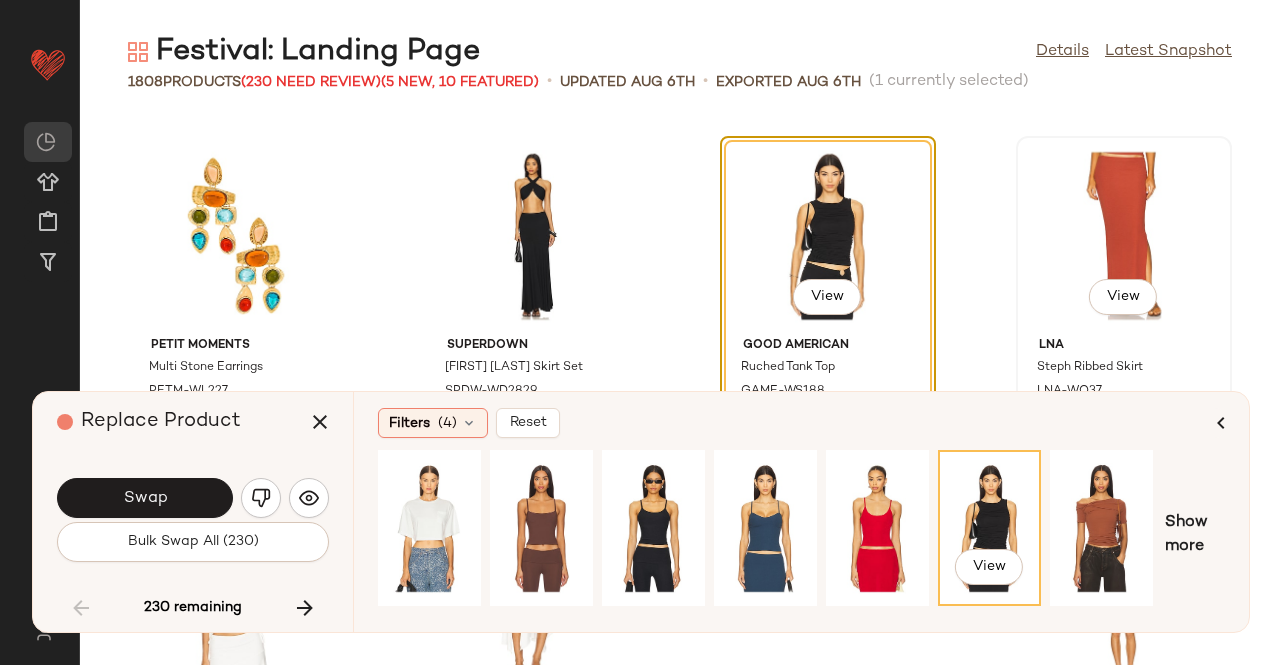 click on "View" 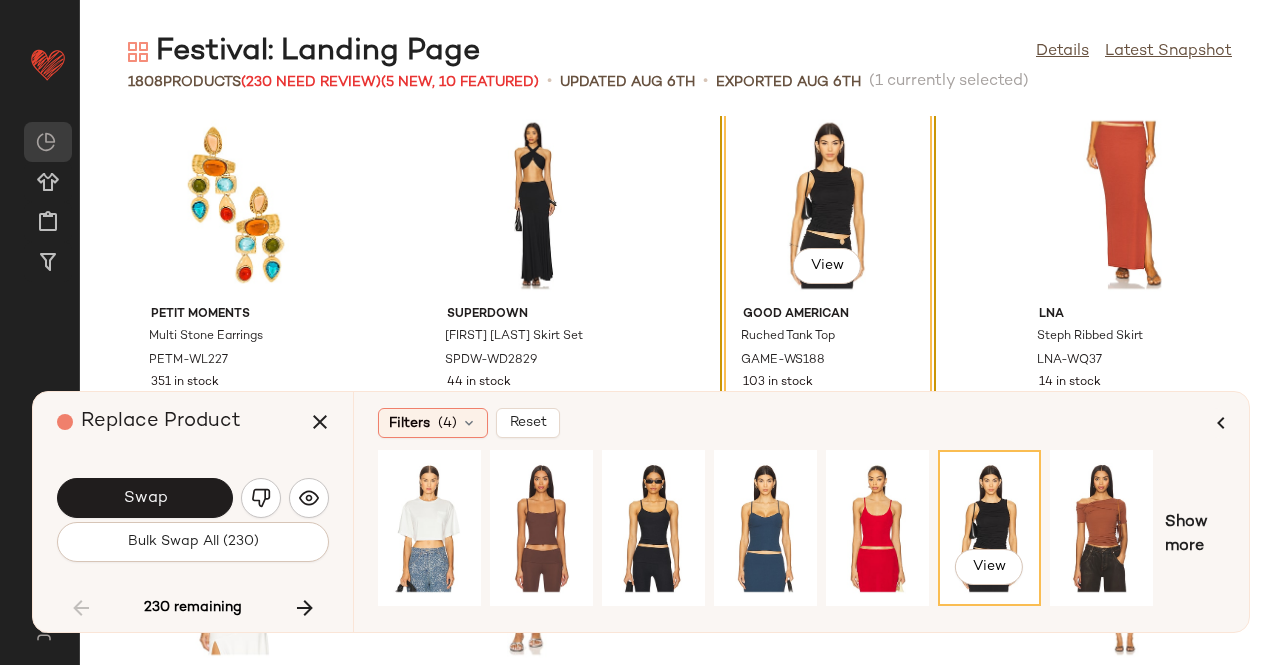 scroll, scrollTop: 11346, scrollLeft: 0, axis: vertical 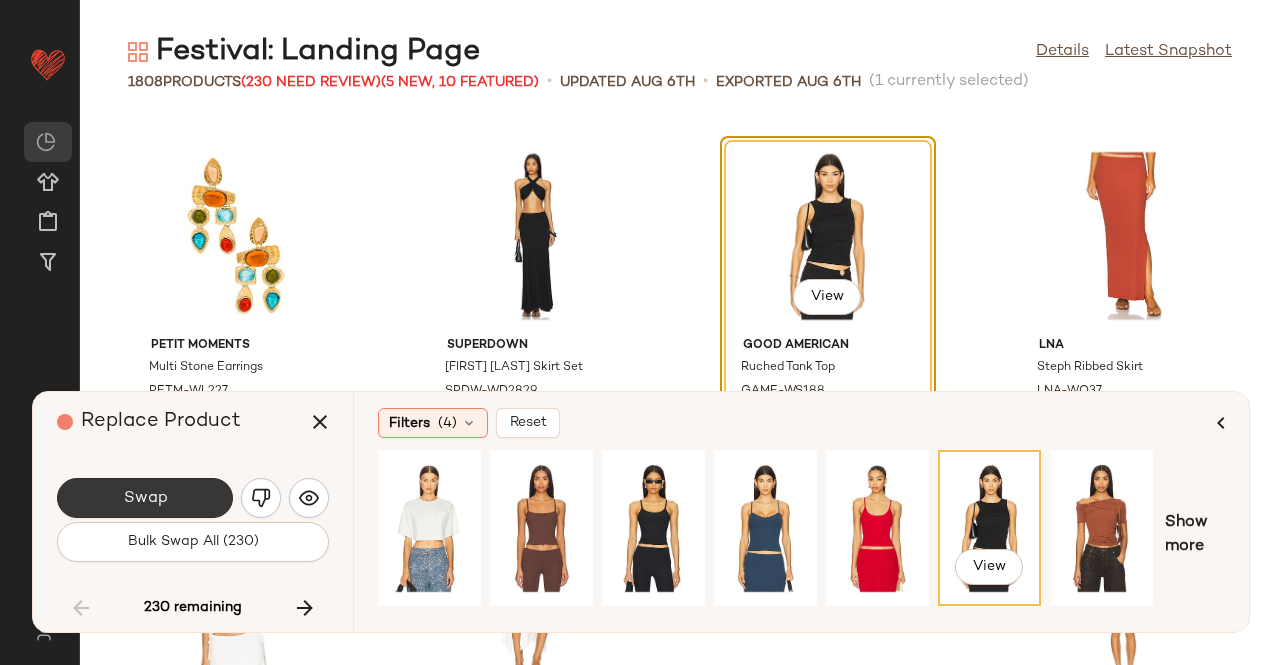 click on "Swap" 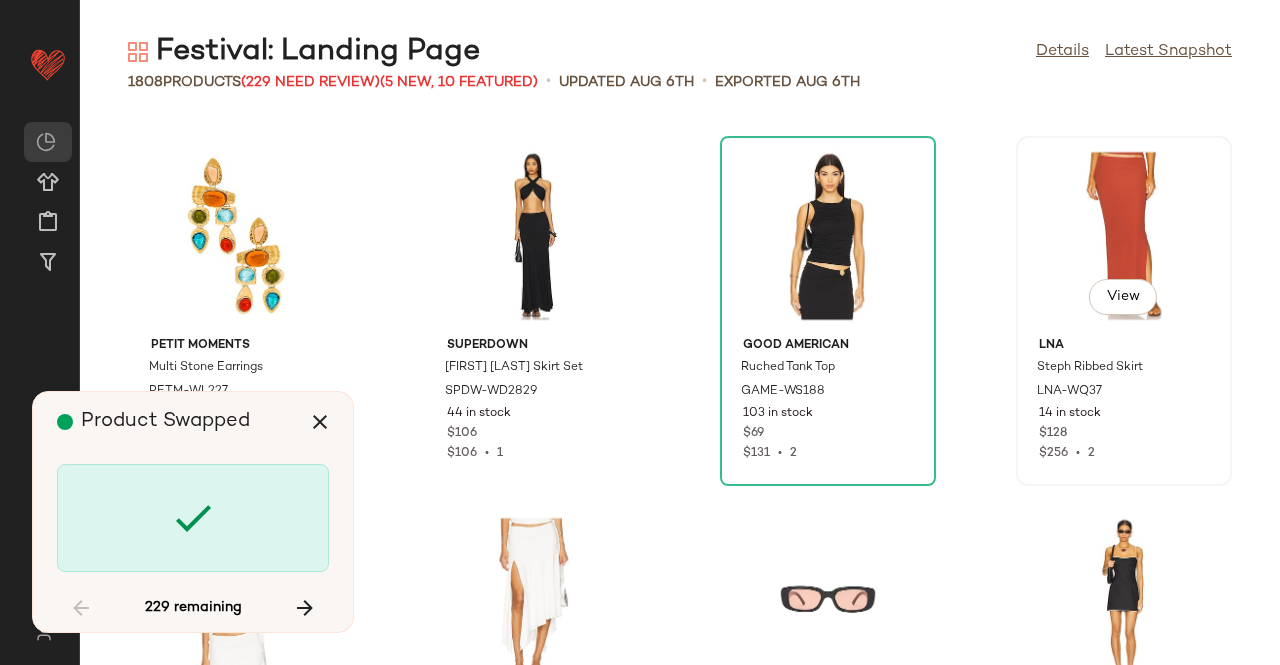 click on "View" 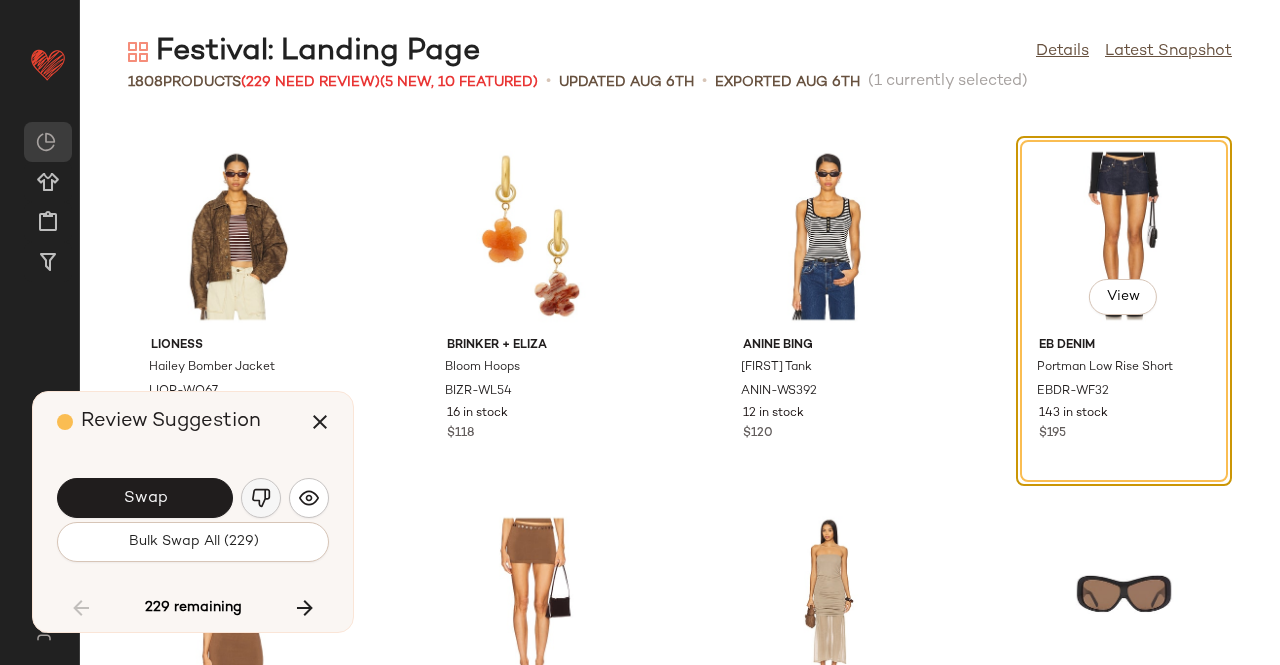 click at bounding box center (261, 498) 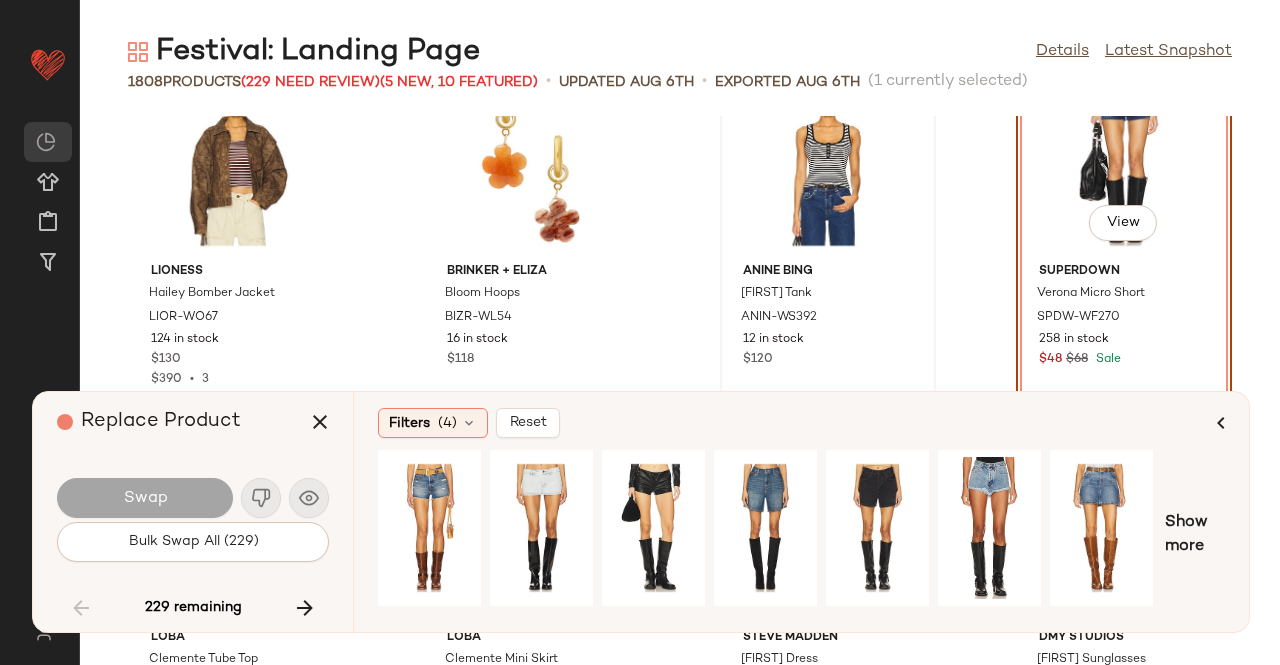 scroll, scrollTop: 13642, scrollLeft: 0, axis: vertical 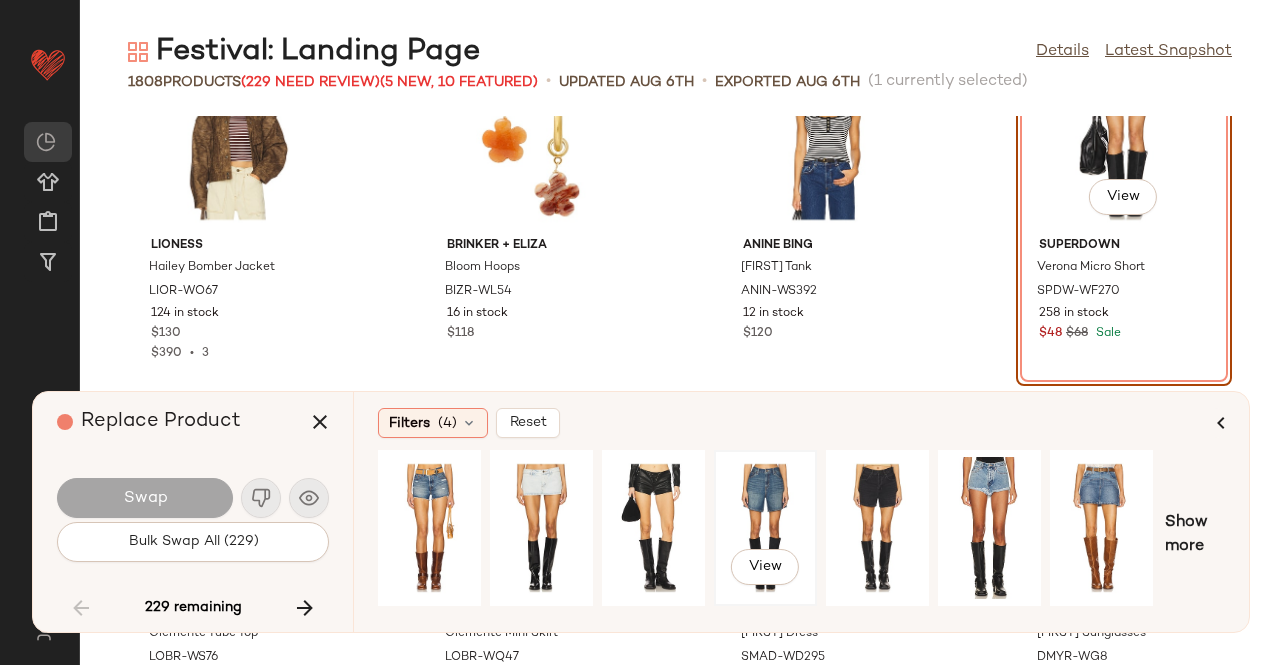 click on "View" 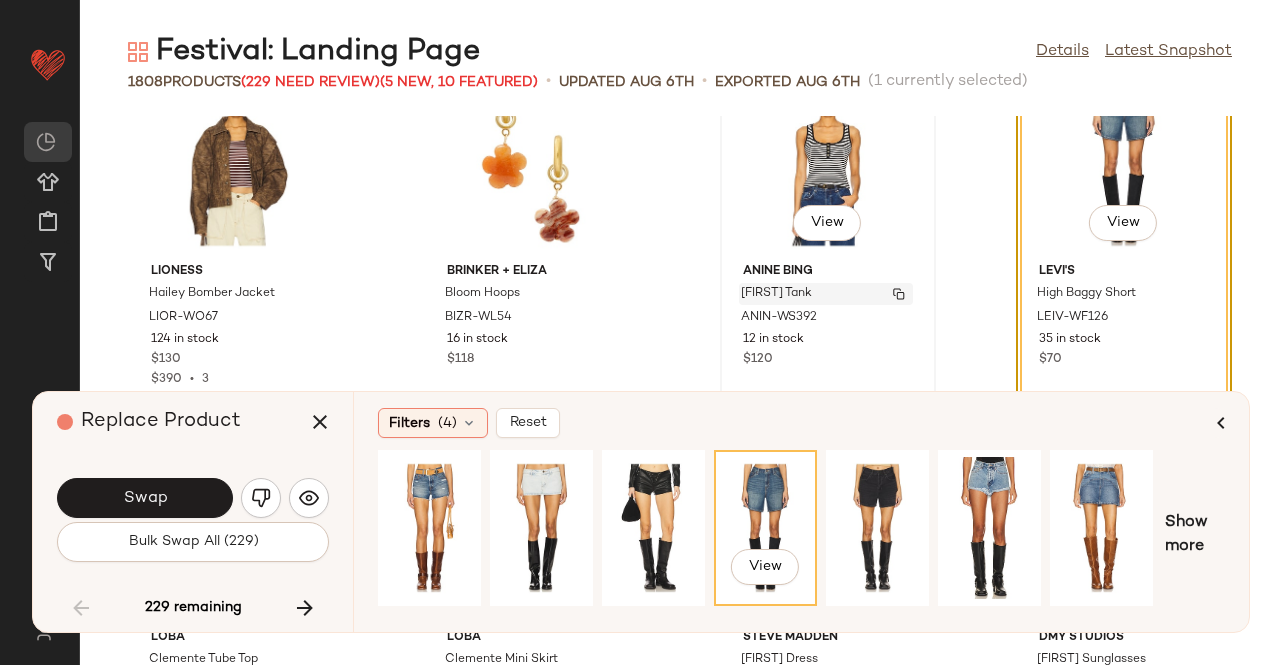 scroll, scrollTop: 13642, scrollLeft: 0, axis: vertical 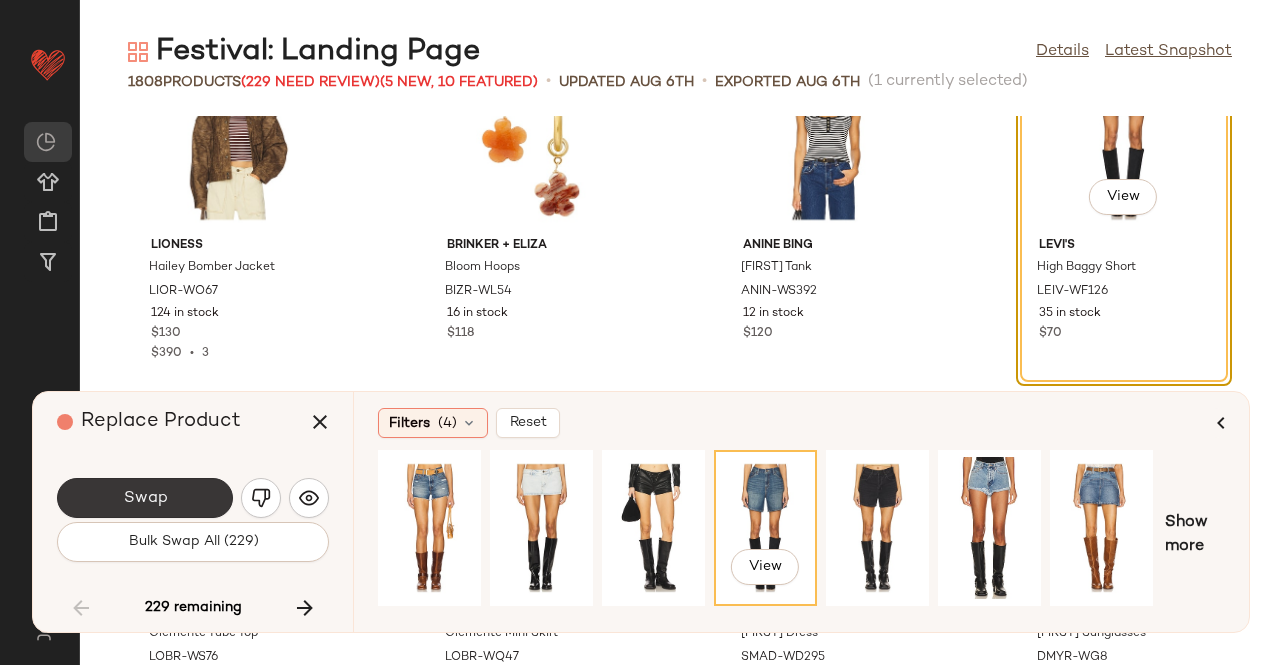 click on "Swap" 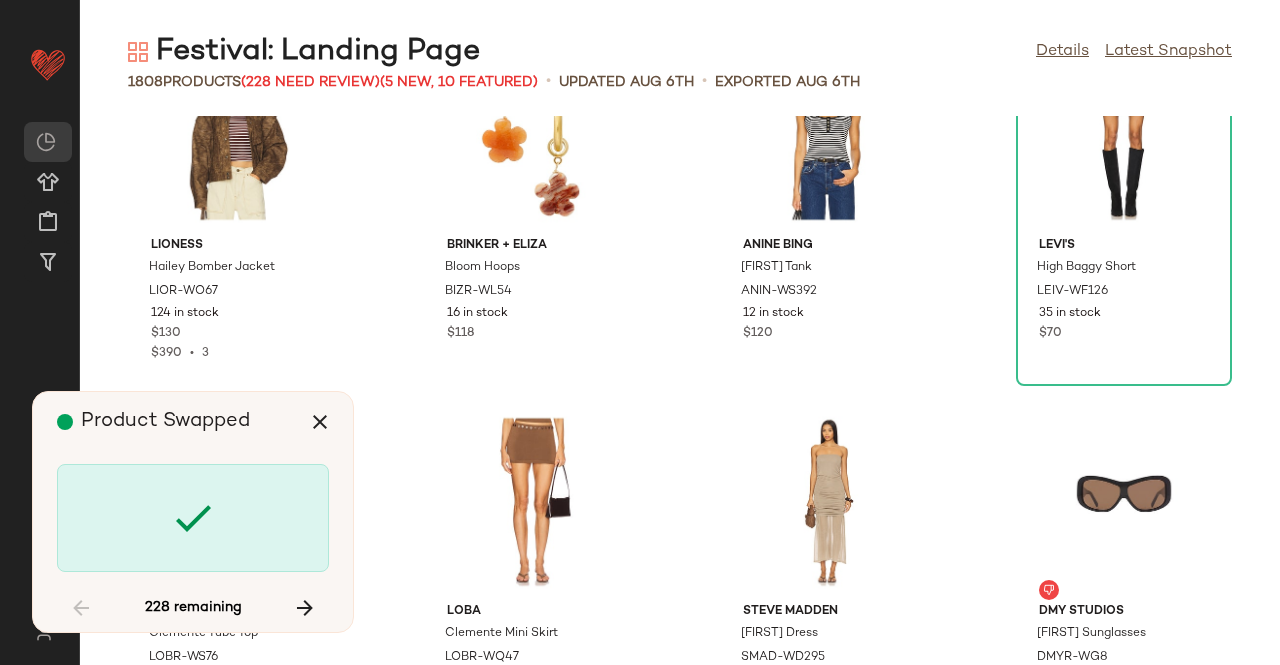 scroll, scrollTop: 14640, scrollLeft: 0, axis: vertical 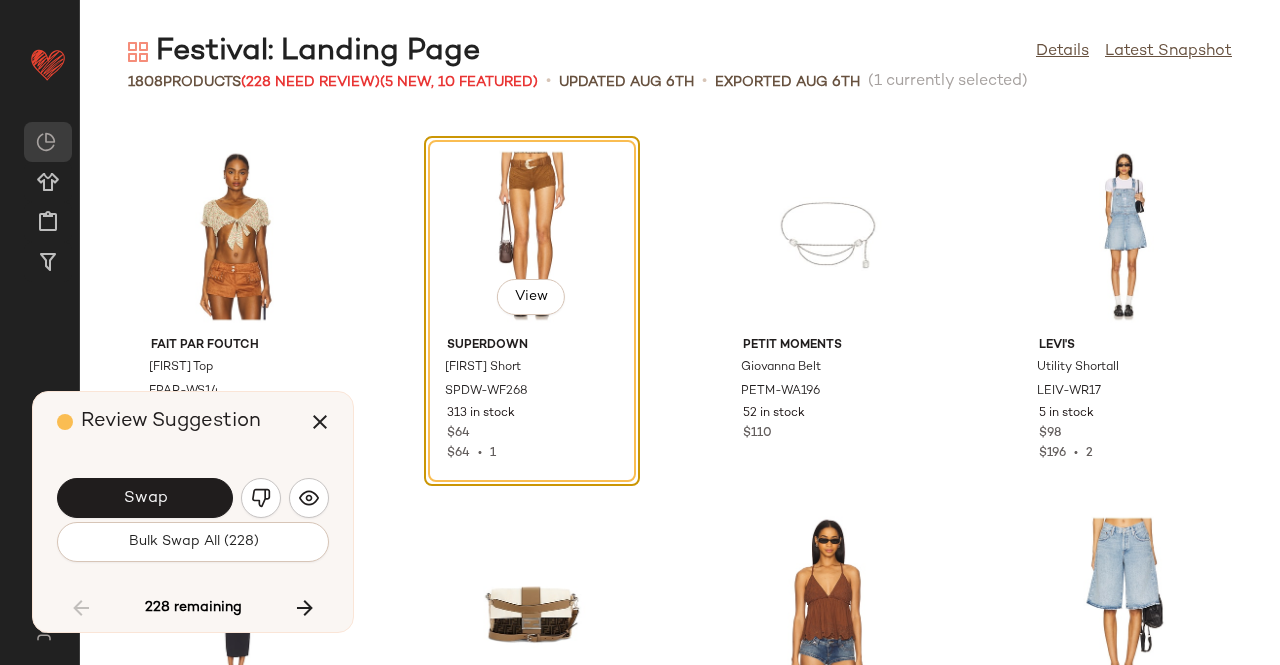 click on "Swap" at bounding box center (145, 498) 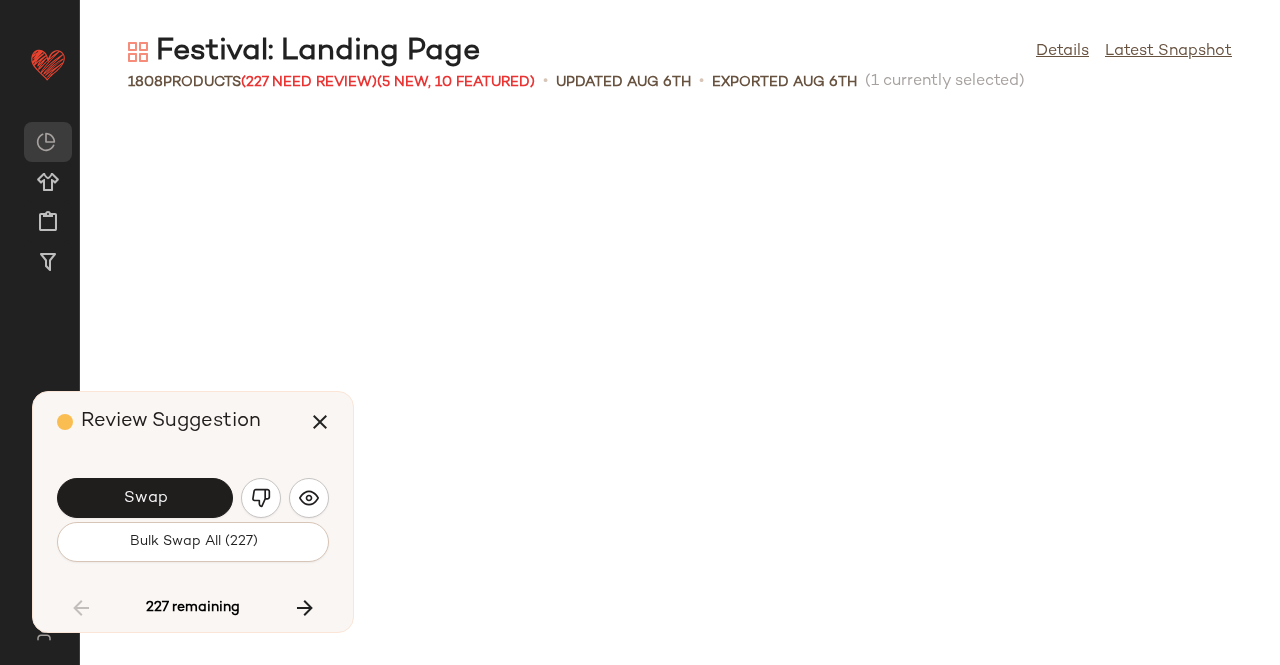 scroll, scrollTop: 15372, scrollLeft: 0, axis: vertical 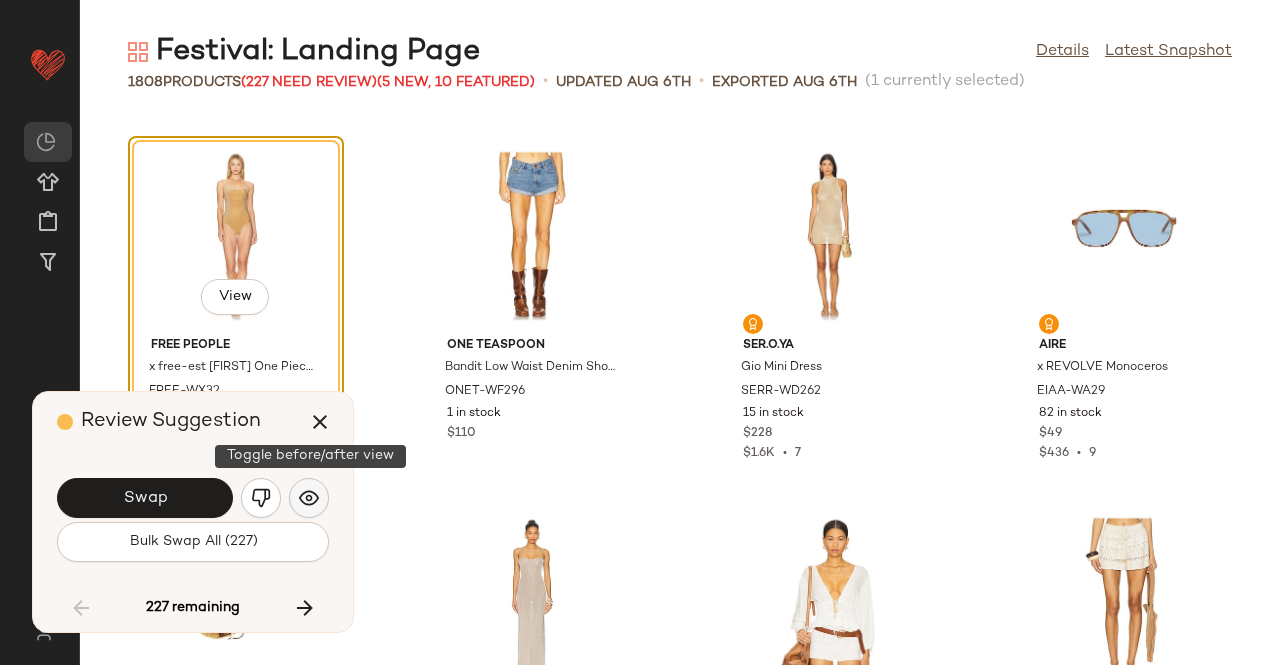 click 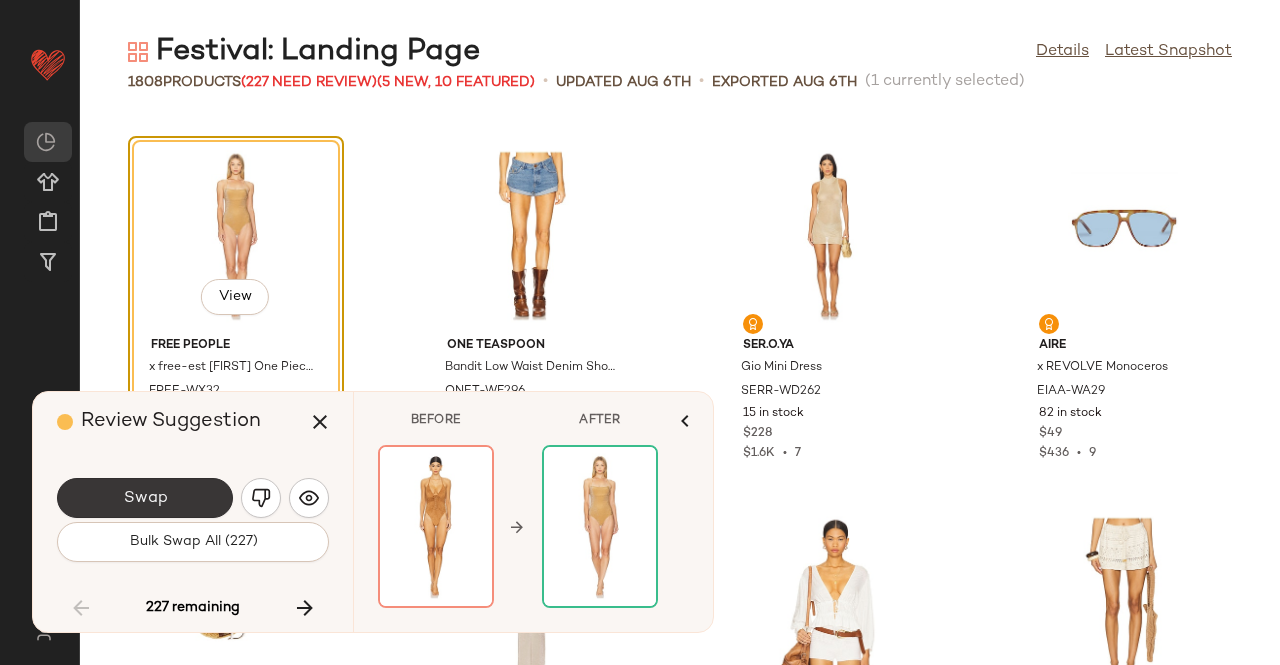 click on "Swap" at bounding box center (145, 498) 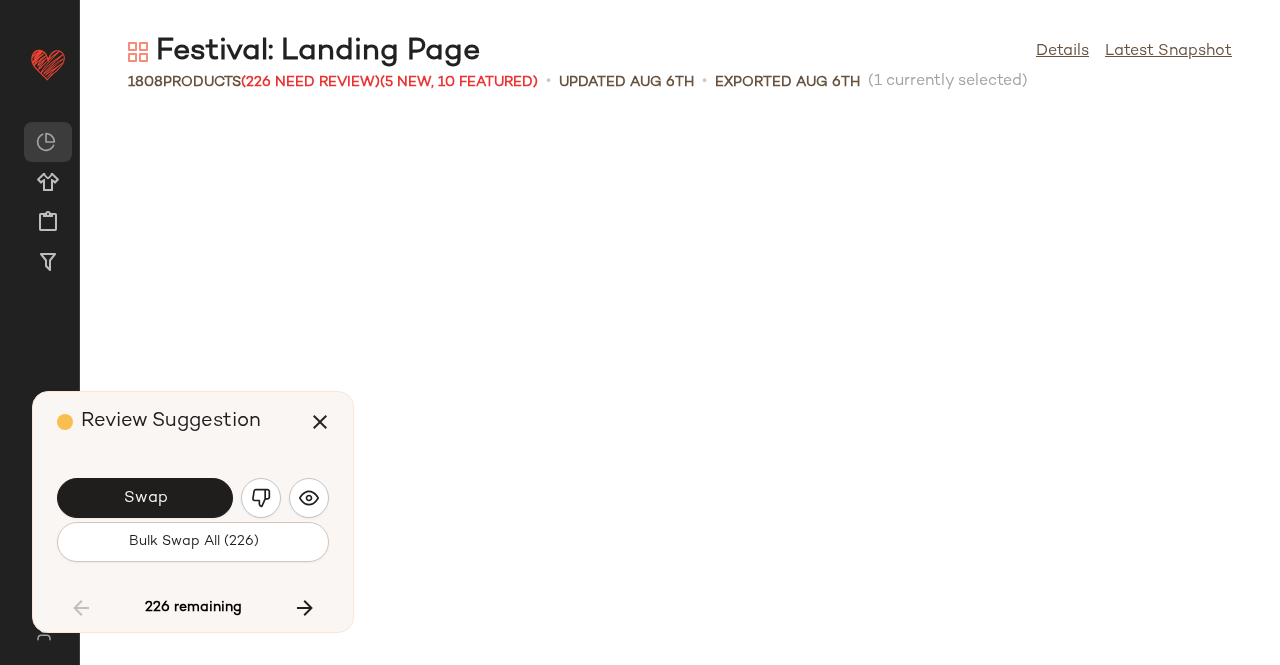 scroll, scrollTop: 16104, scrollLeft: 0, axis: vertical 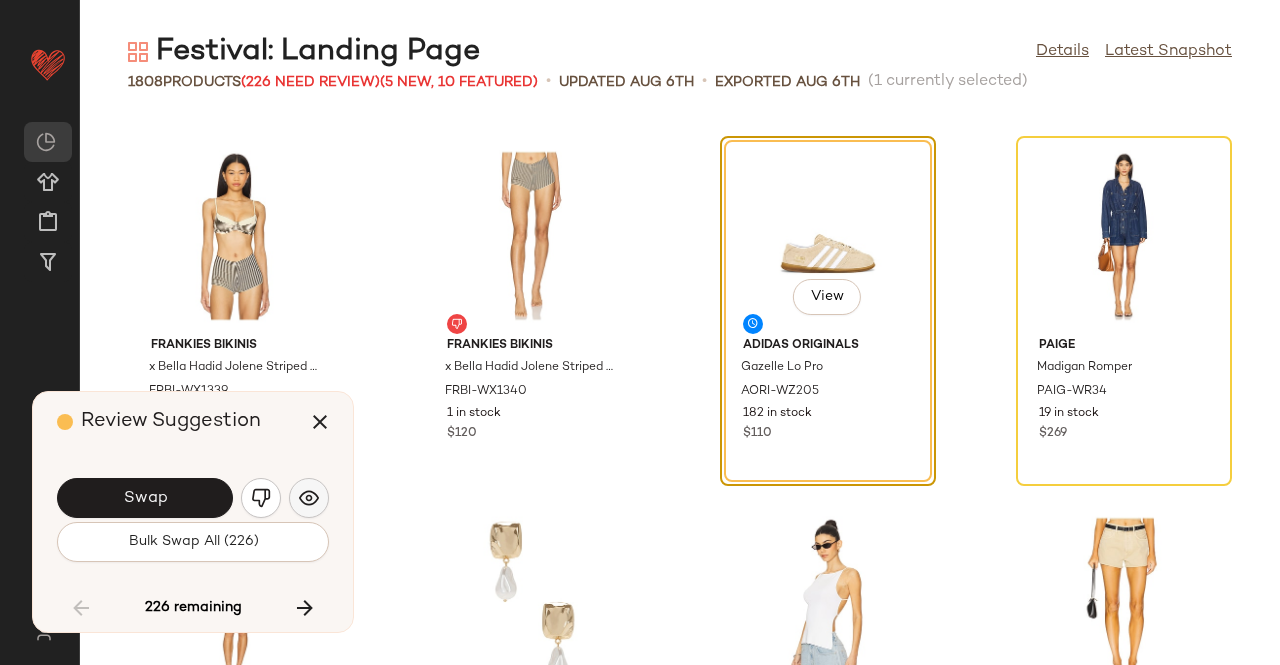 click at bounding box center [309, 498] 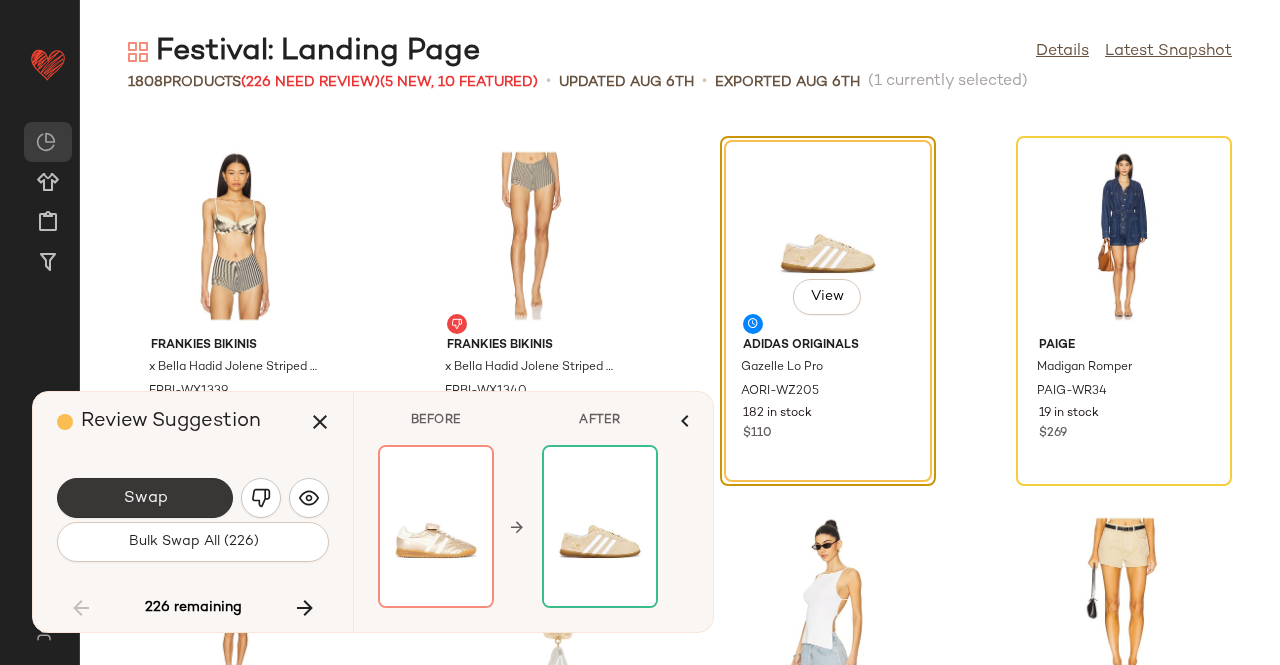 click on "Swap" 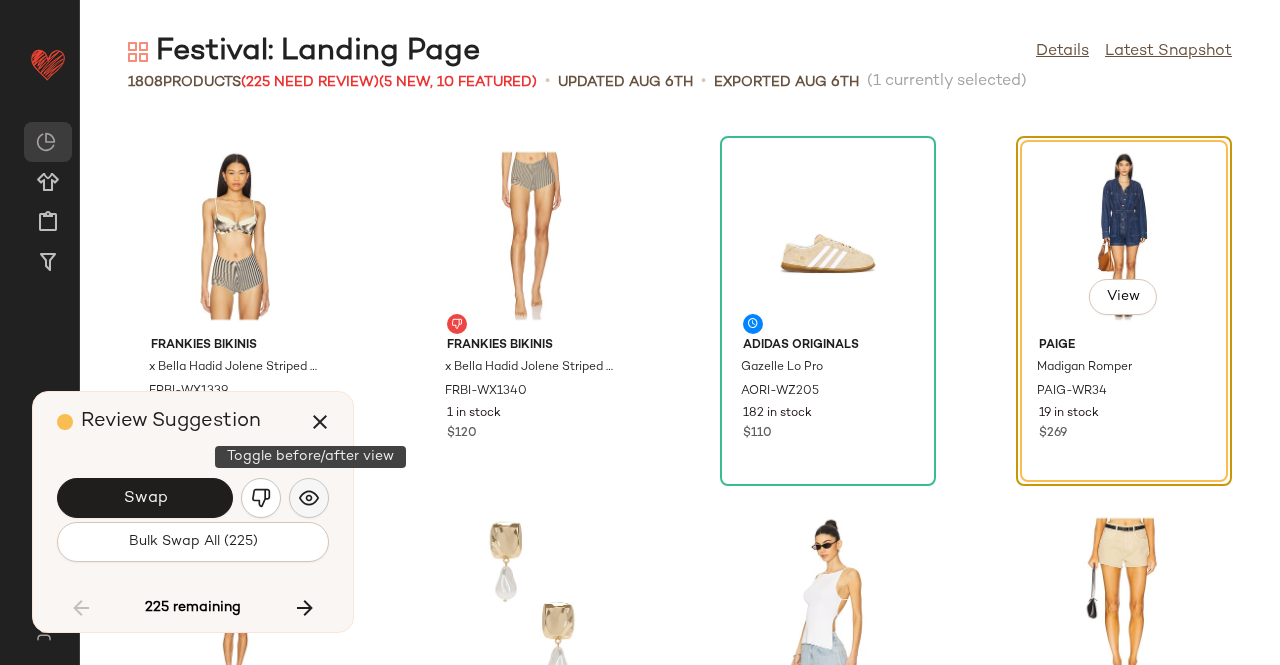 click 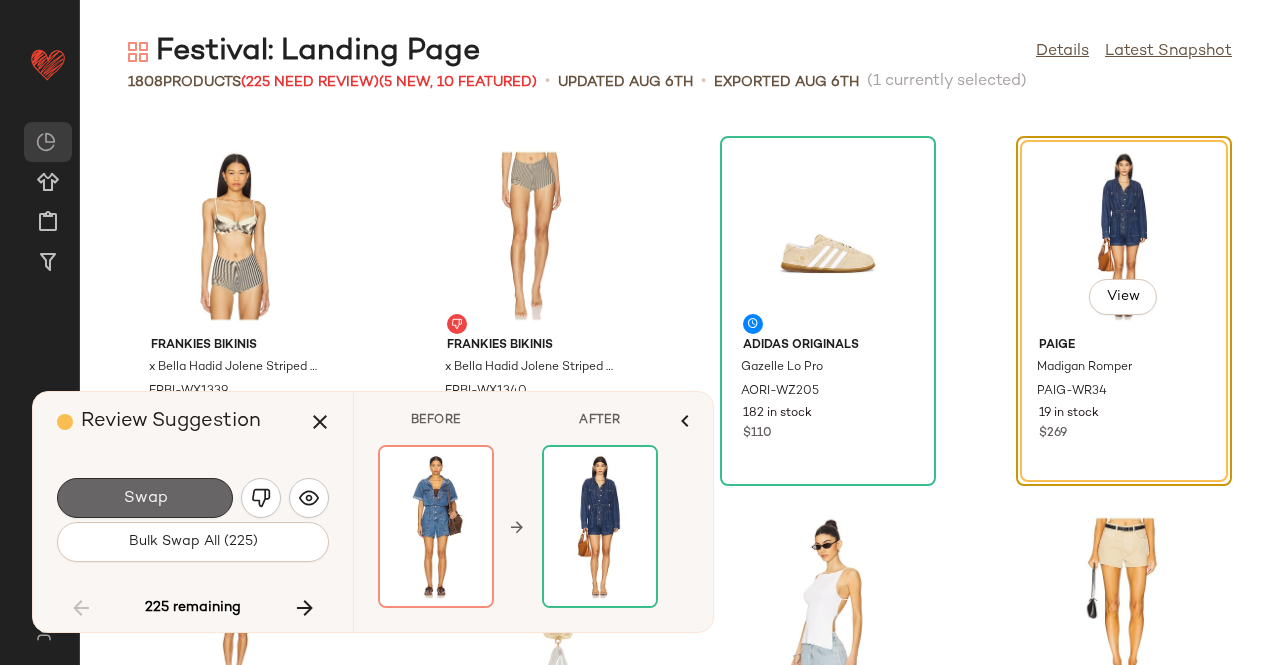 click on "Swap" at bounding box center (145, 498) 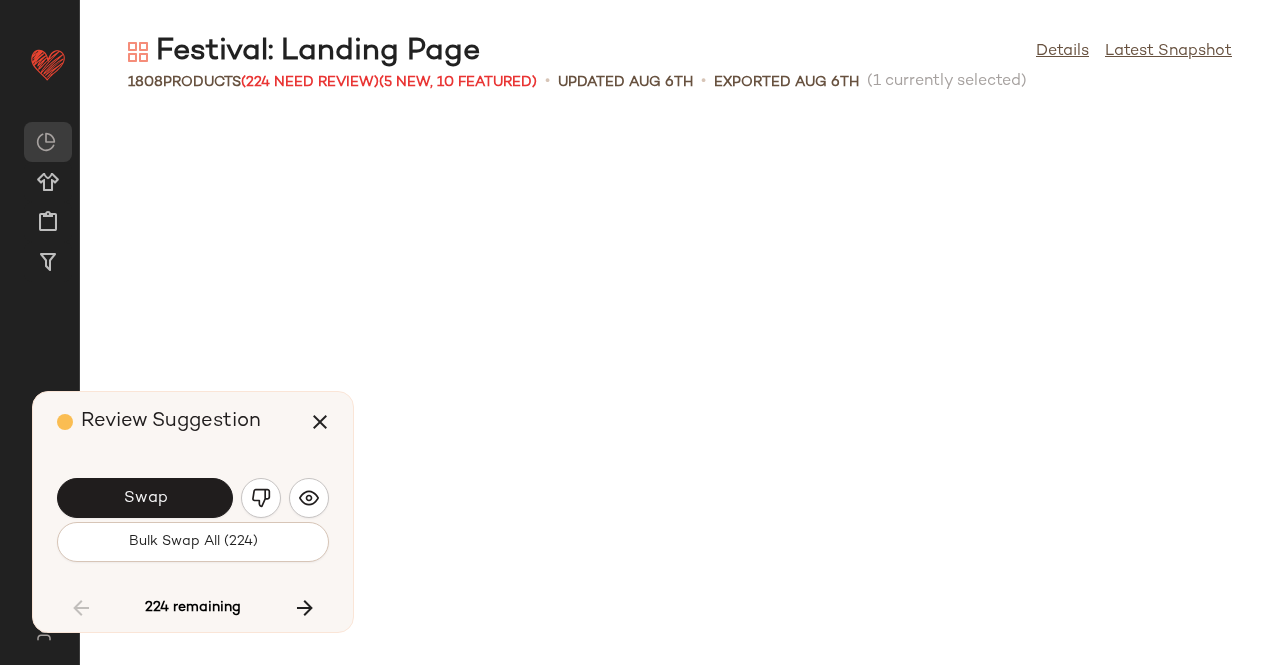 scroll, scrollTop: 17202, scrollLeft: 0, axis: vertical 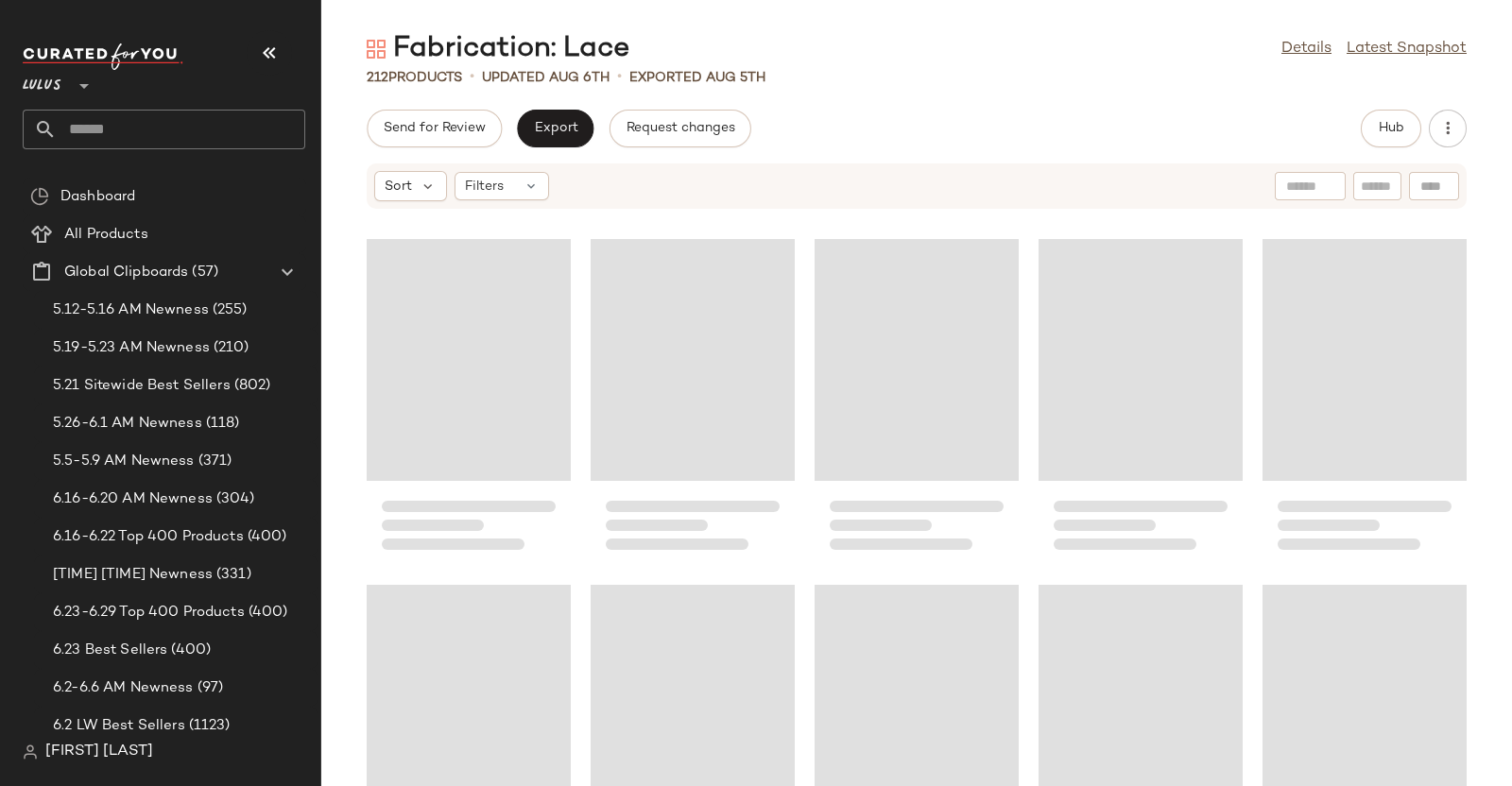 click at bounding box center [269, 53] 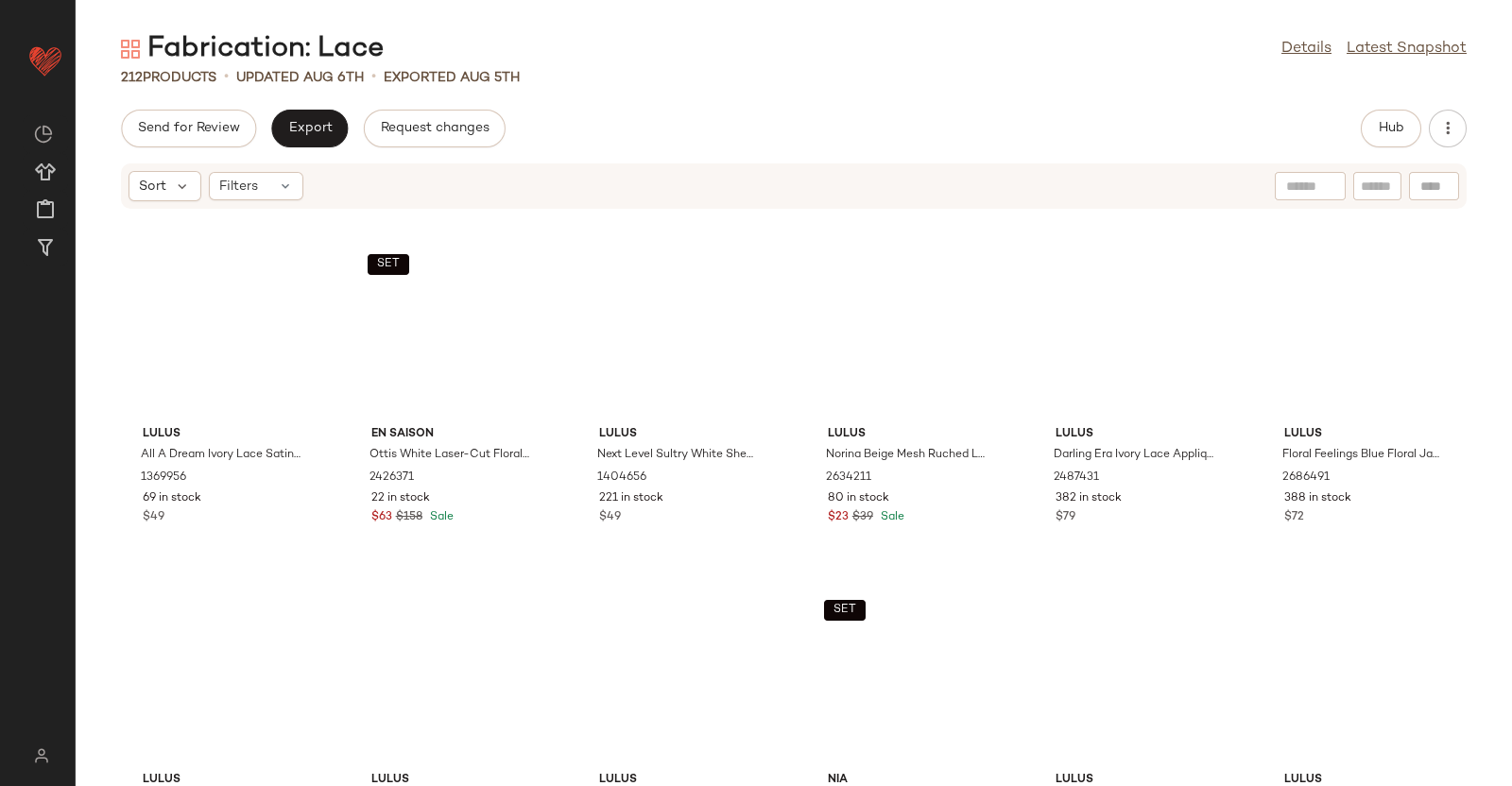 click on "Hub" at bounding box center (1391, 128) 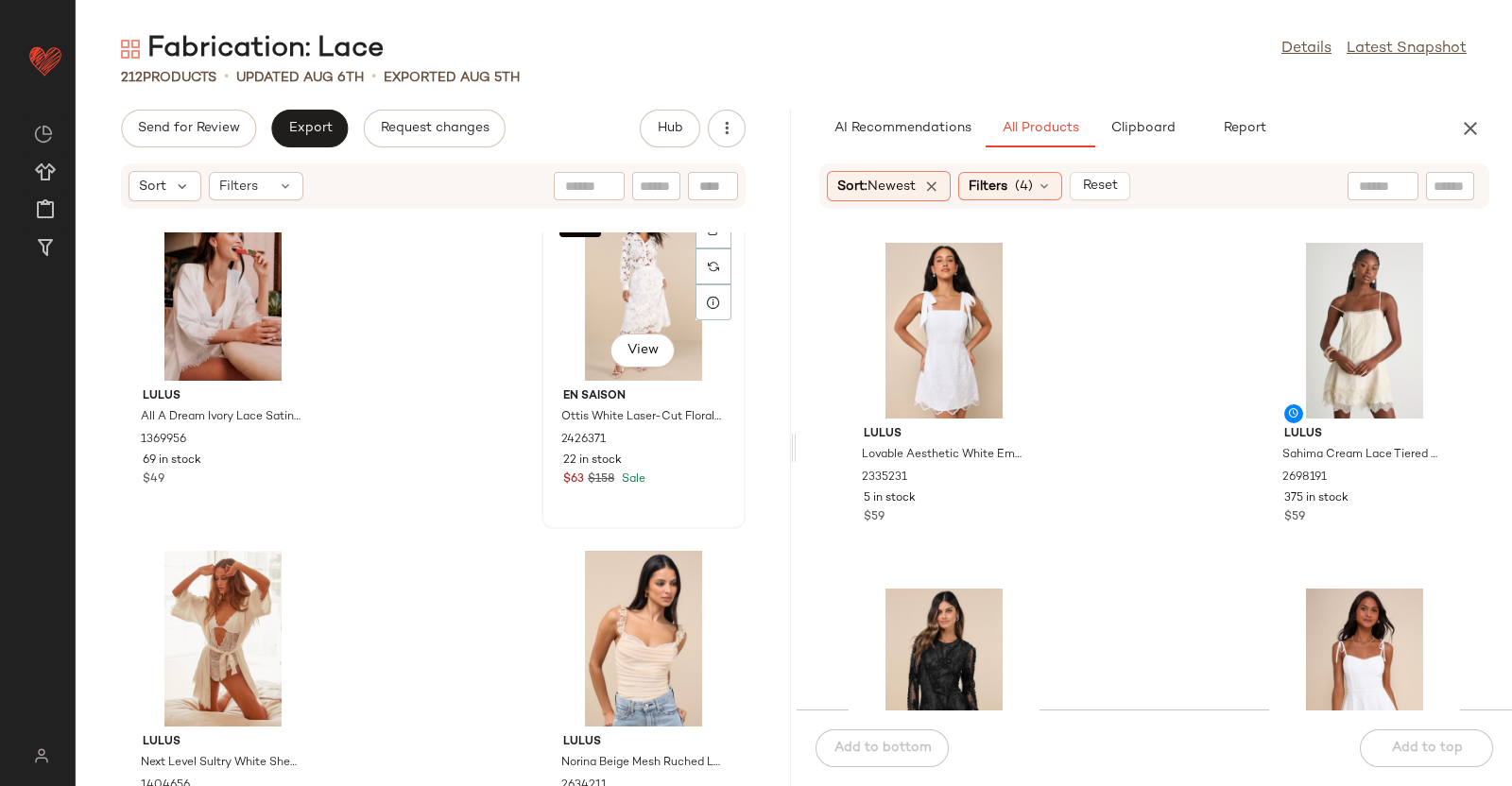 scroll, scrollTop: 0, scrollLeft: 0, axis: both 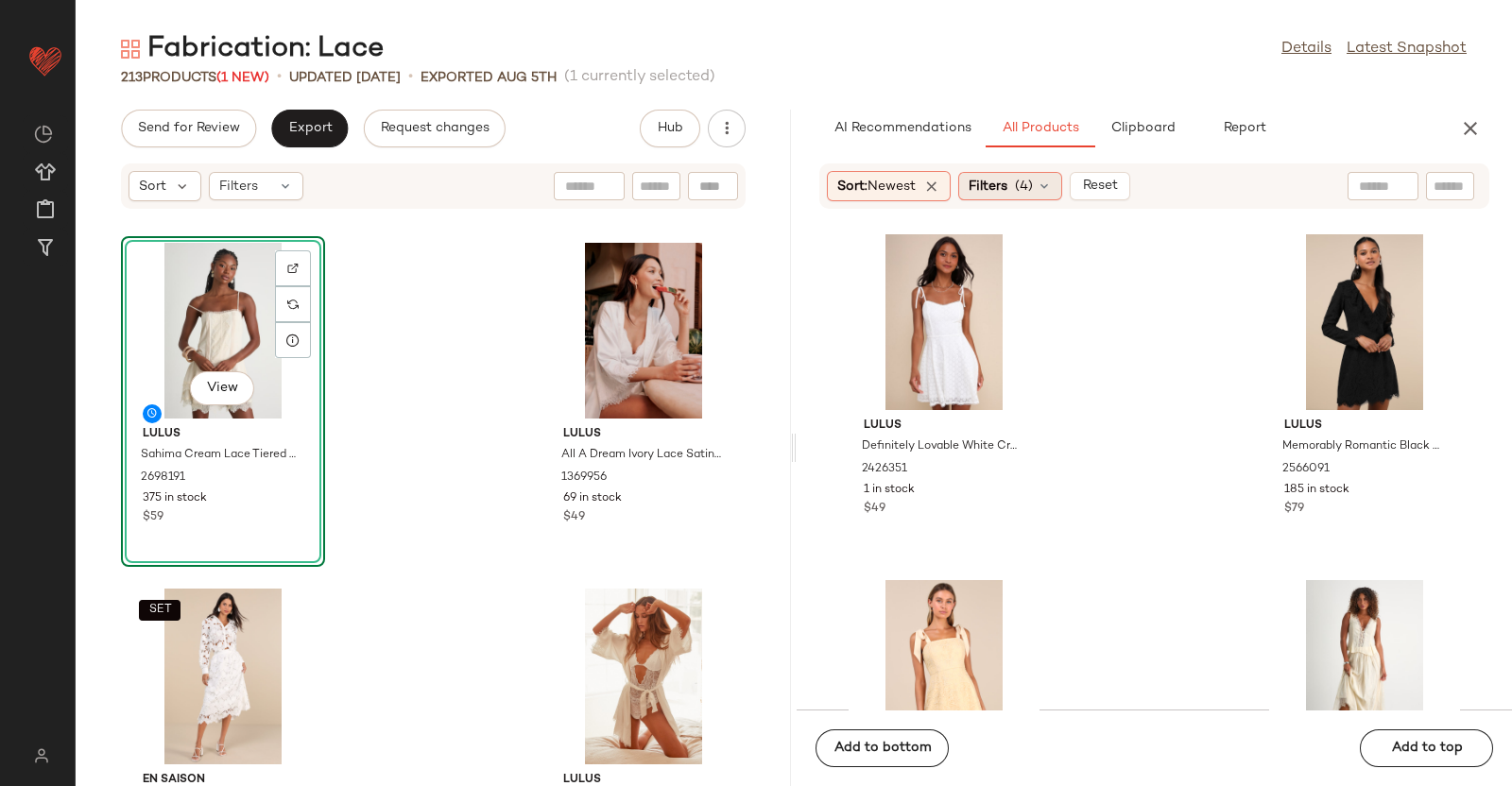 click on "Filters" at bounding box center (988, 186) 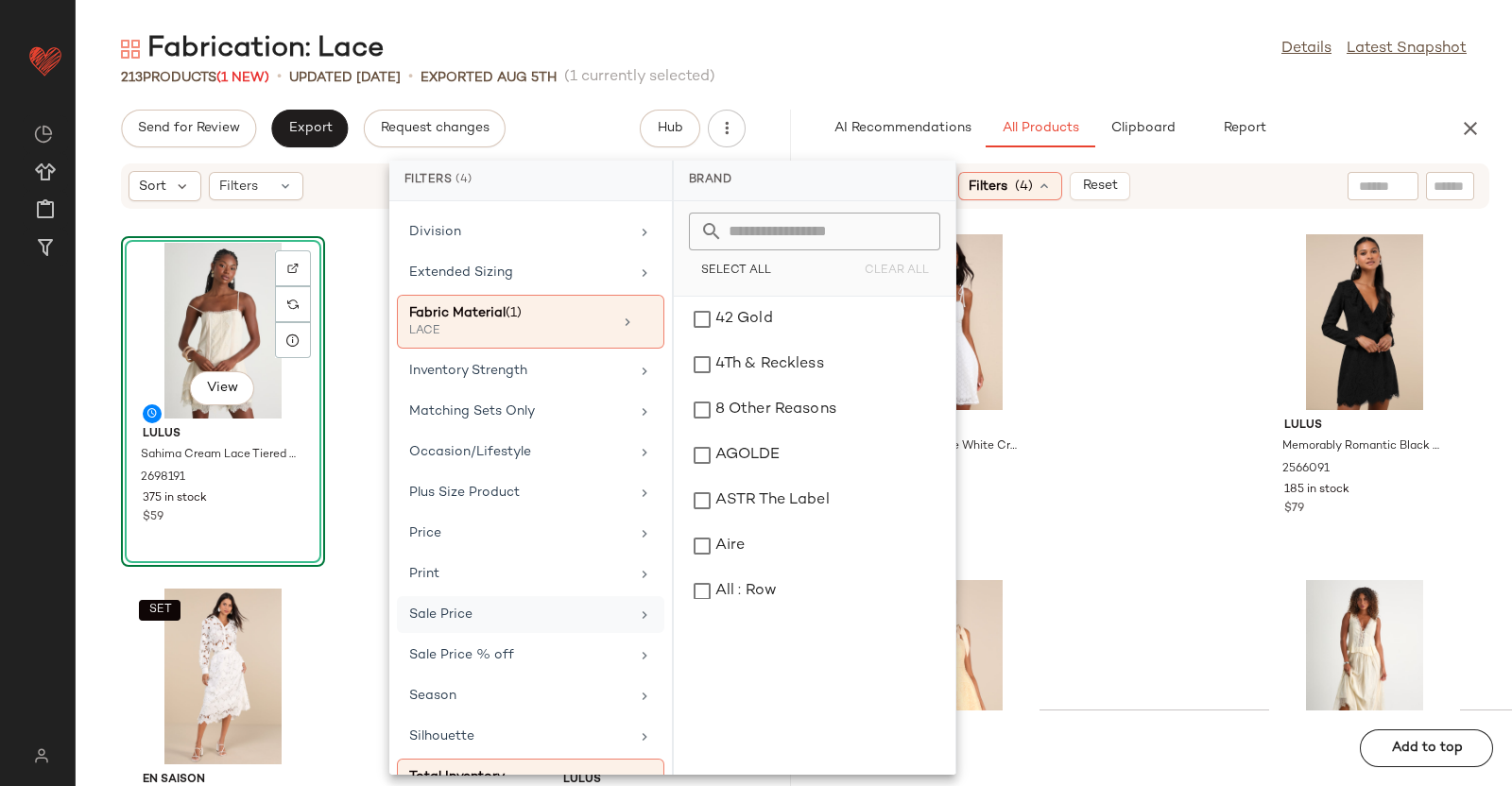 scroll, scrollTop: 396, scrollLeft: 0, axis: vertical 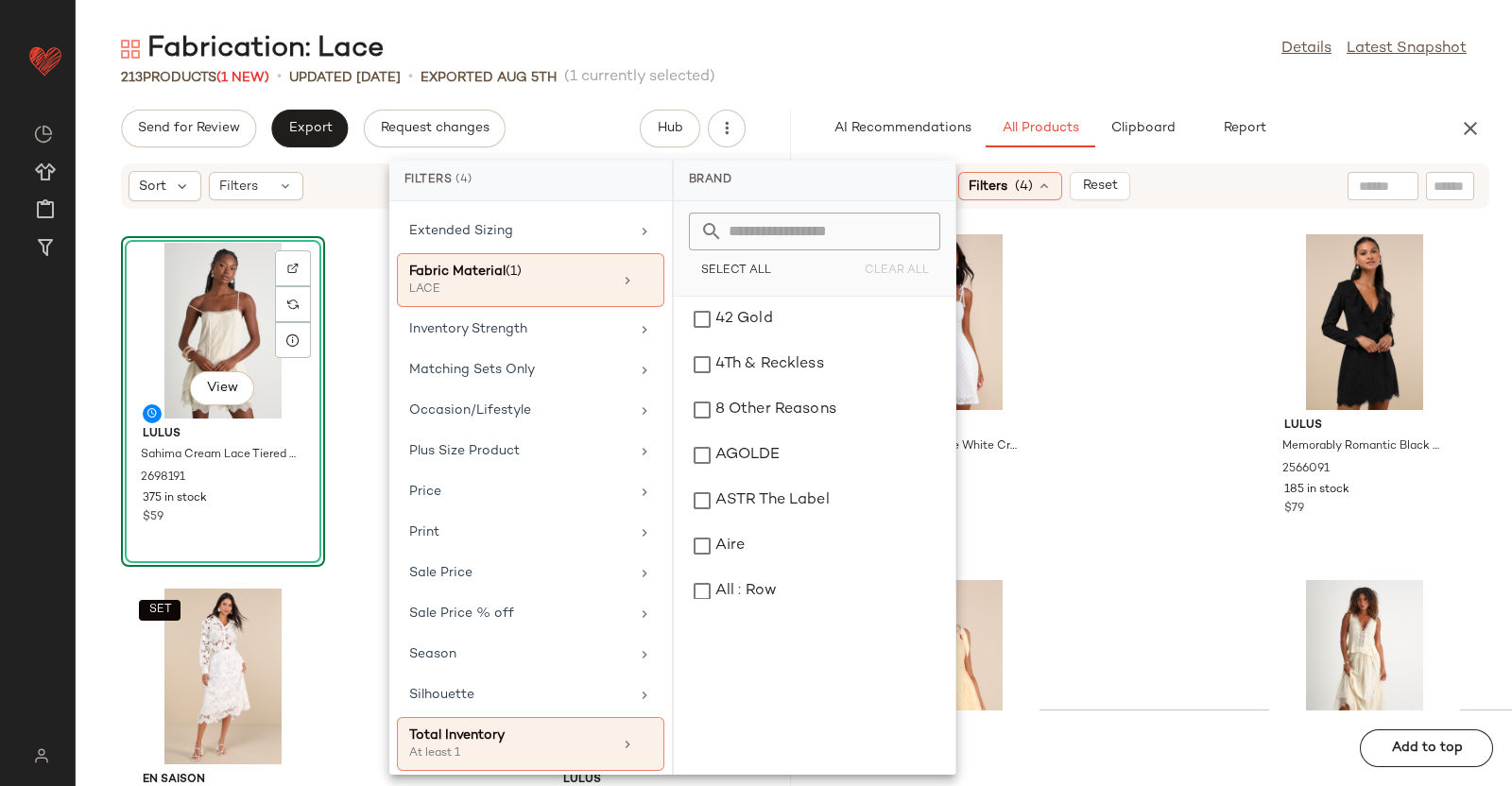 click on "Lulus Lovable Aesthetic White Embroidered Tie-Strap Mini Dress 2335231 5 in stock $59 Lulus Darling Era Black Lace Applique Long Sleeve Ruffled Mini Dress 2487411 3 in stock $79 Lulus Definitely Lovable White Crochet Lace Tie-Strap Mini Dress 2426351 1 in stock $49 Lulus Memorably Romantic Black Lace Long Sleeve Mini Dress 2566091 185 in stock $79 Lulus Lovable Aesthetic Light Yellow Embroidered Tie-Strap Mini Dress 2640531 7 in stock $59 Lulus Amanda Ivory Eyelash Lace High-Rise Maxi Skirt 2699171 244 in stock $55 Lulus Aleister Ivory Sheer Lace Mock Neck Long Sleeve Top 2696031 275 in stock $29 Lulus Trinity White Sheer Lace Ruffled Lingerie Slip 2668751 155 in stock $49" 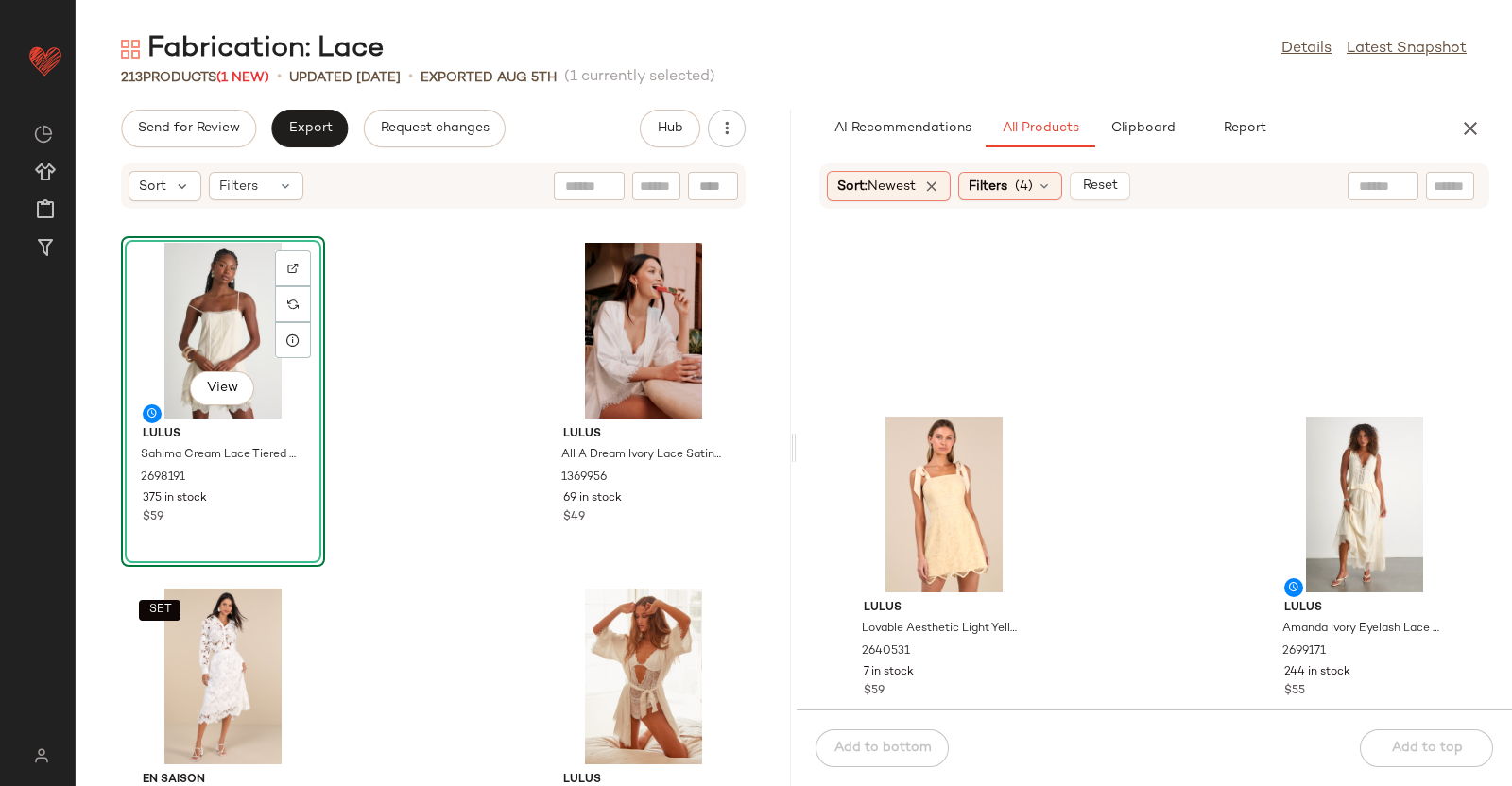 scroll, scrollTop: 723, scrollLeft: 0, axis: vertical 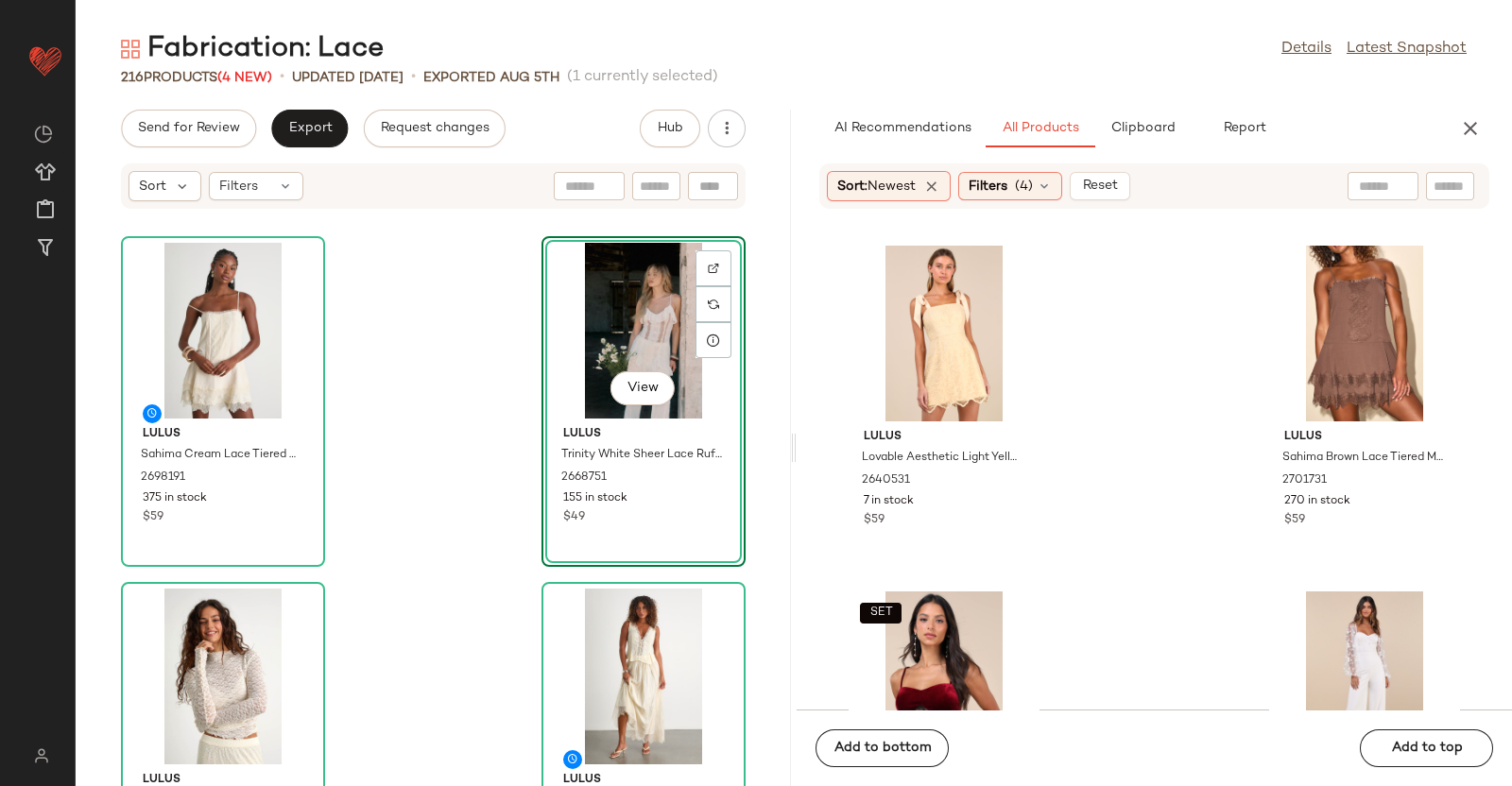 click on "AI Recommendations   All Products   Clipboard   Report" 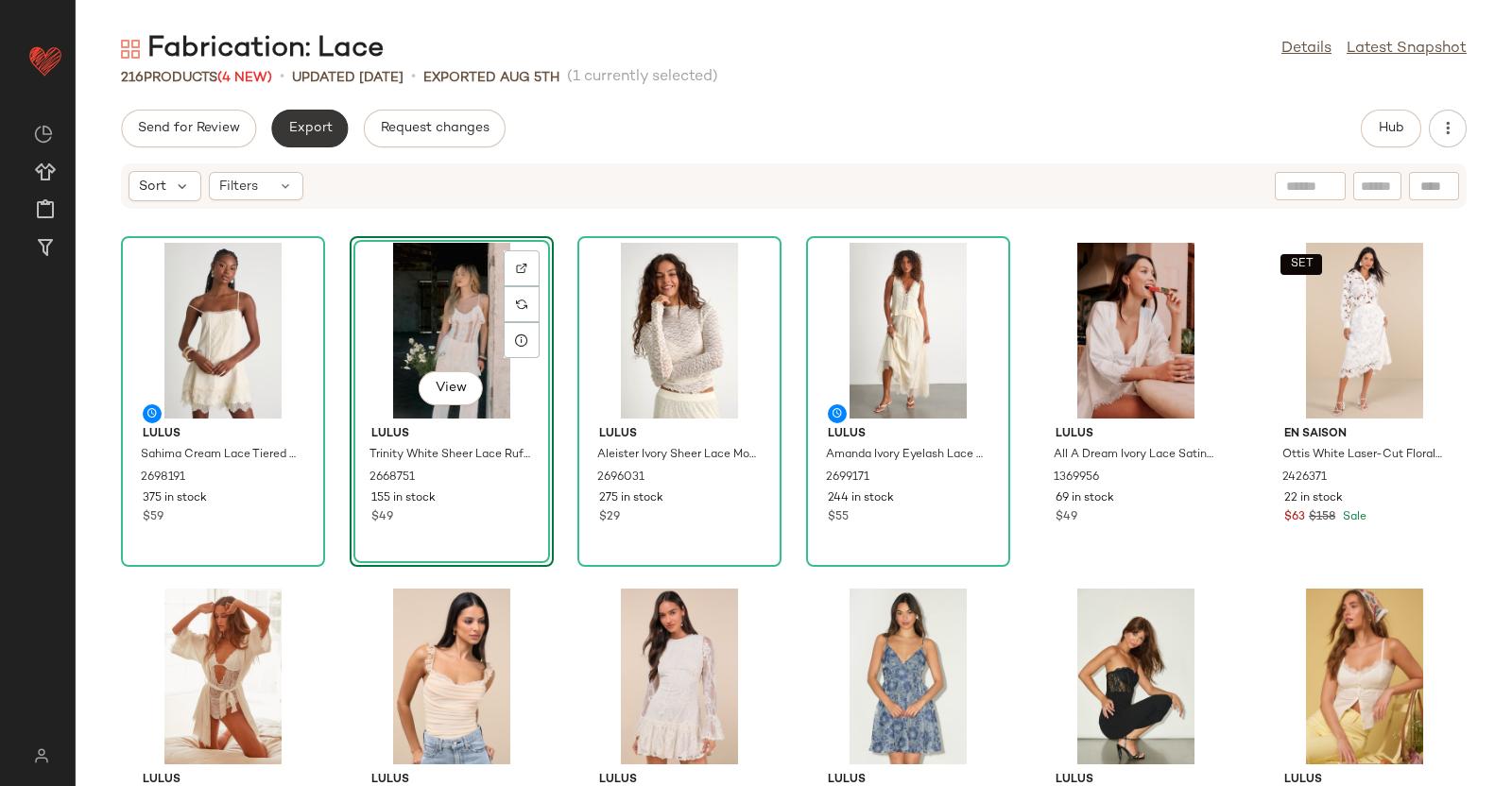 click on "Export" at bounding box center (309, 128) 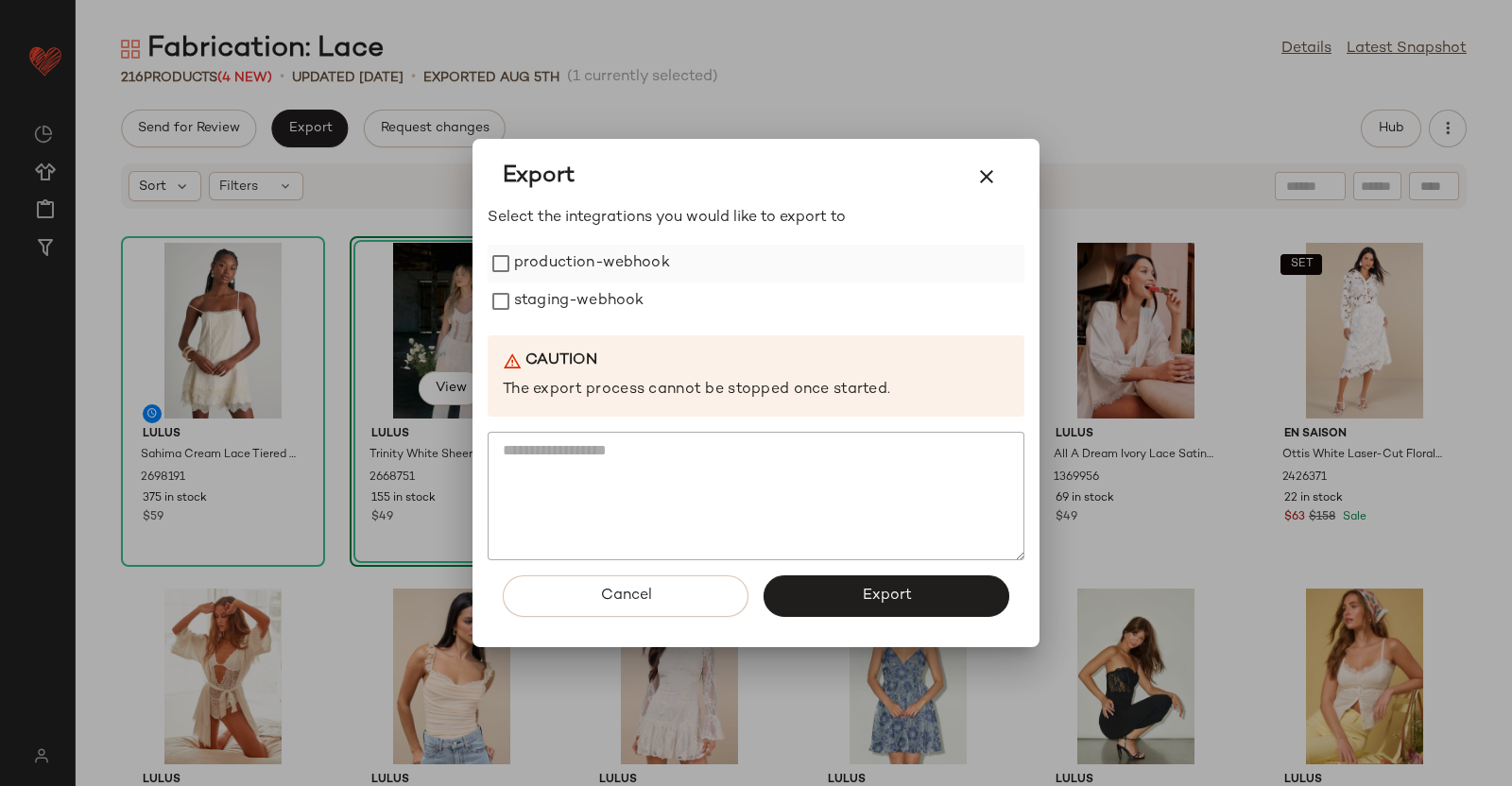 click on "production-webhook" at bounding box center (592, 264) 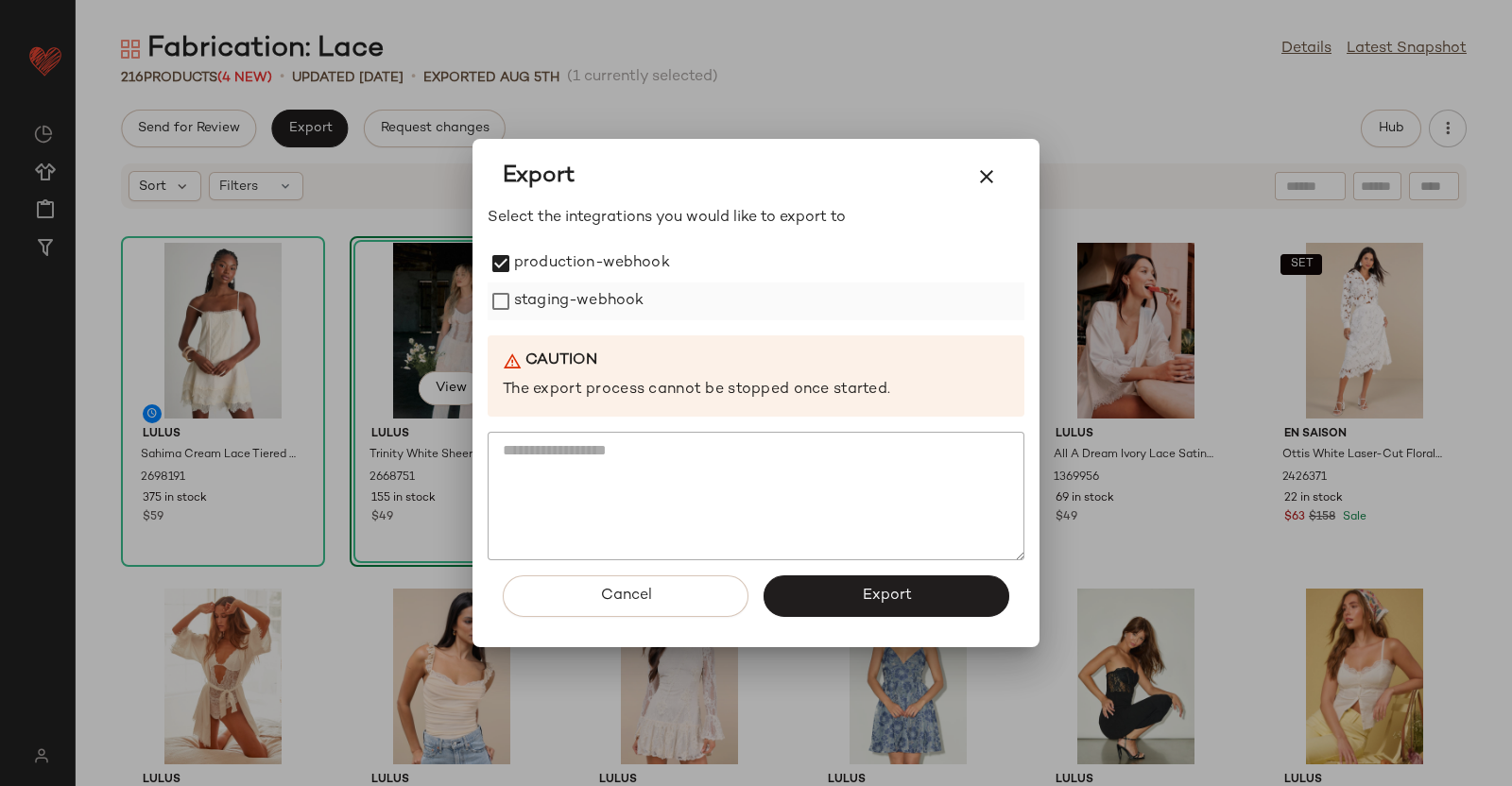 click on "staging-webhook" at bounding box center [578, 301] 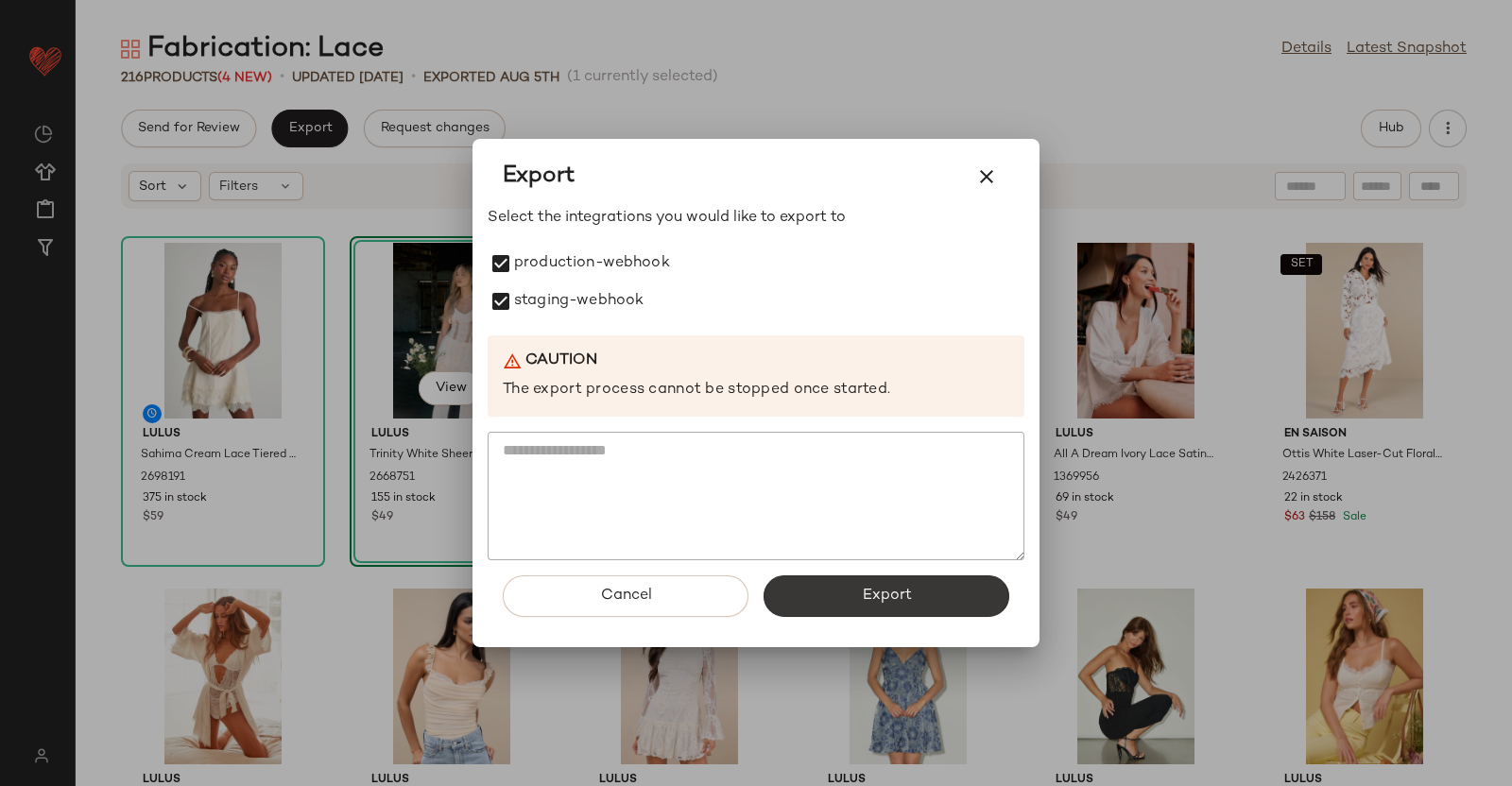 click on "Export" at bounding box center (886, 596) 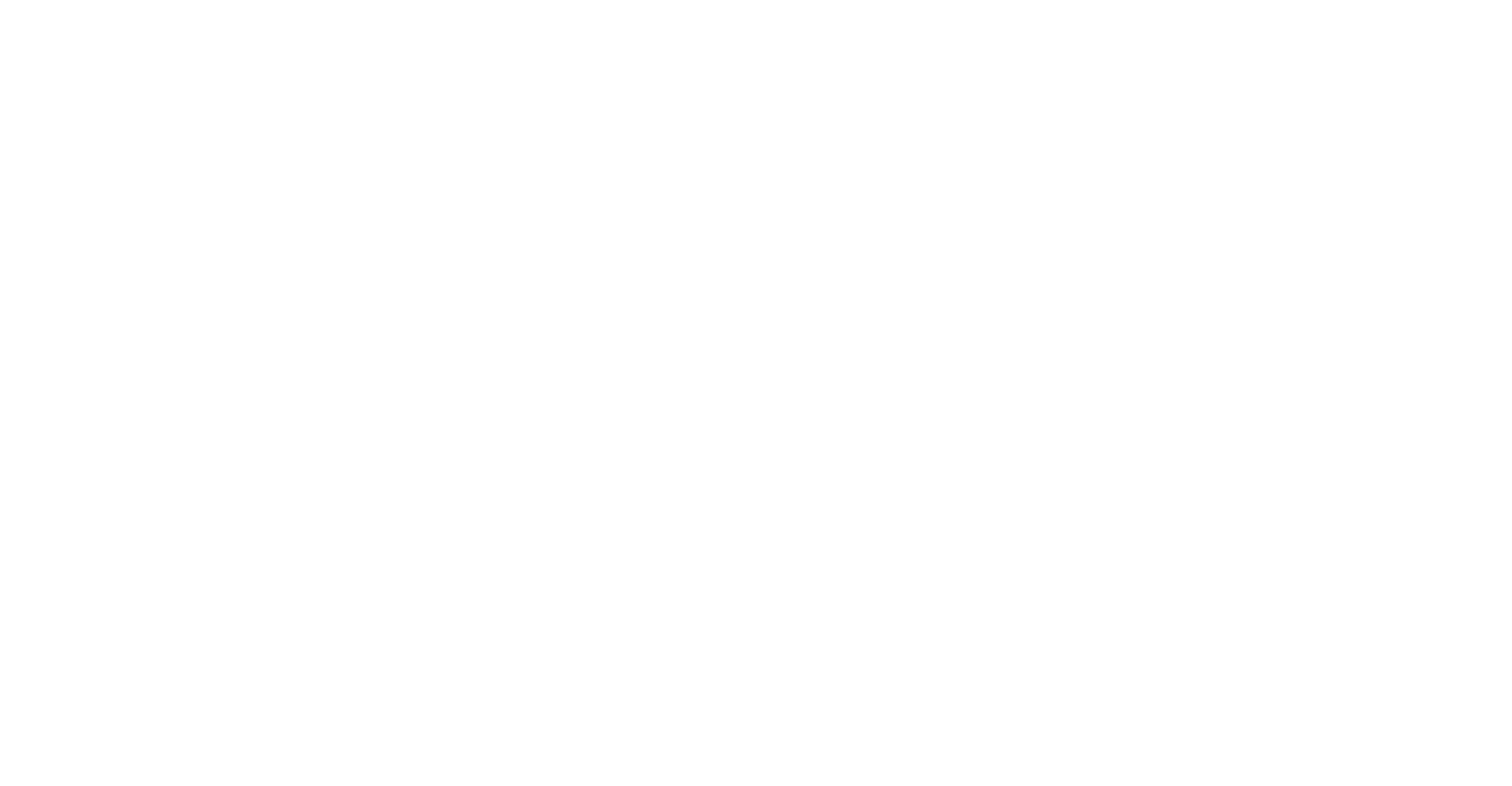 scroll, scrollTop: 0, scrollLeft: 0, axis: both 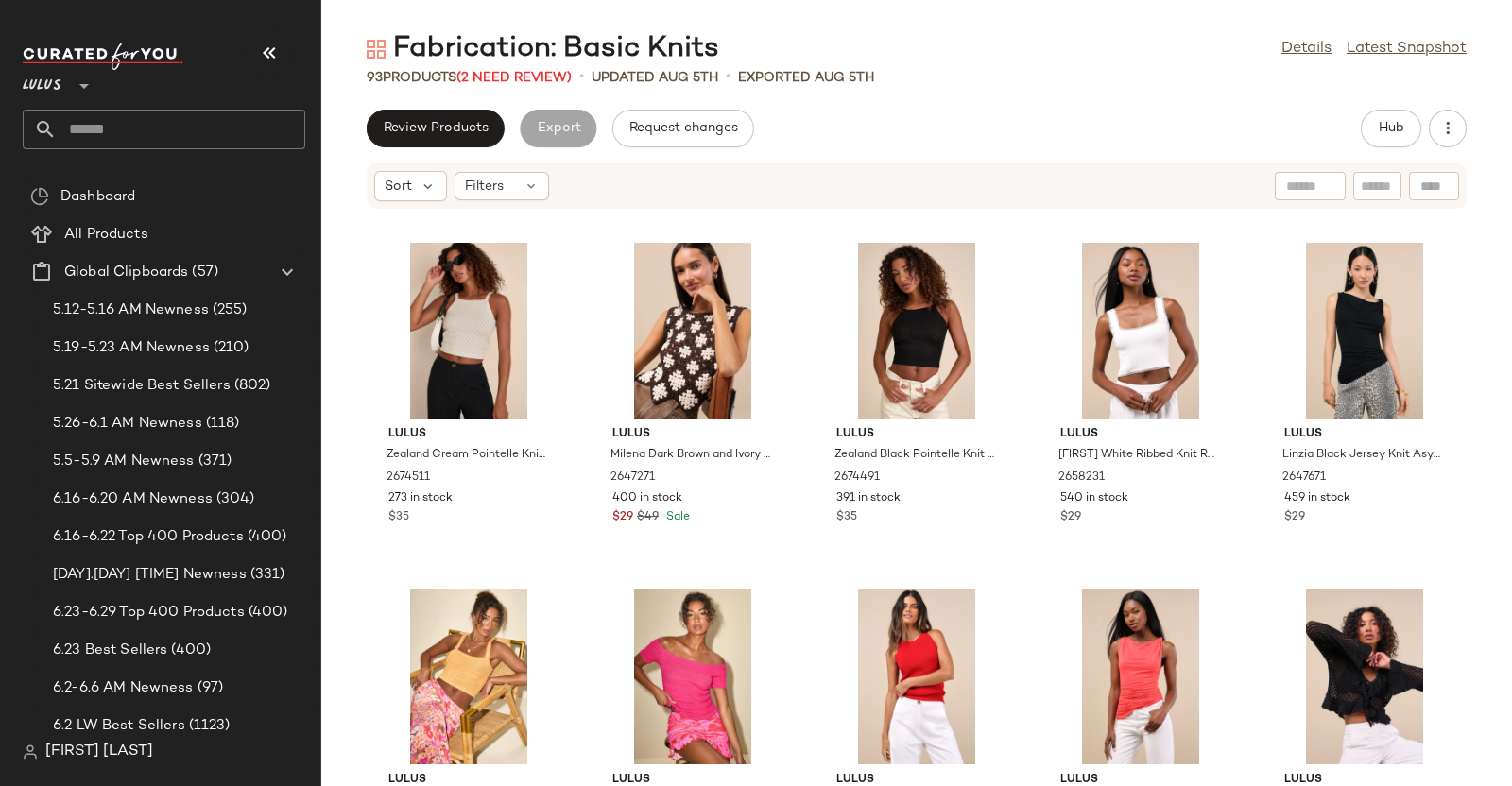 drag, startPoint x: 289, startPoint y: 47, endPoint x: 309, endPoint y: 45, distance: 20.099751 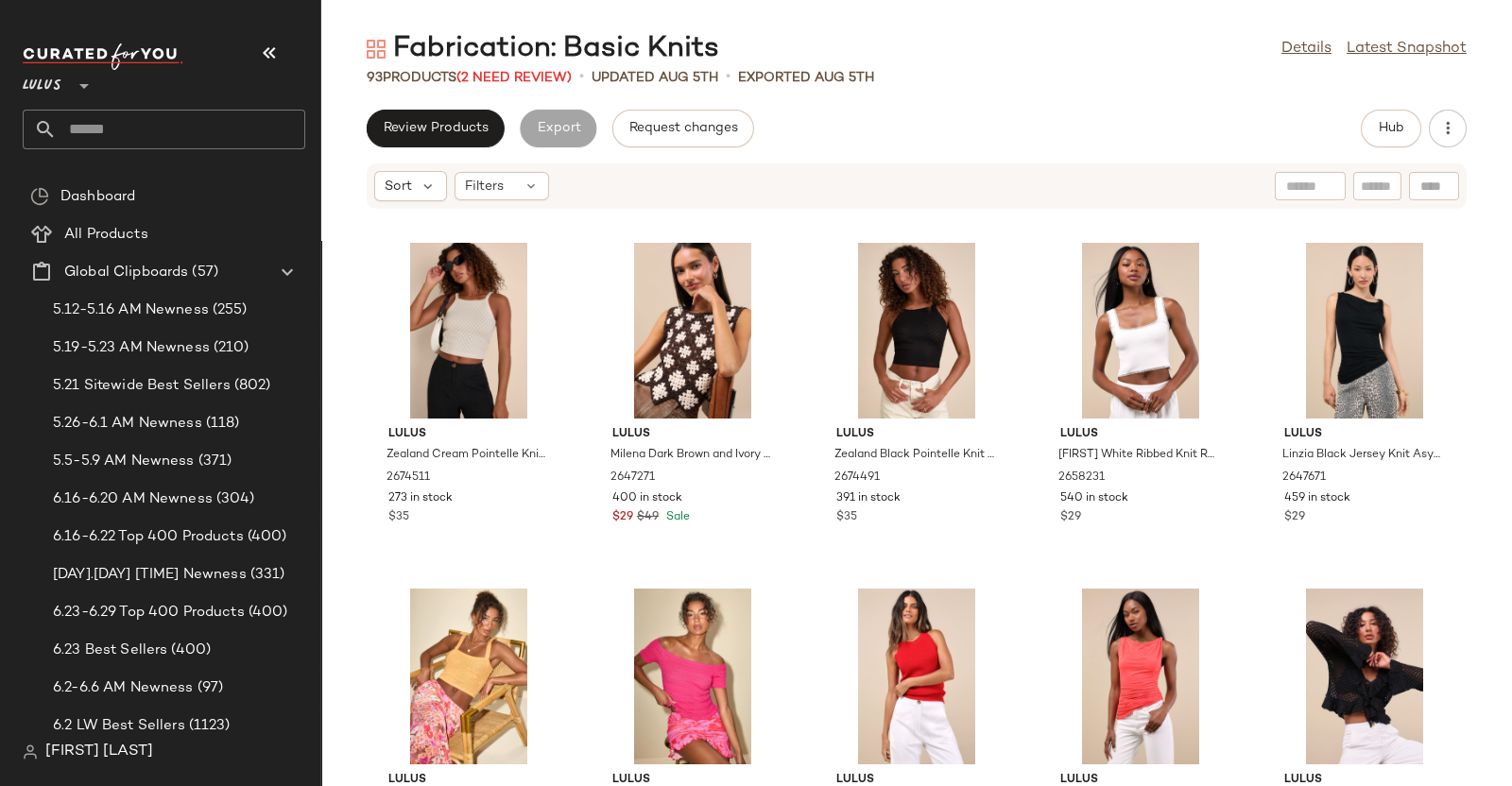 drag, startPoint x: 249, startPoint y: 47, endPoint x: 265, endPoint y: 43, distance: 16.492423 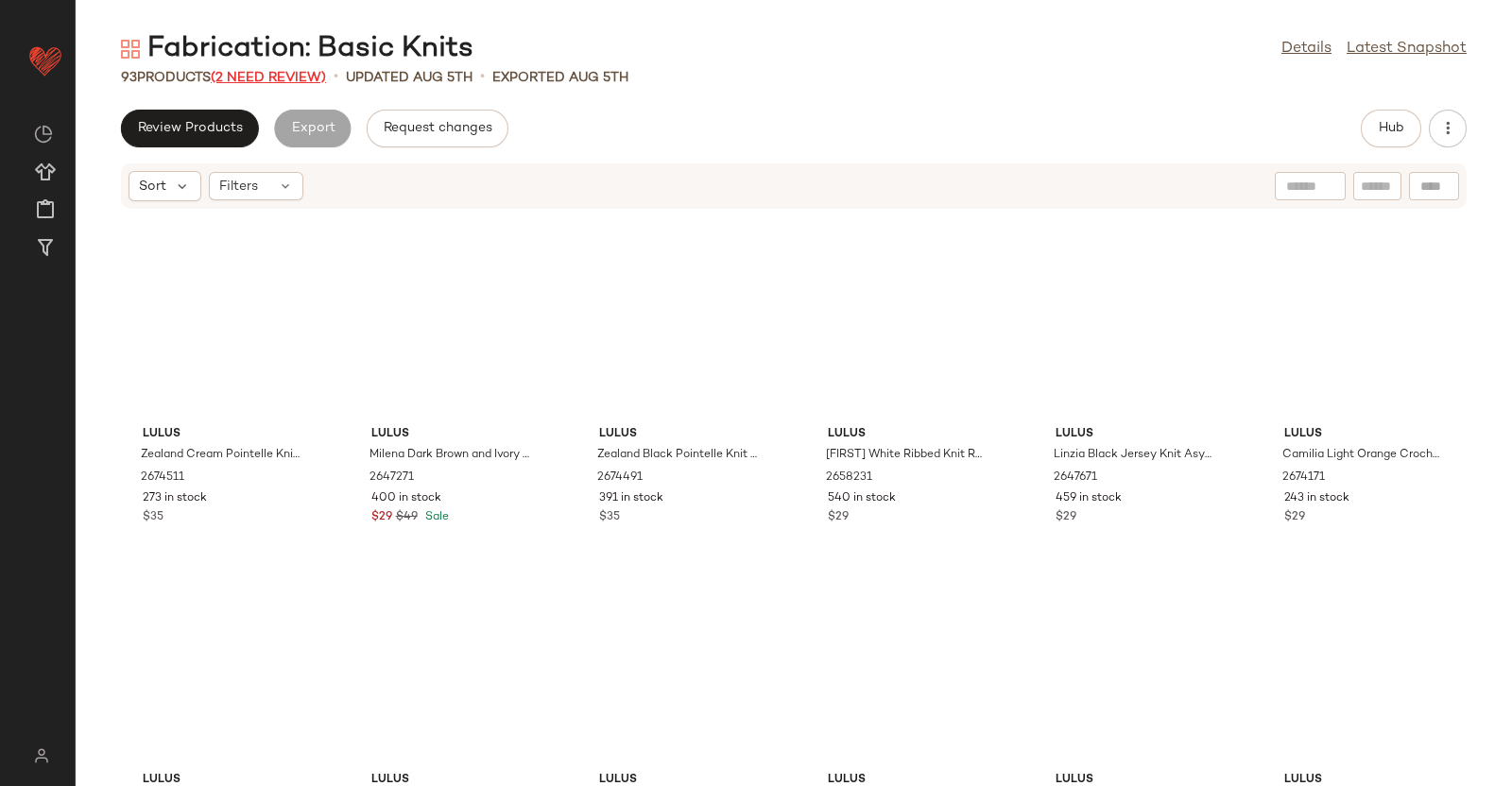 click on "(2 Need Review)" at bounding box center (268, 77) 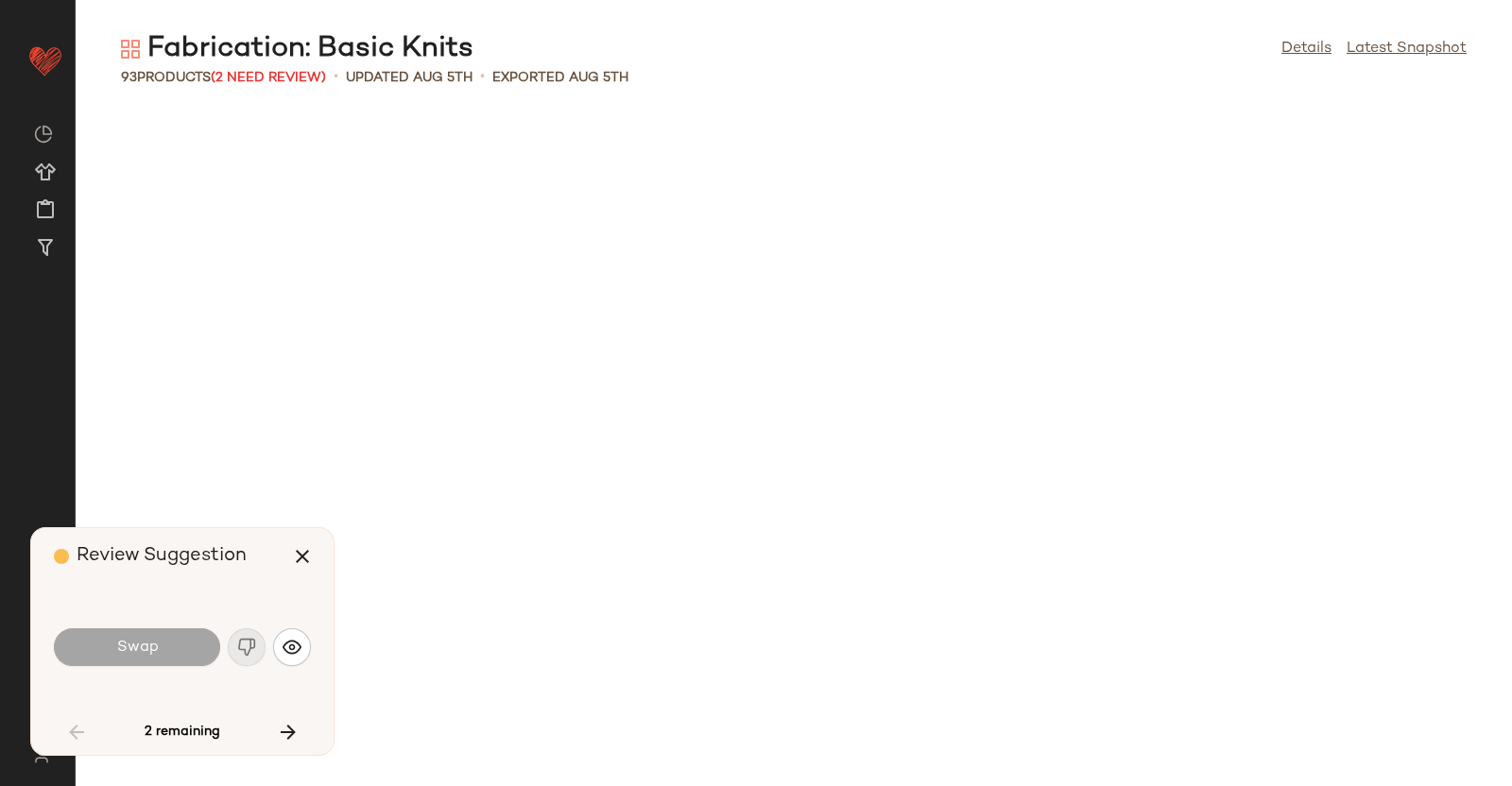 scroll, scrollTop: 3112, scrollLeft: 0, axis: vertical 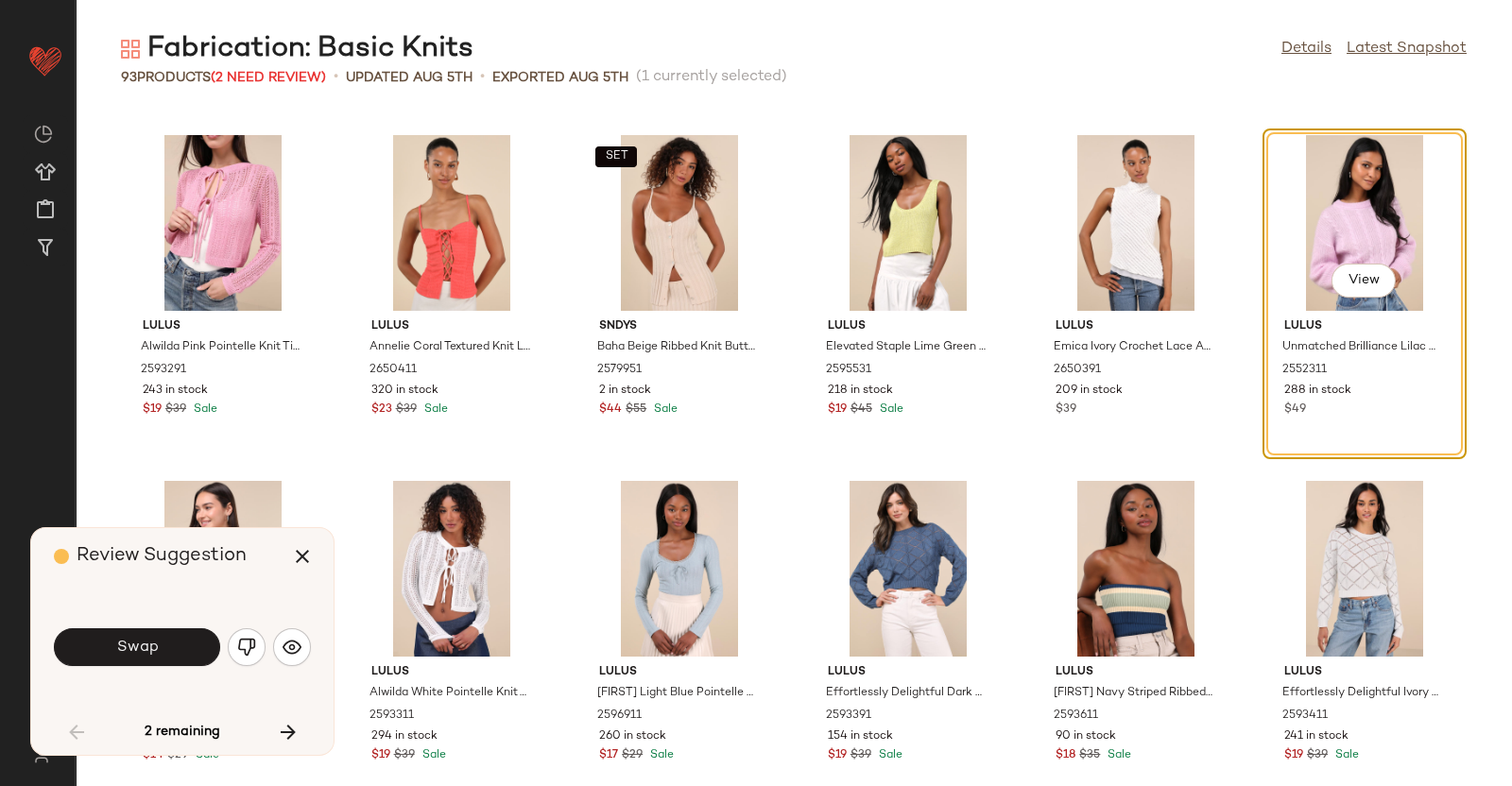 click on "Swap" at bounding box center [137, 647] 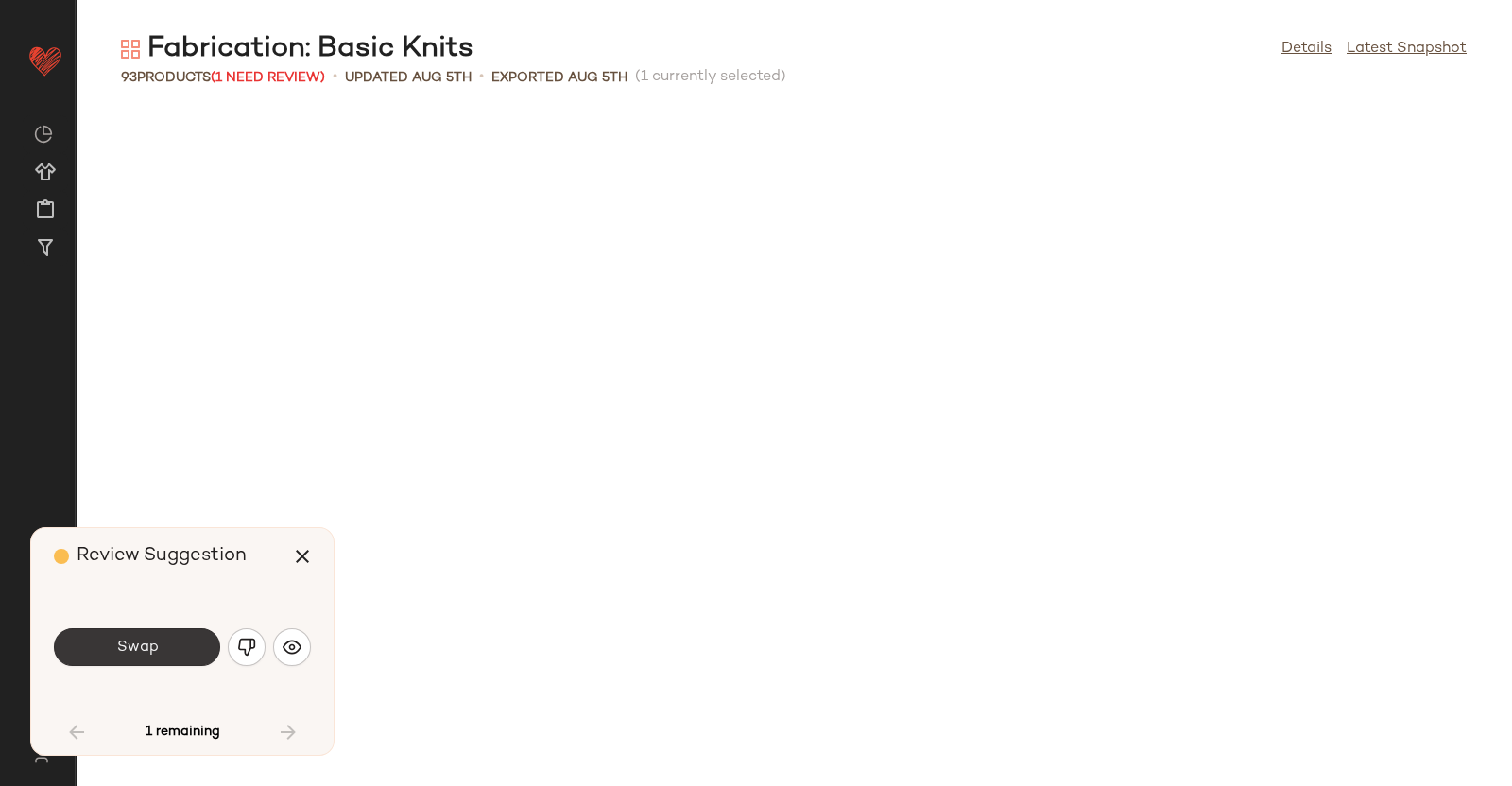 scroll, scrollTop: 4148, scrollLeft: 0, axis: vertical 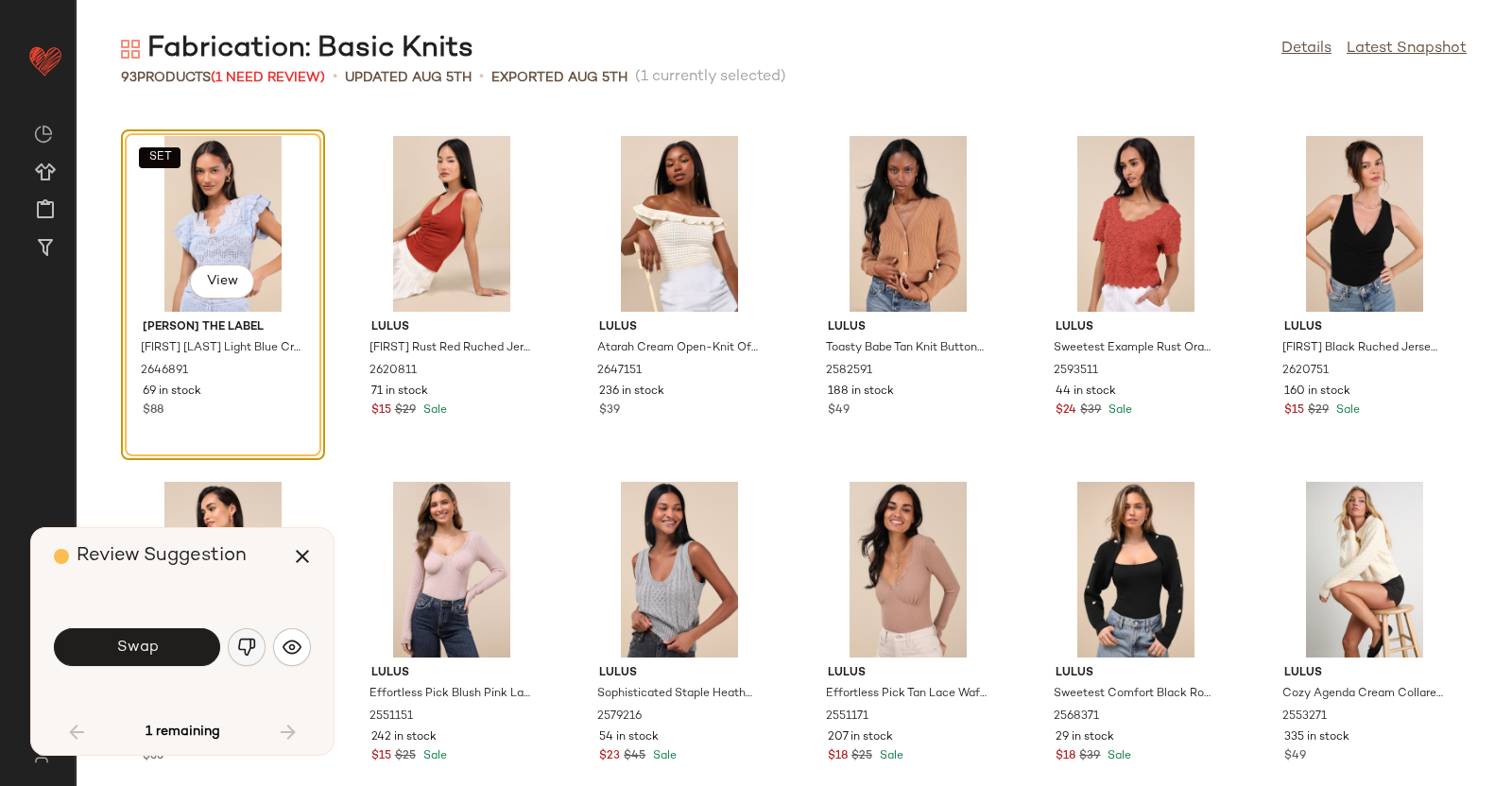 click at bounding box center [247, 647] 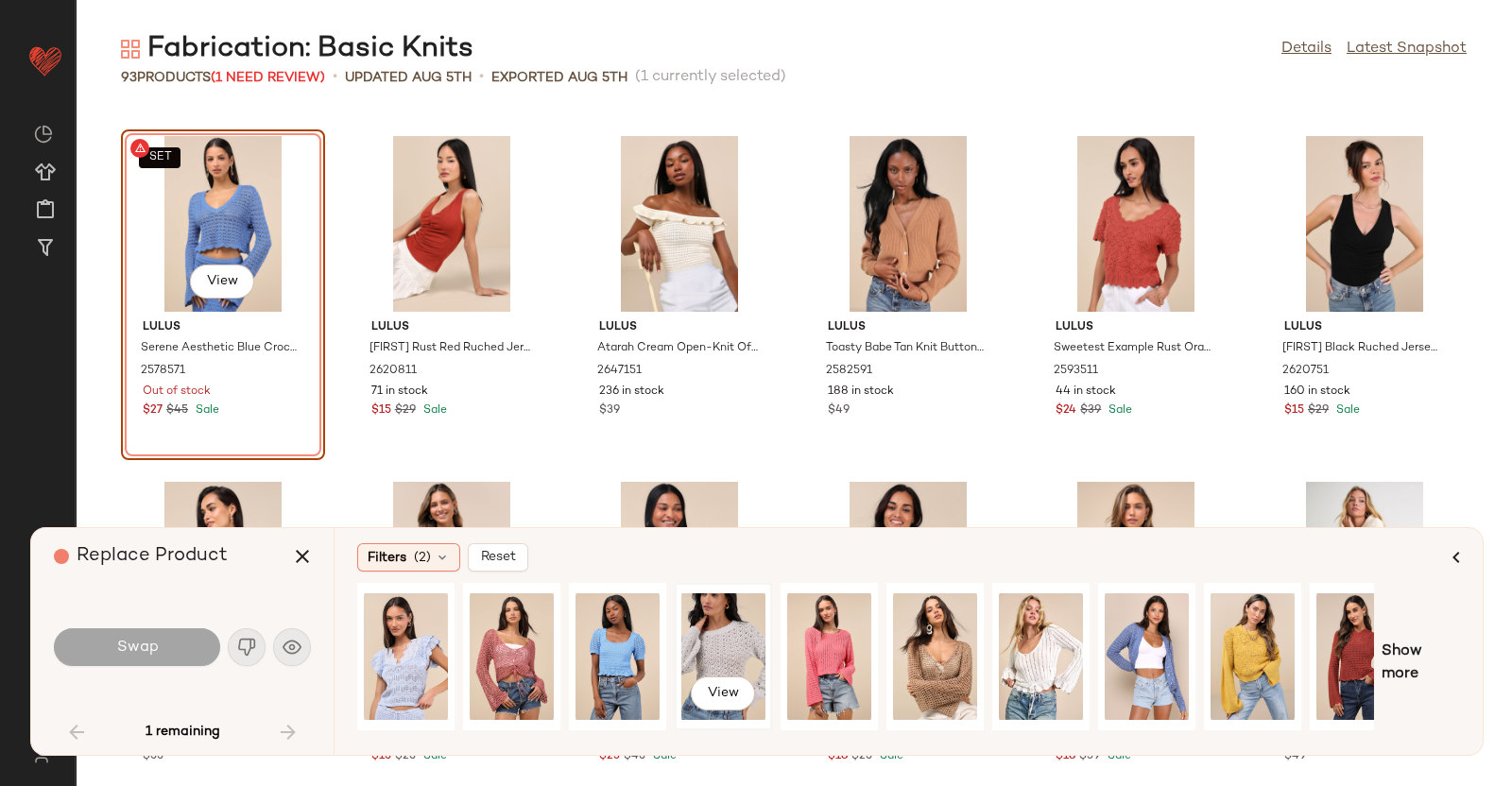 click on "View" 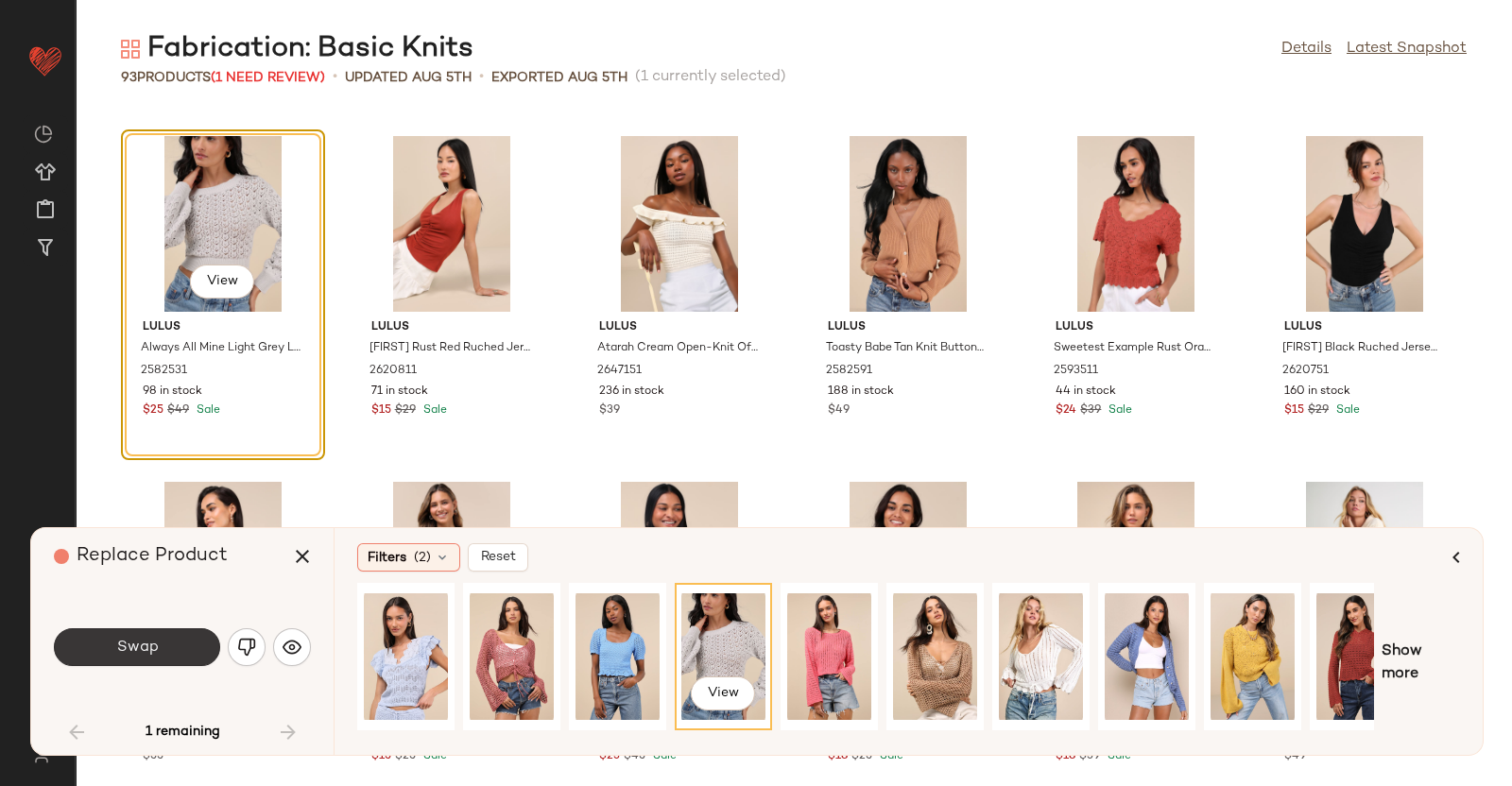 click on "Swap" at bounding box center (137, 647) 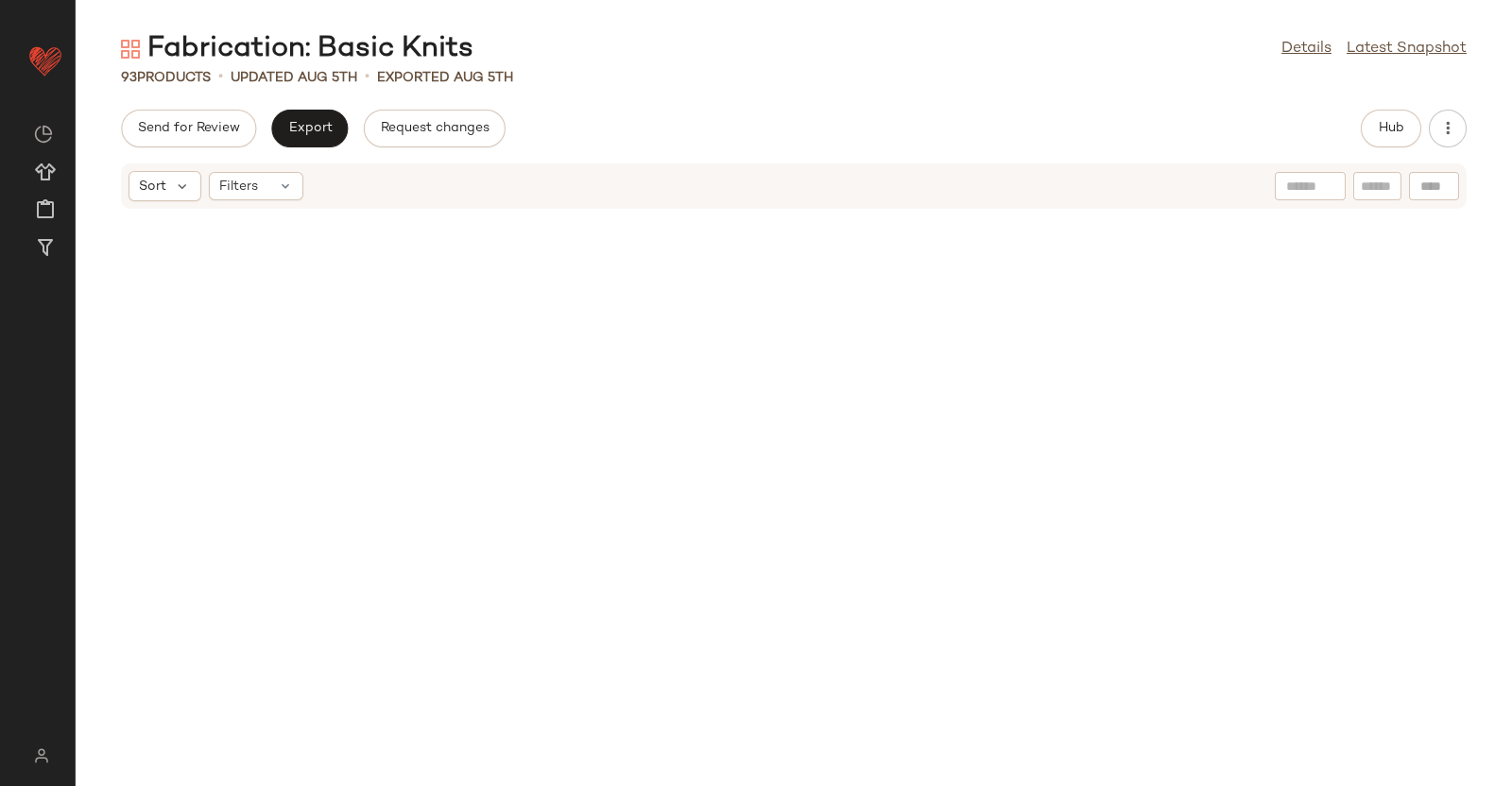 scroll, scrollTop: 0, scrollLeft: 0, axis: both 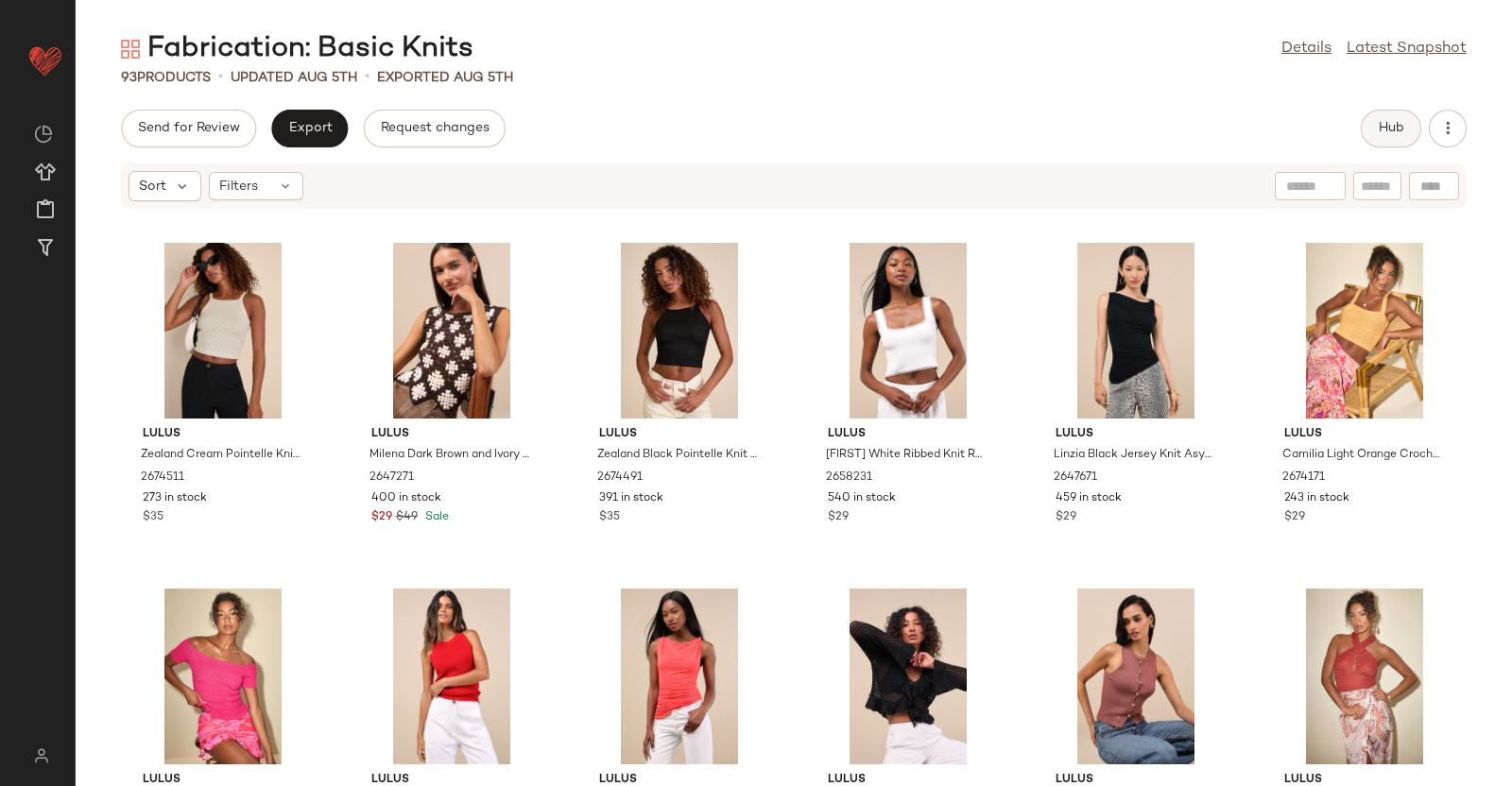 click on "Hub" 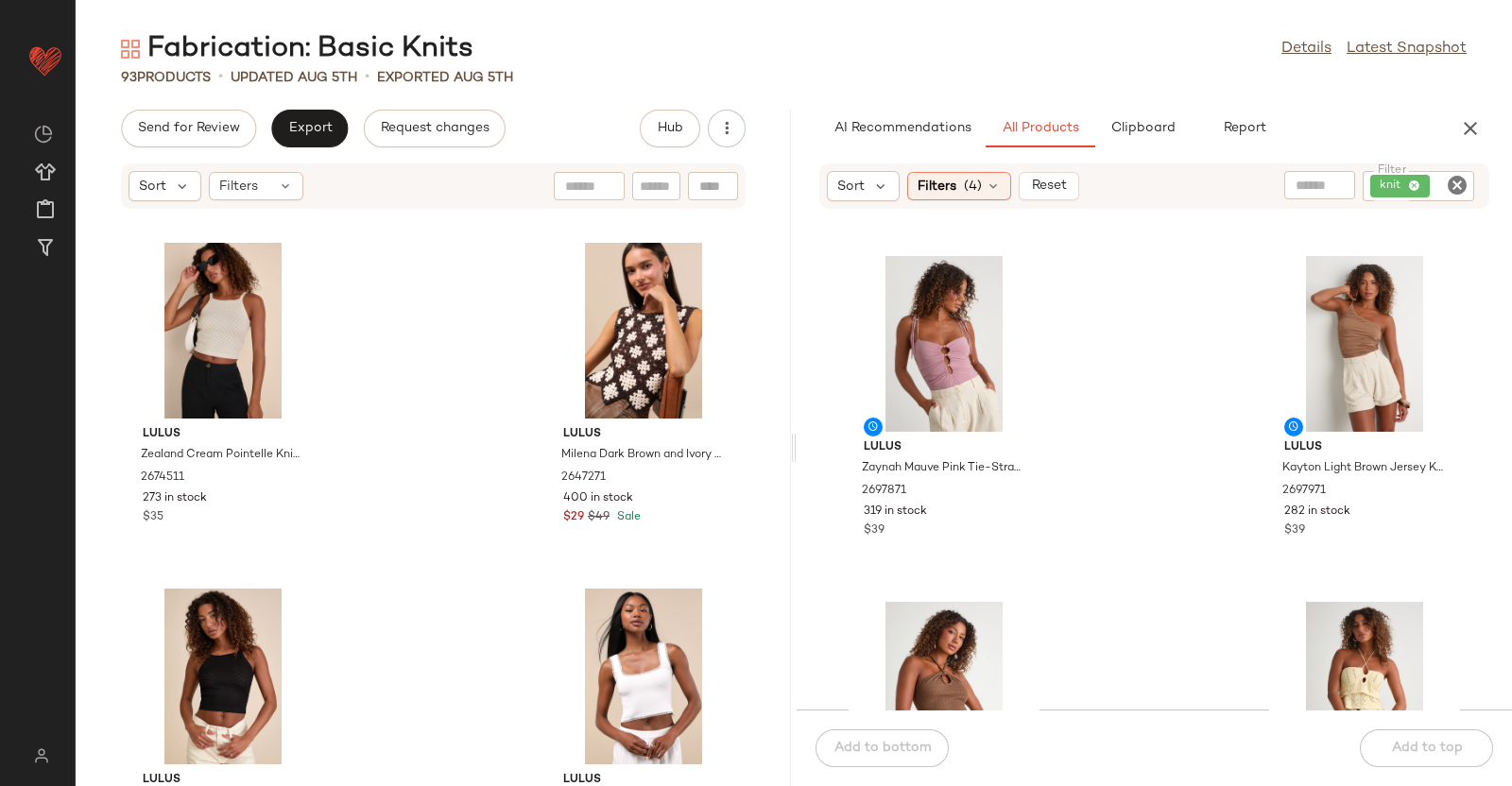 scroll, scrollTop: 487, scrollLeft: 0, axis: vertical 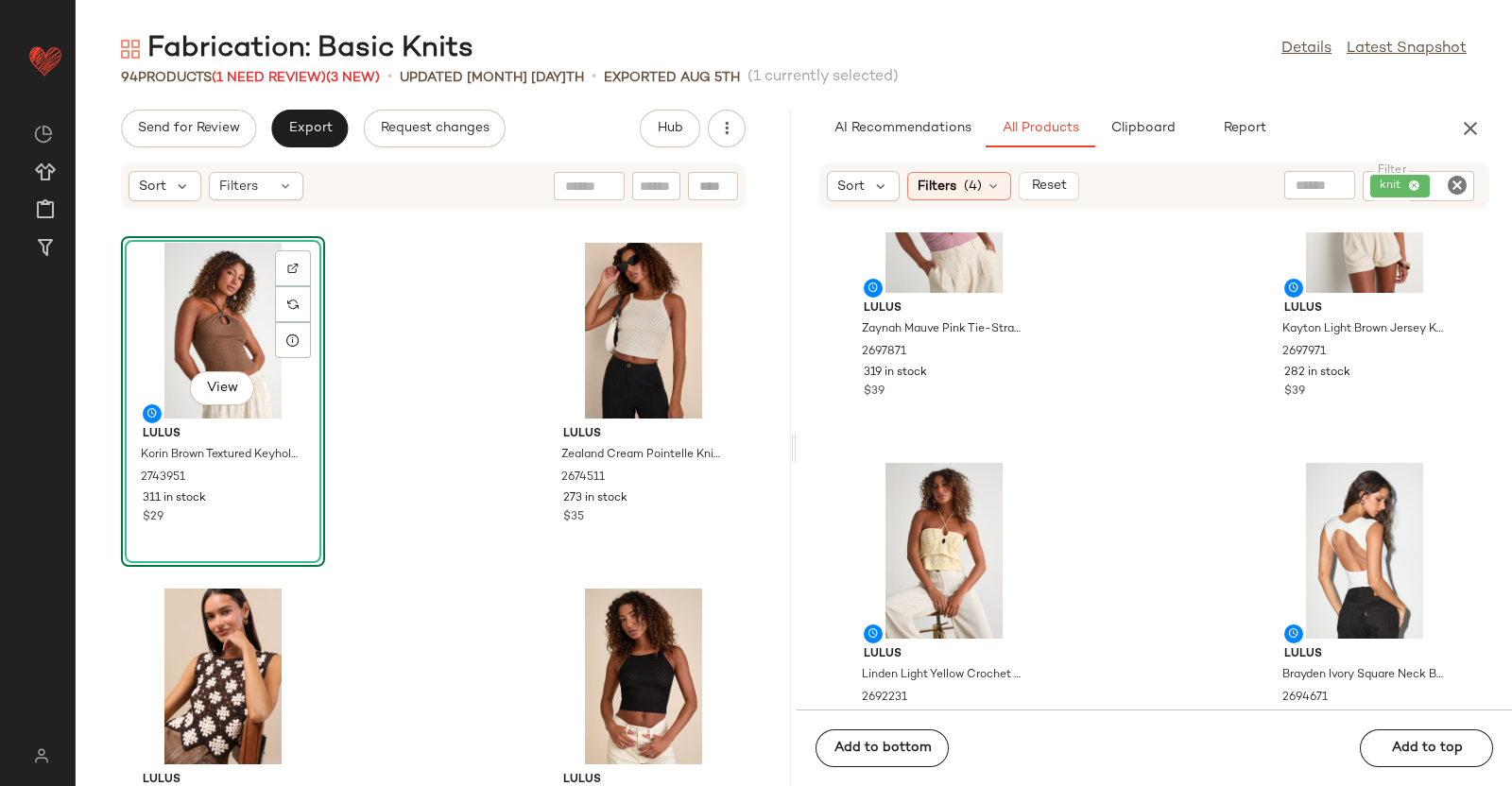 drag, startPoint x: 1465, startPoint y: 125, endPoint x: 1316, endPoint y: 144, distance: 150.20652 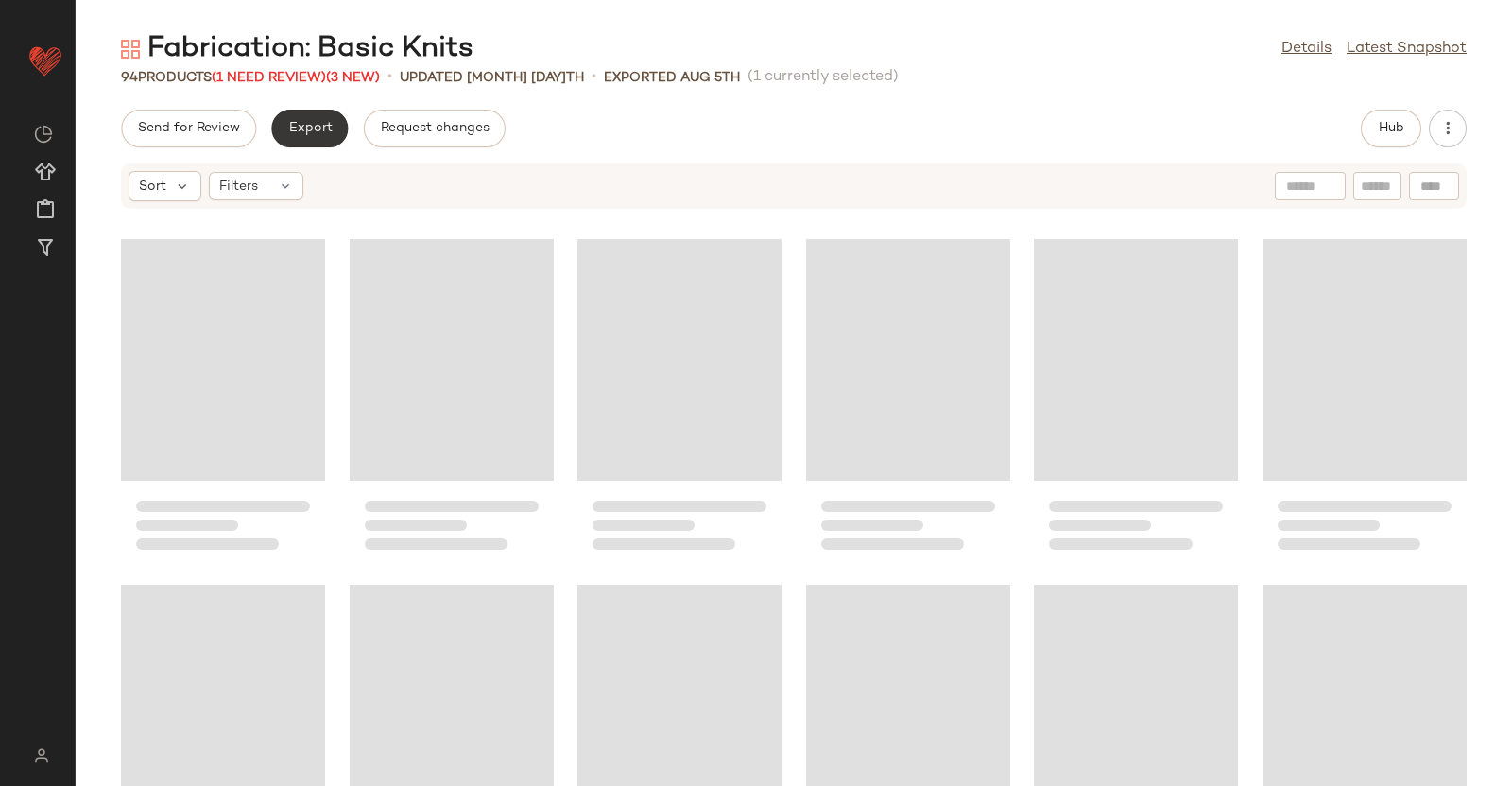 click on "Export" 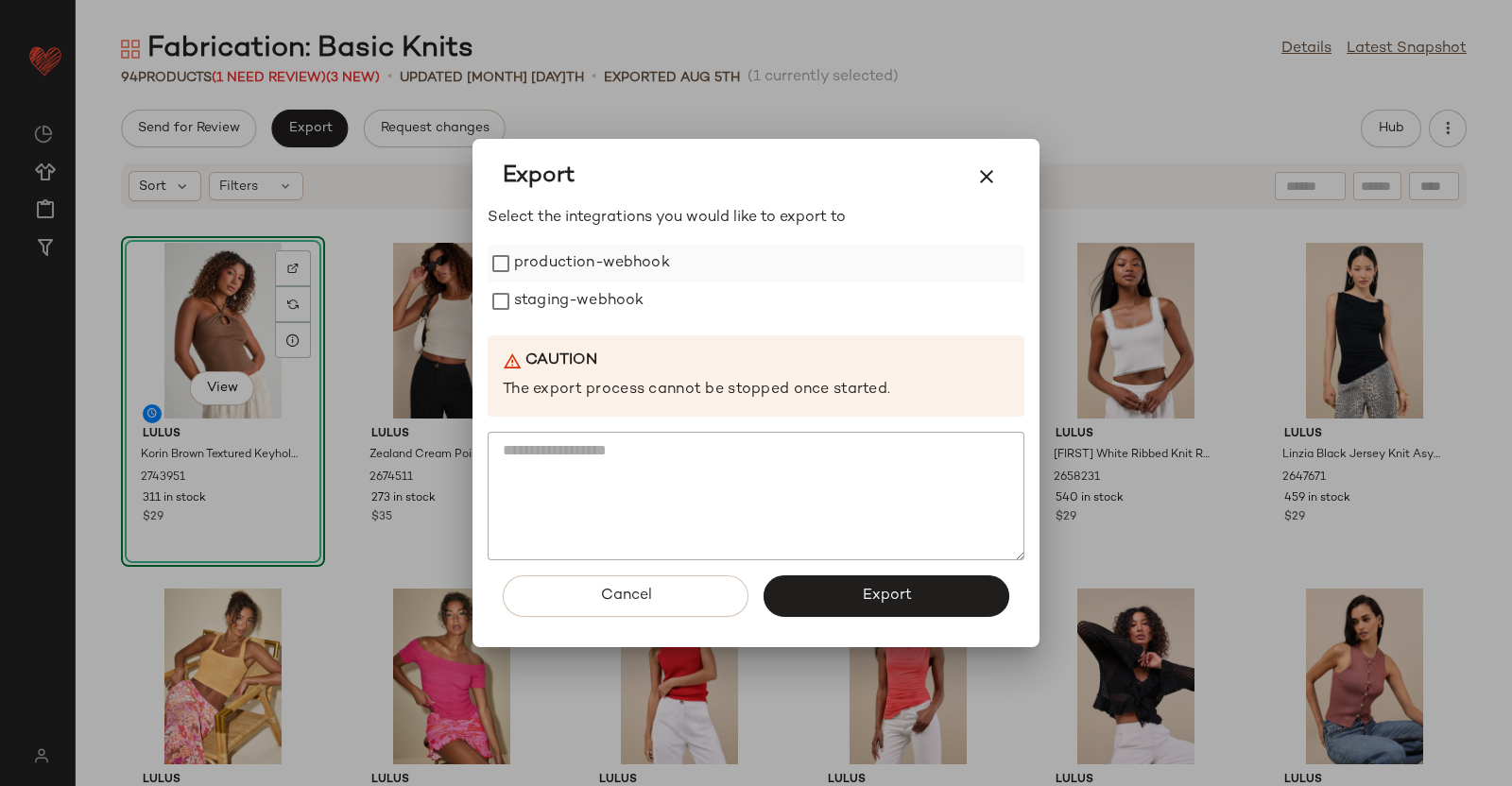 drag, startPoint x: 708, startPoint y: 233, endPoint x: 690, endPoint y: 254, distance: 27.658633 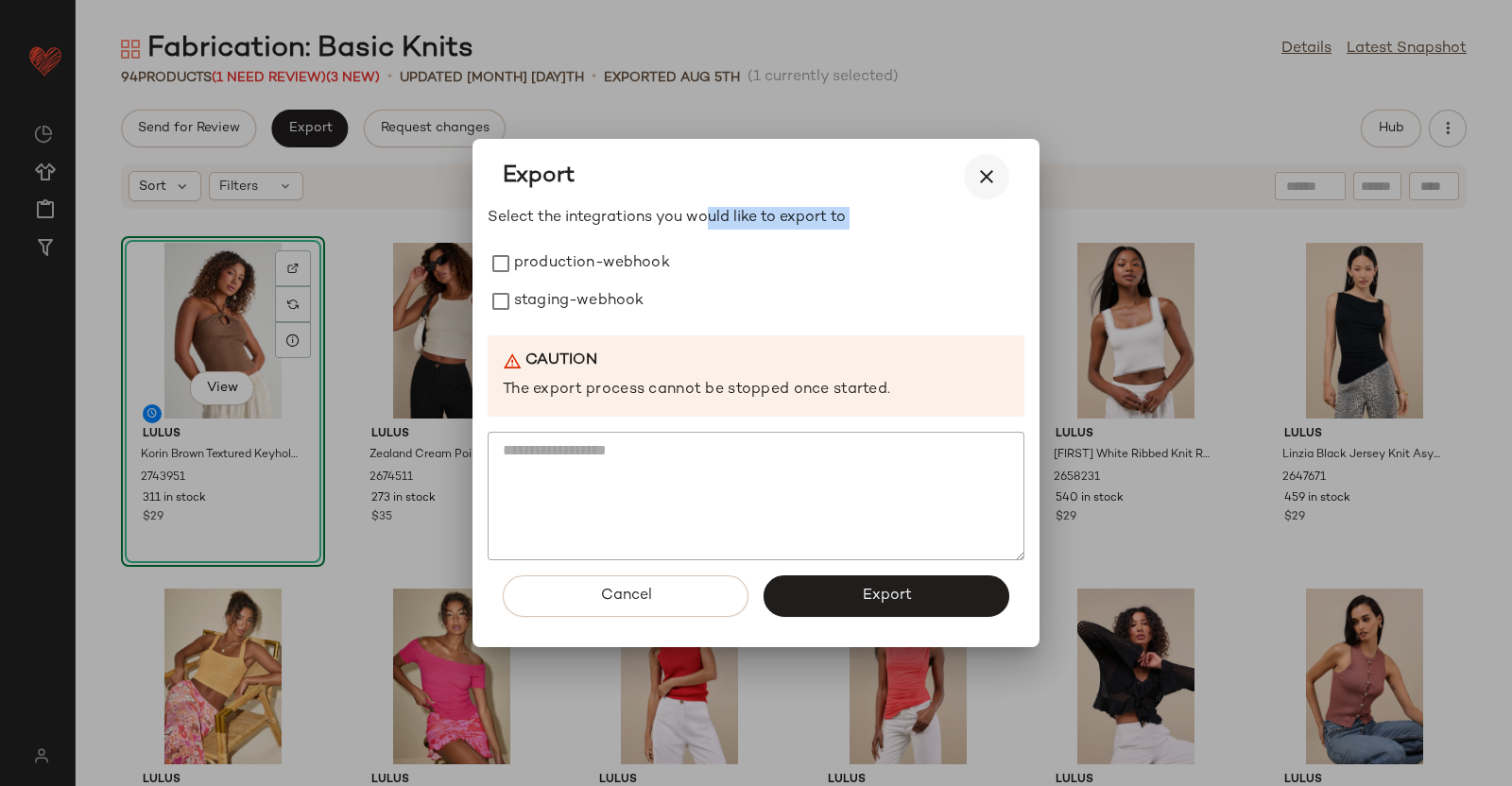 click at bounding box center (987, 177) 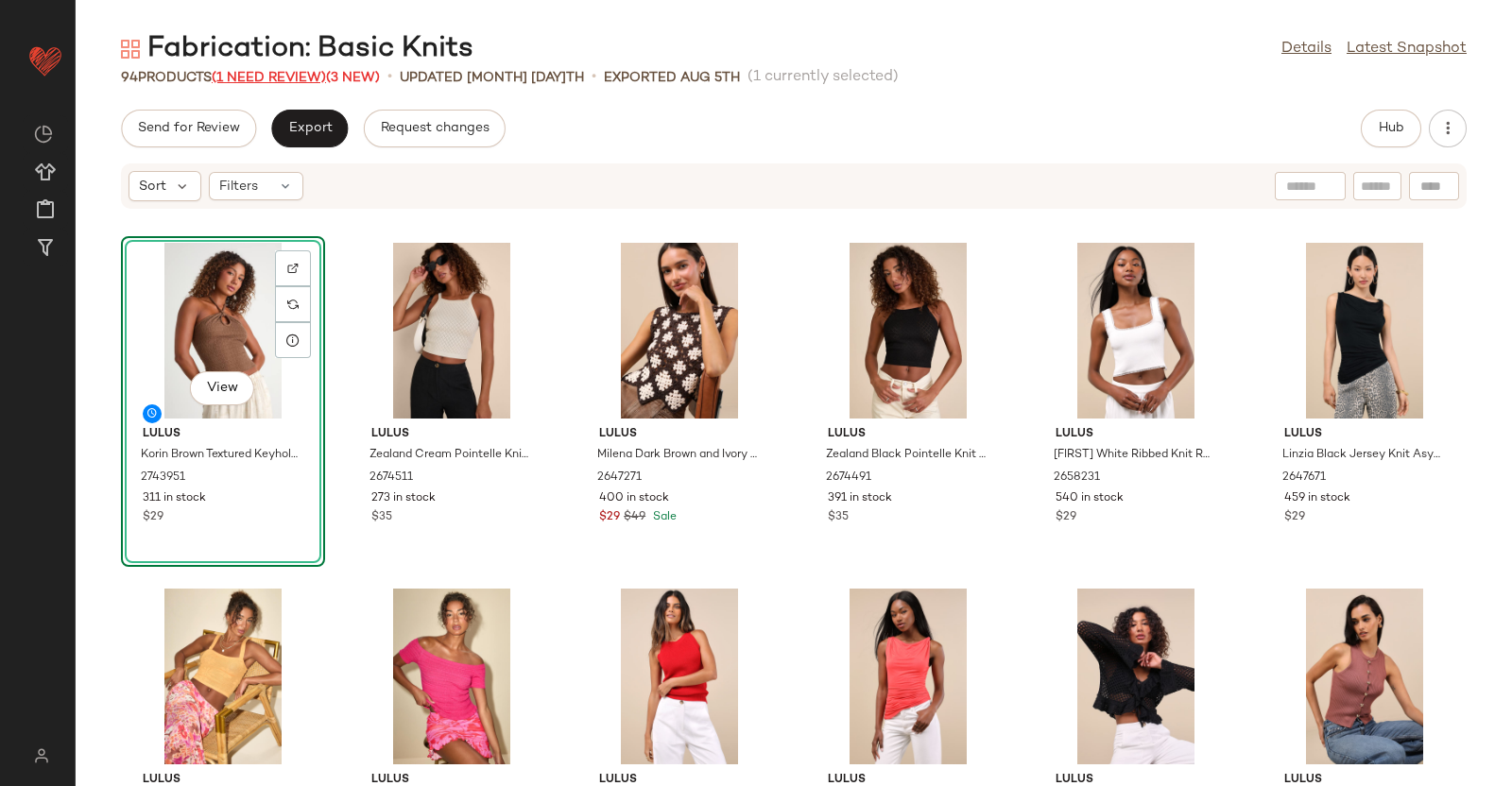 click on "(1 Need Review)" at bounding box center (268, 77) 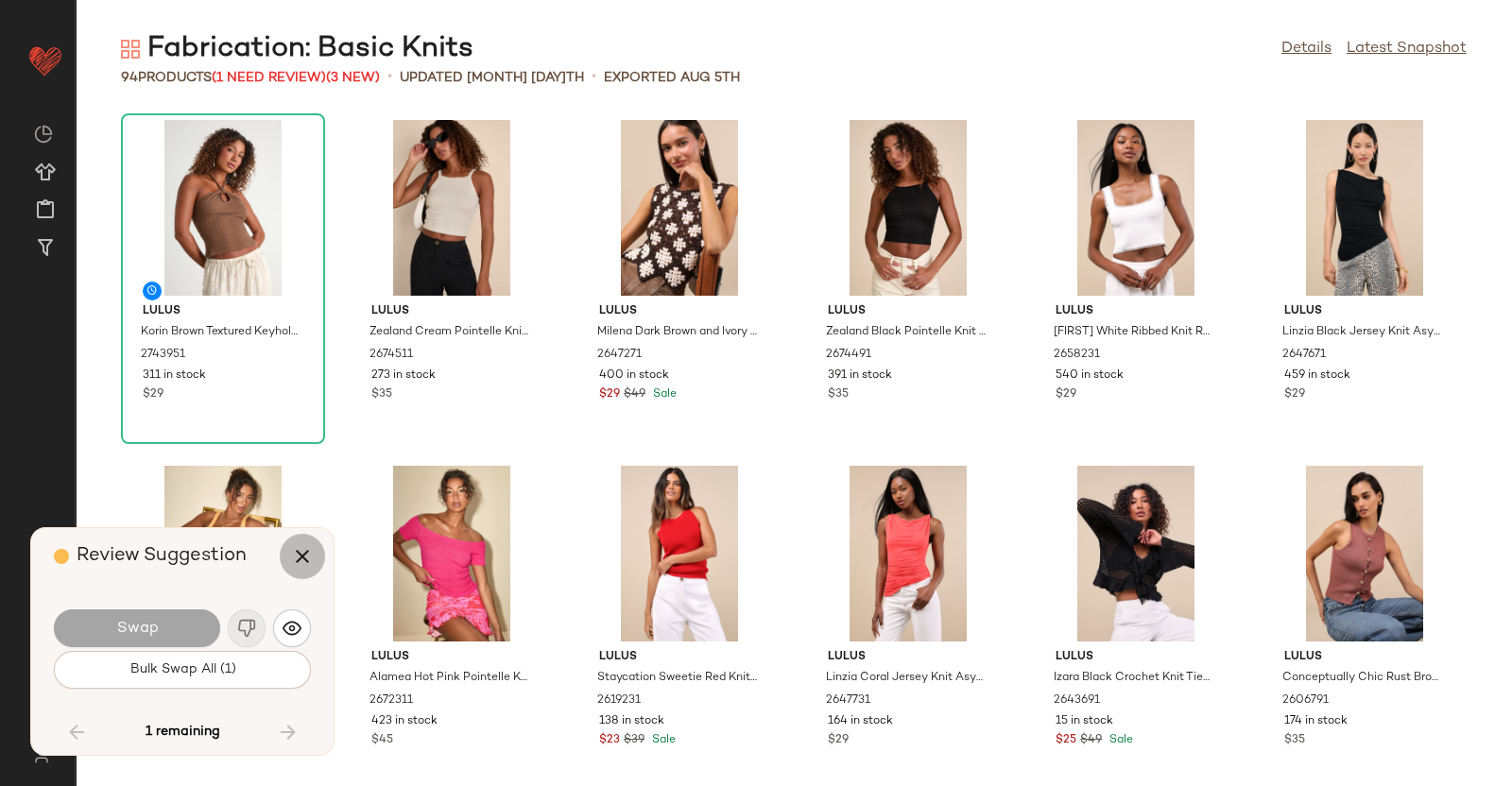 click at bounding box center (302, 556) 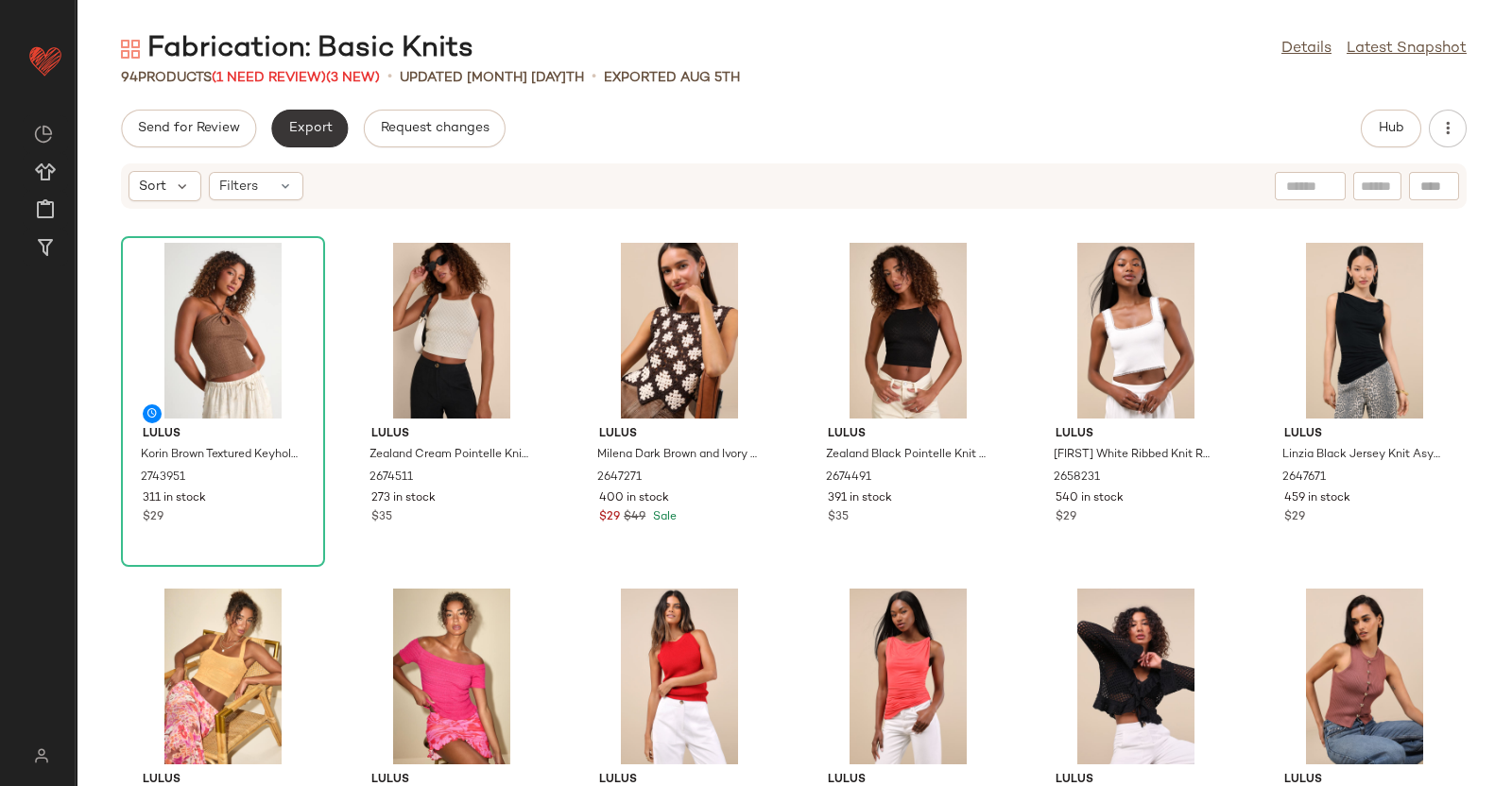 click on "Export" at bounding box center [309, 128] 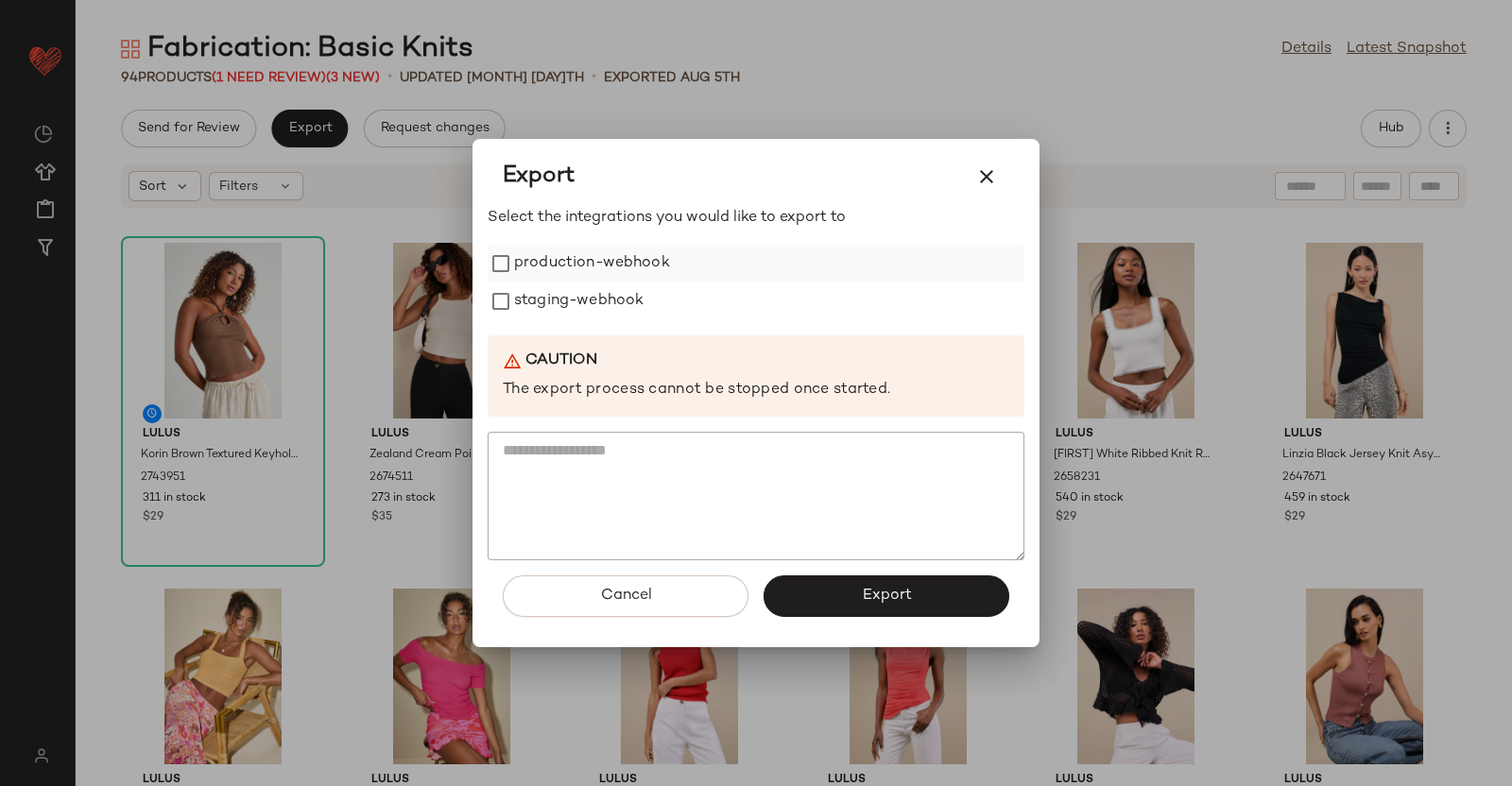 drag, startPoint x: 557, startPoint y: 288, endPoint x: 577, endPoint y: 276, distance: 23.323808 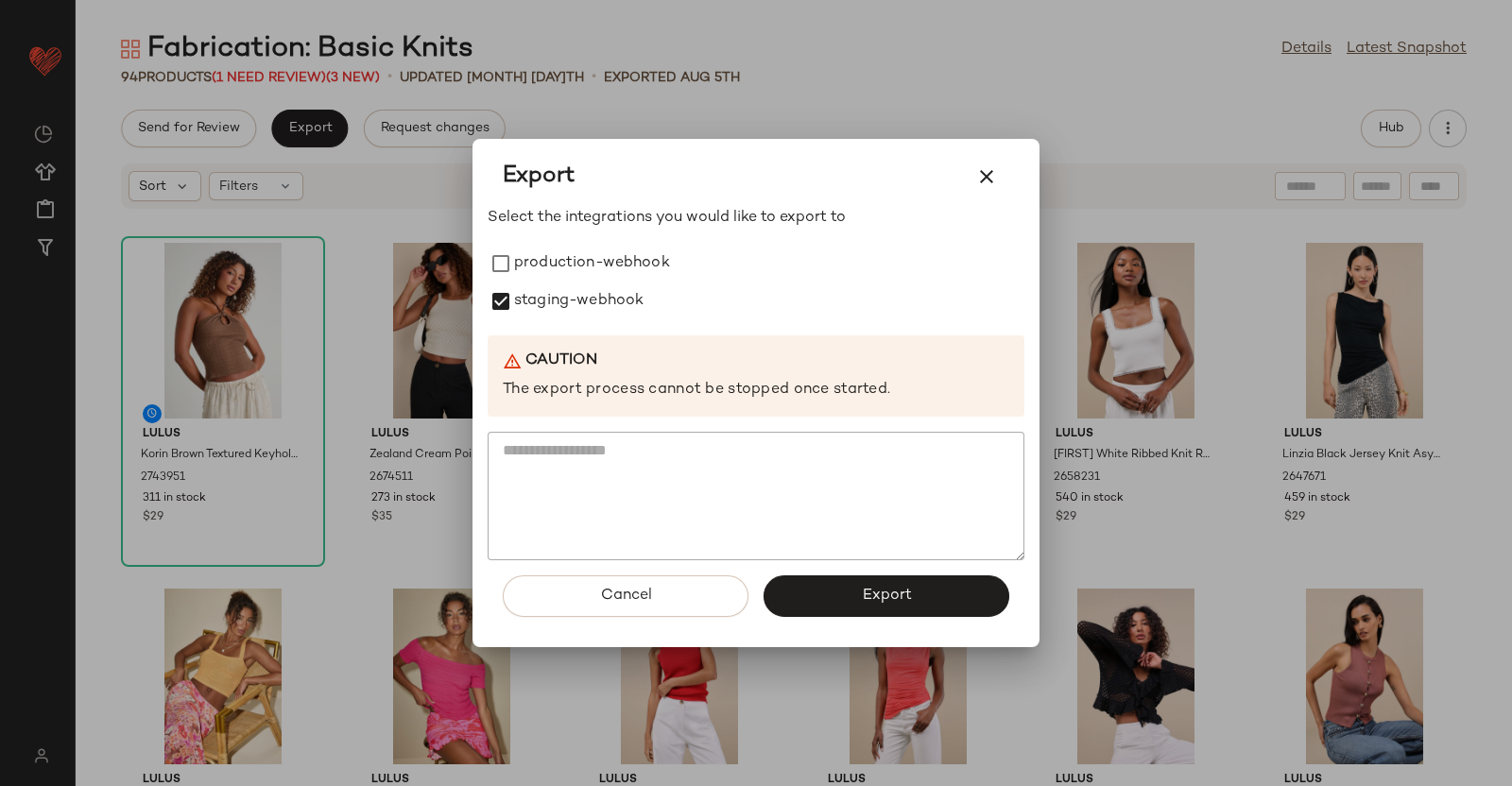 drag, startPoint x: 580, startPoint y: 272, endPoint x: 822, endPoint y: 532, distance: 355.196 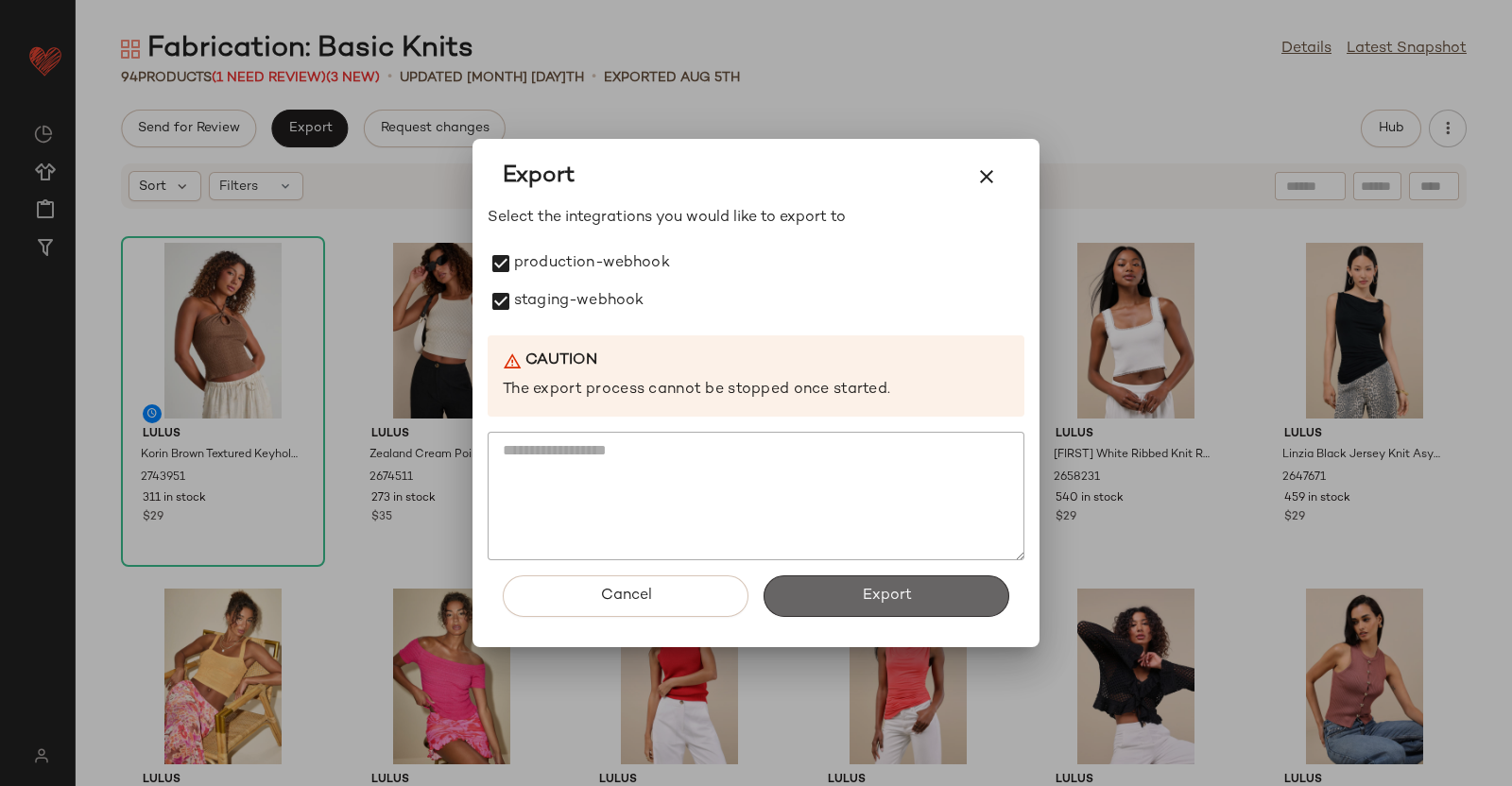 click on "Export" 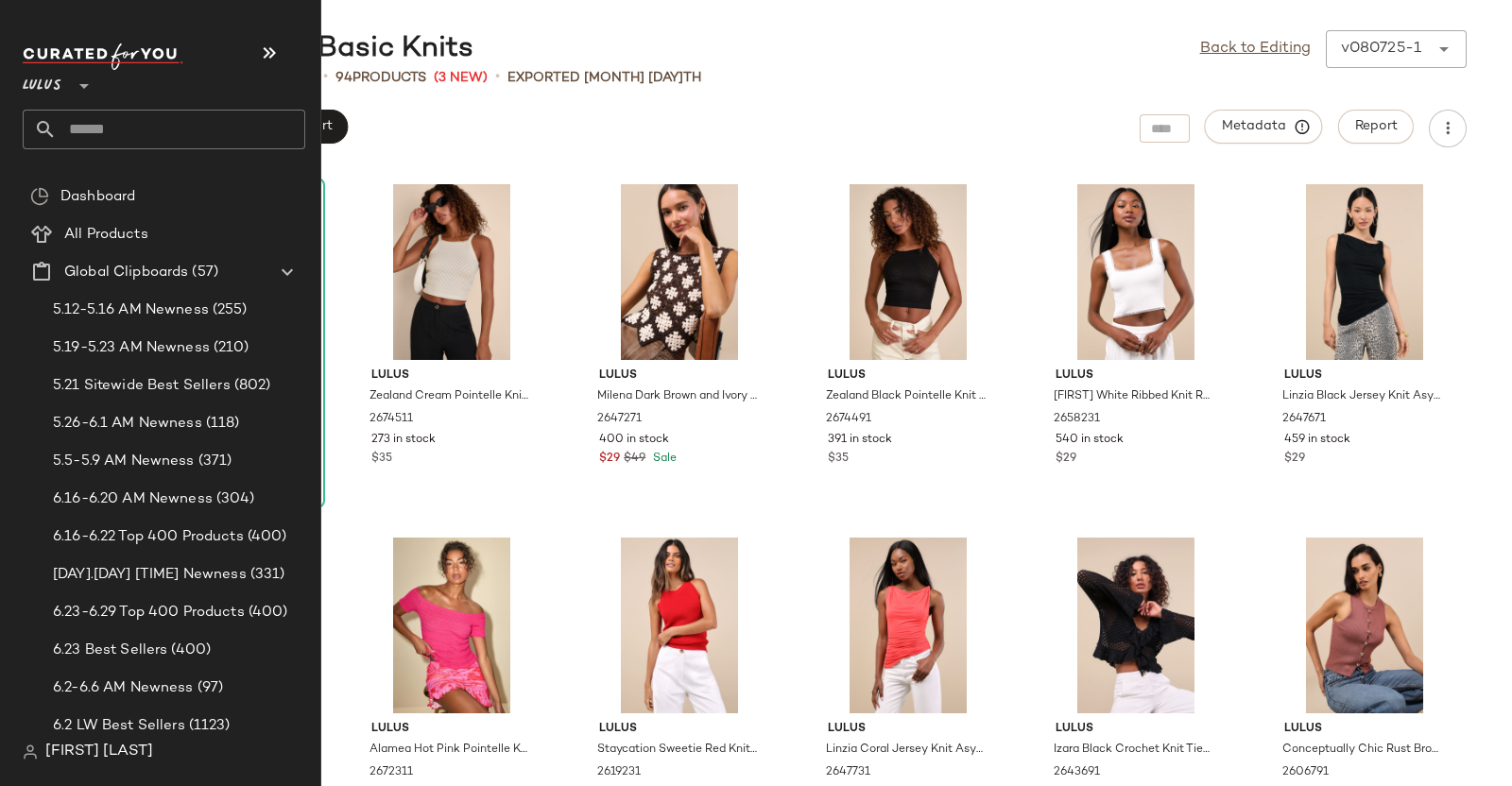click 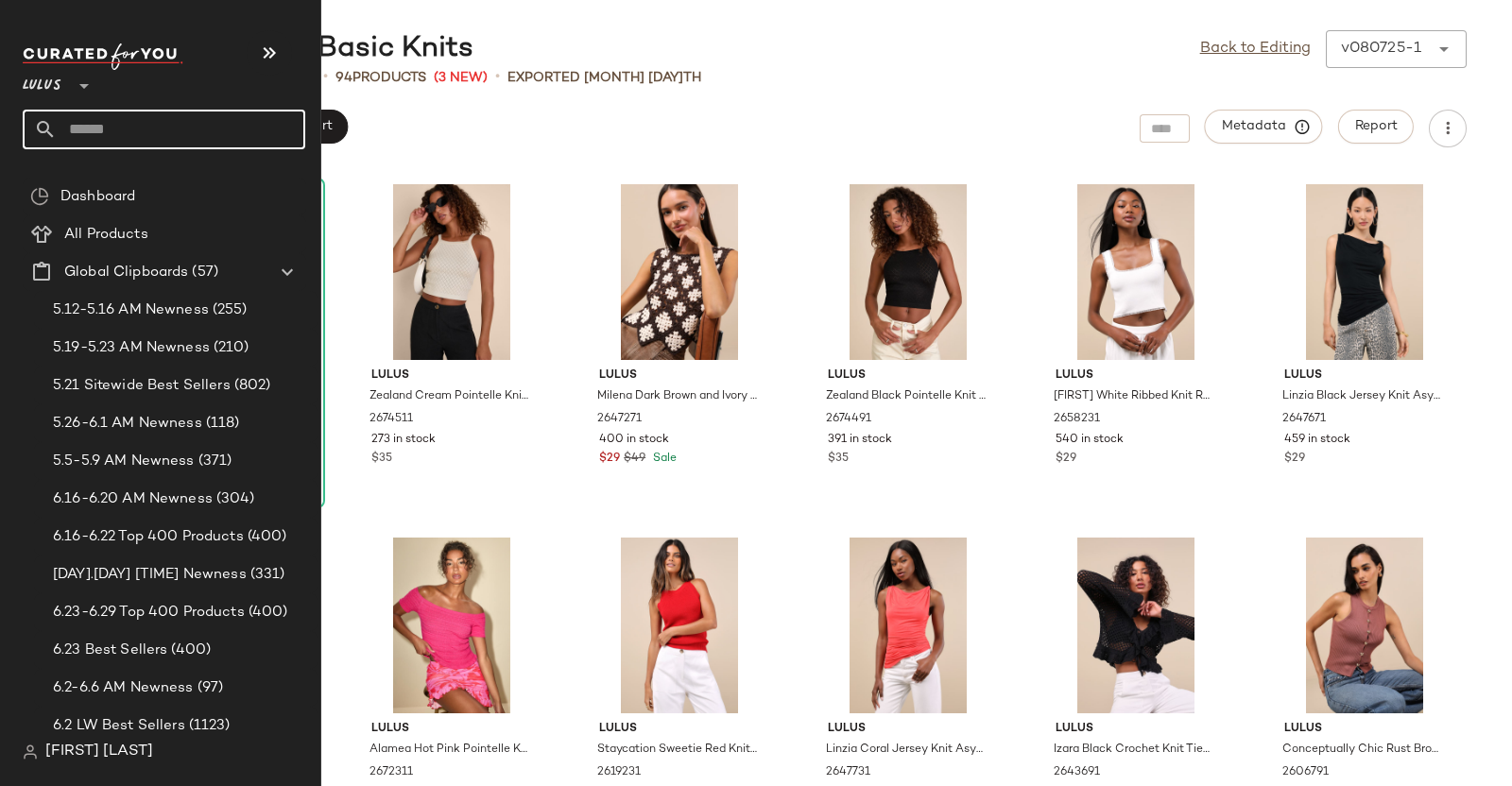 click 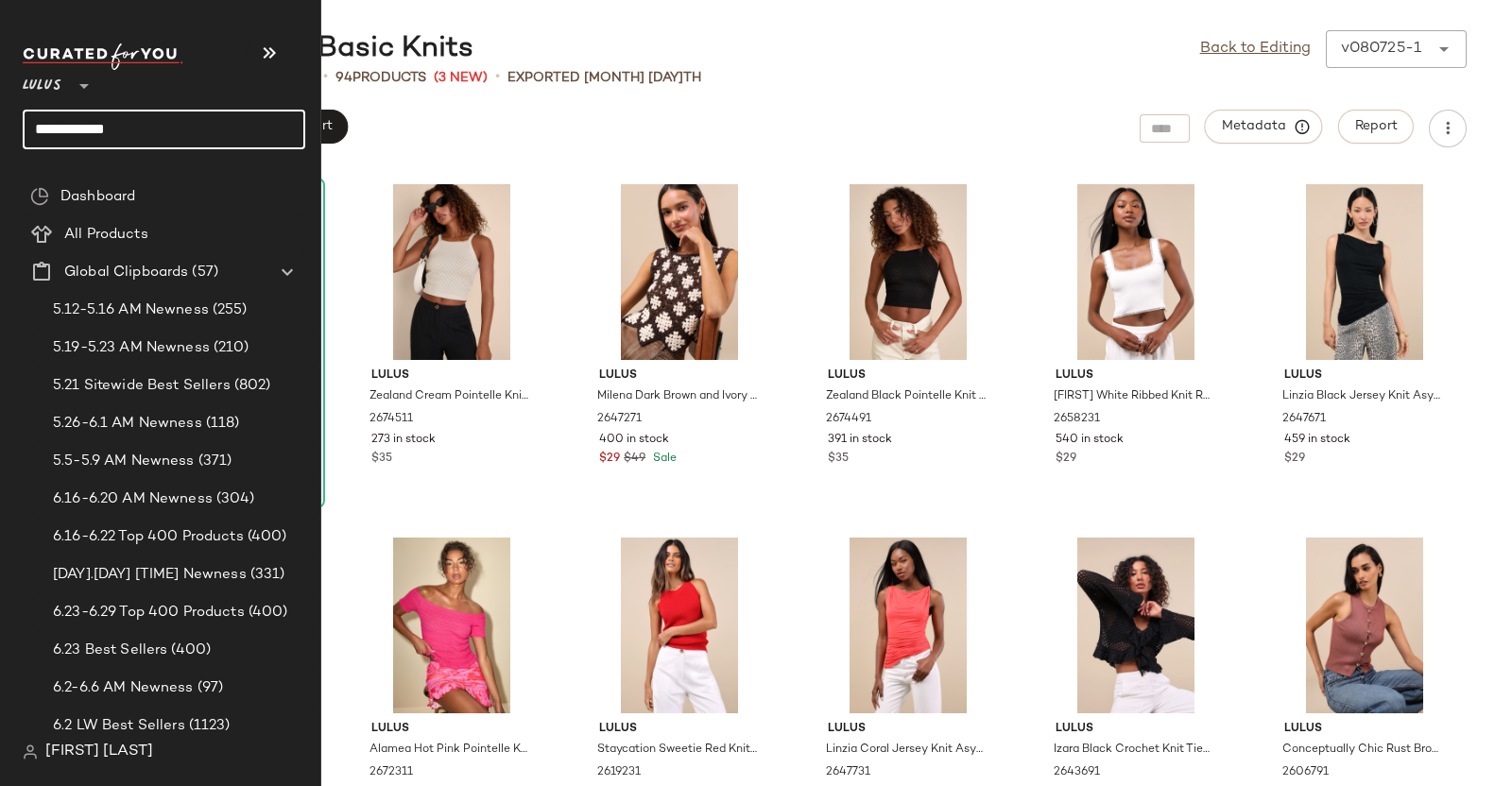 type on "**********" 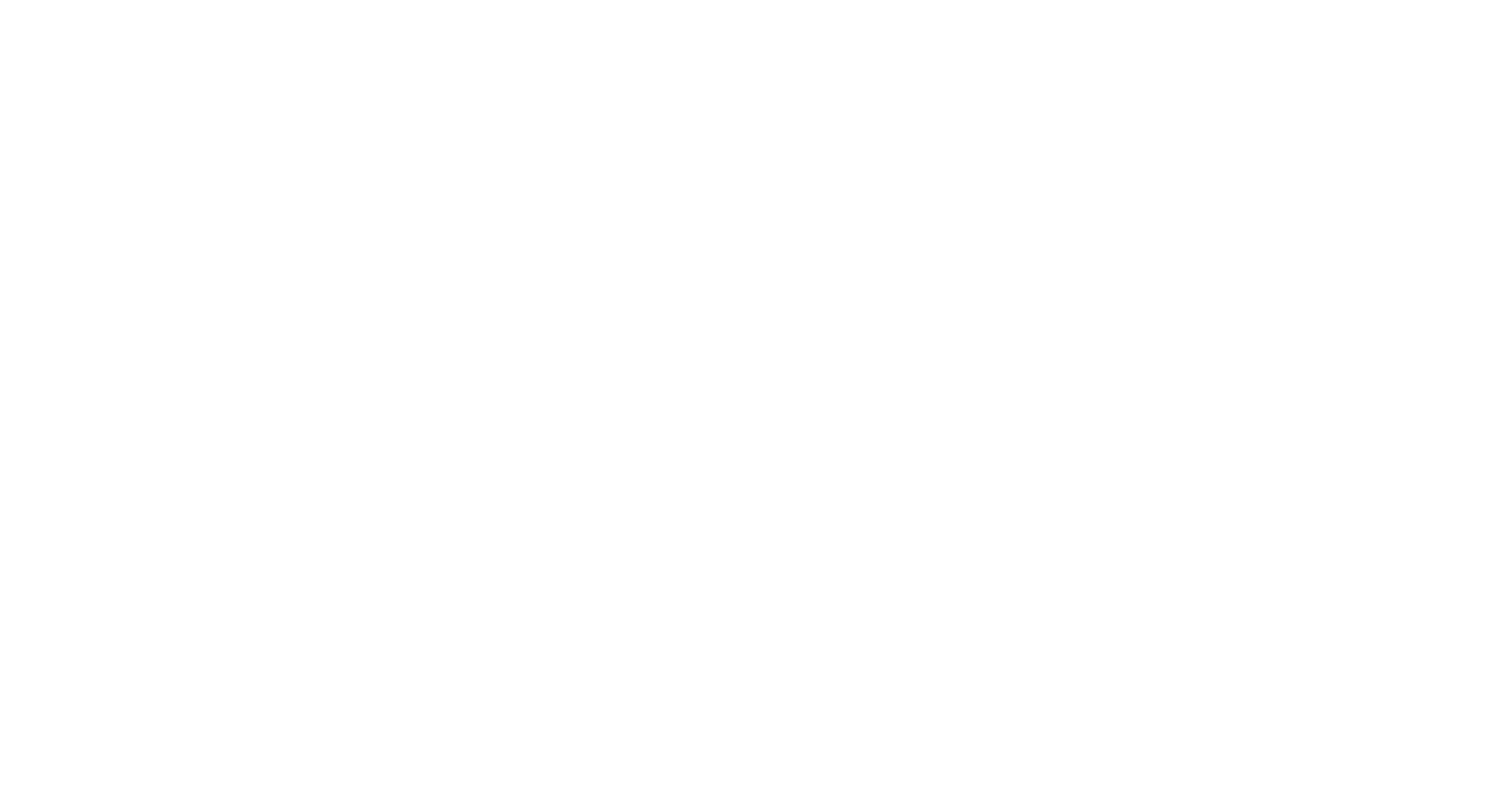 scroll, scrollTop: 0, scrollLeft: 0, axis: both 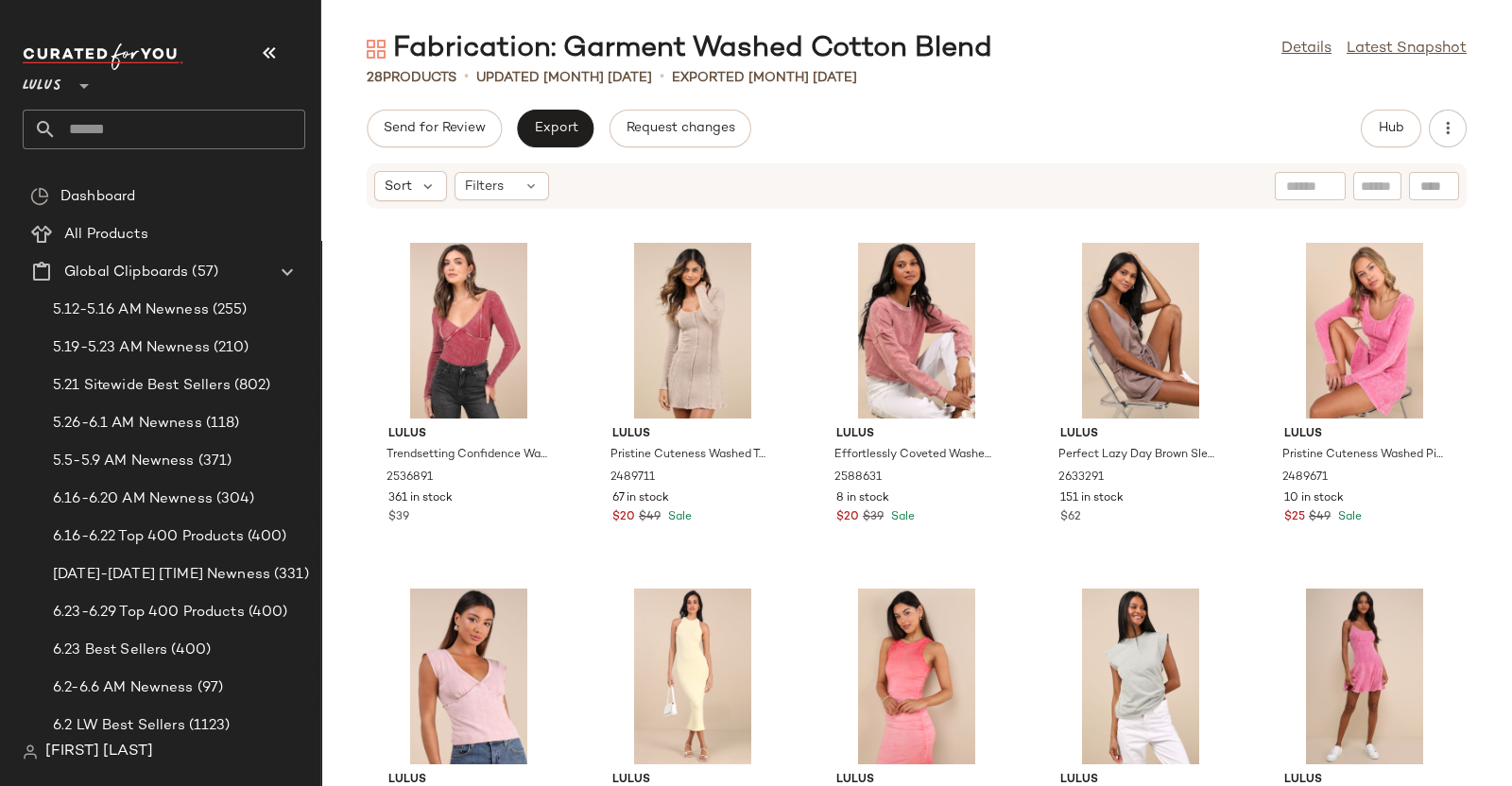 click on "Lulus **" at bounding box center (171, 104) 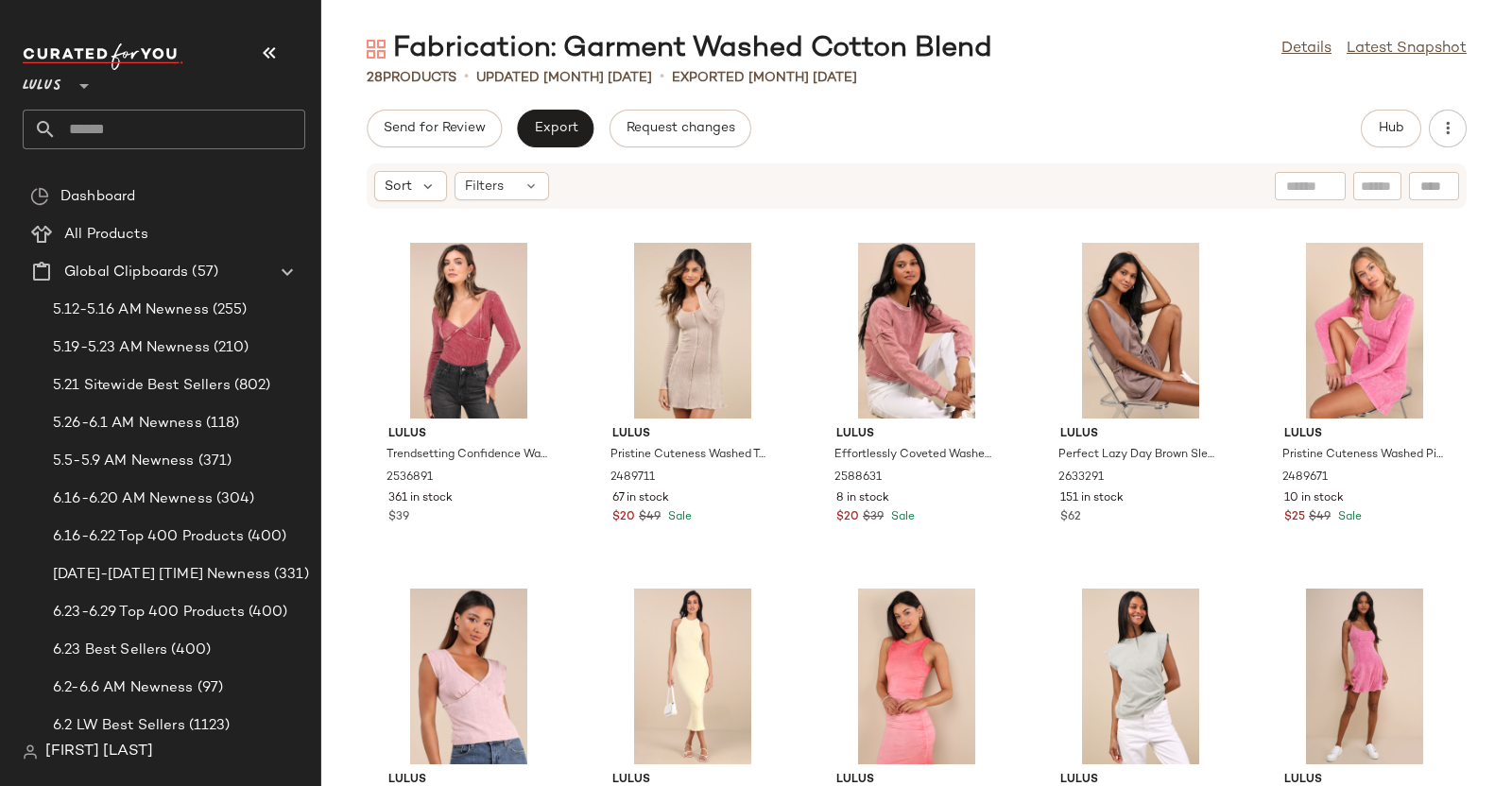click on "Lulus **" at bounding box center (163, 75) 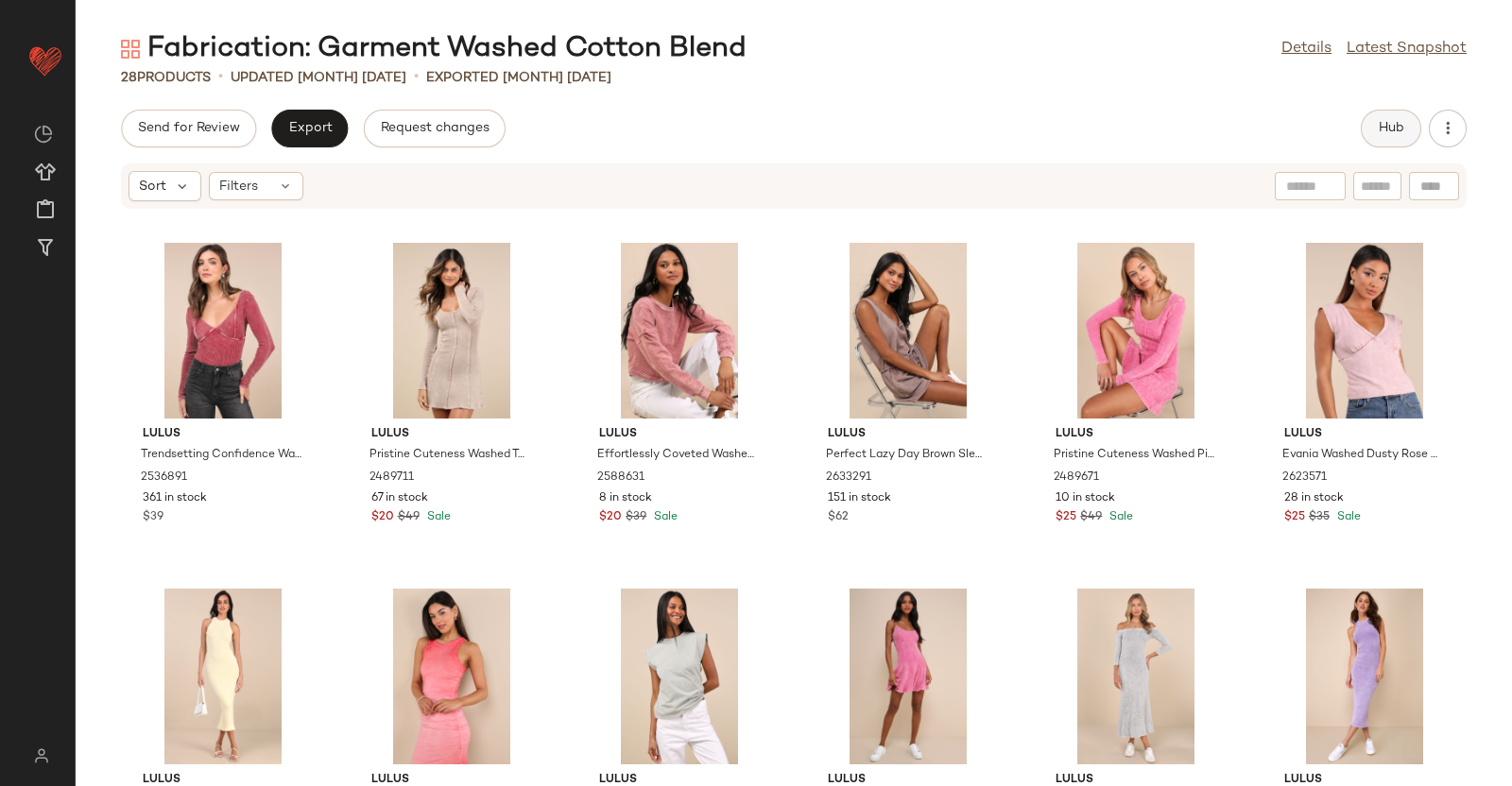 click on "Hub" at bounding box center (1391, 128) 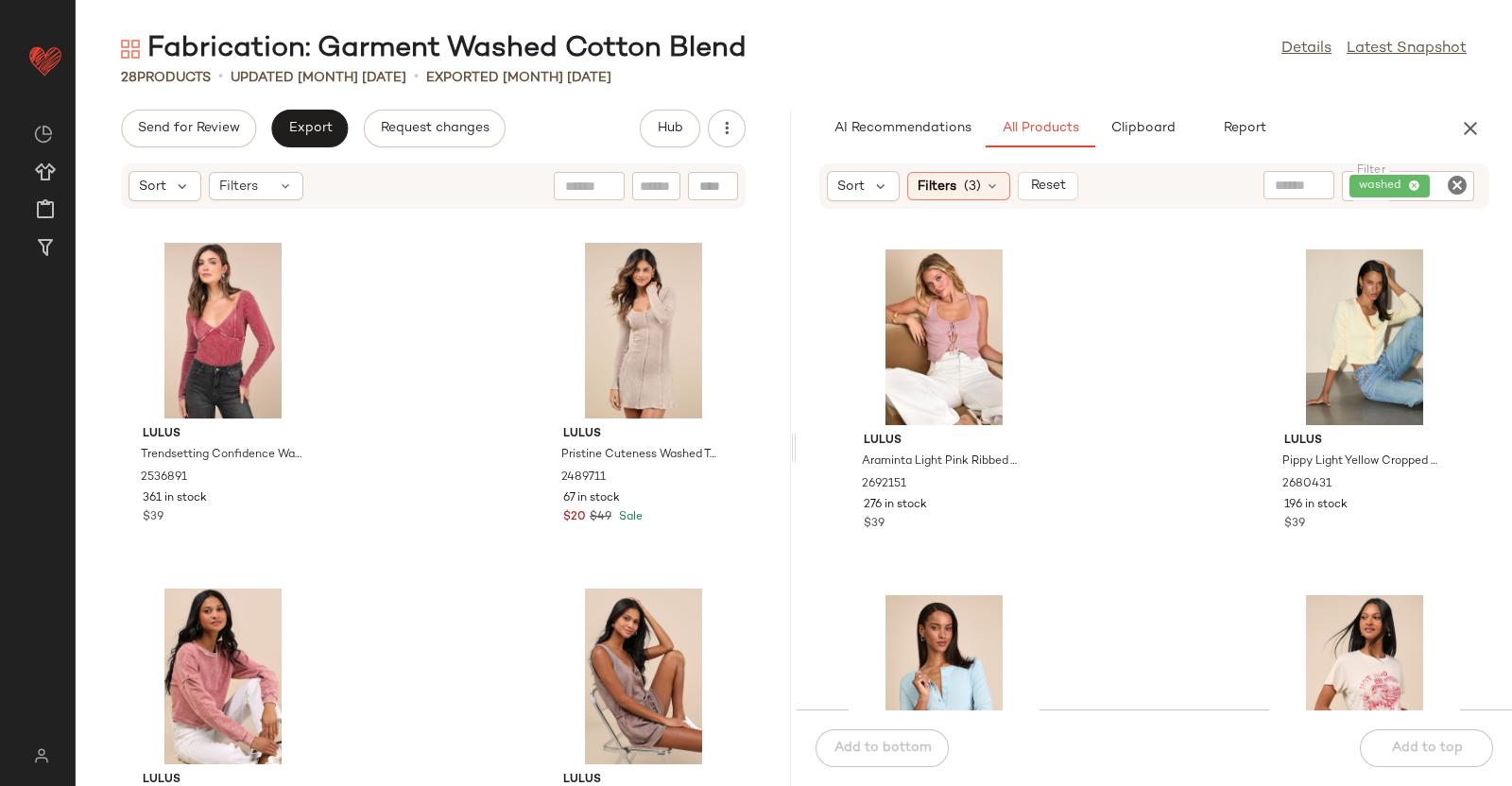 scroll, scrollTop: 605, scrollLeft: 0, axis: vertical 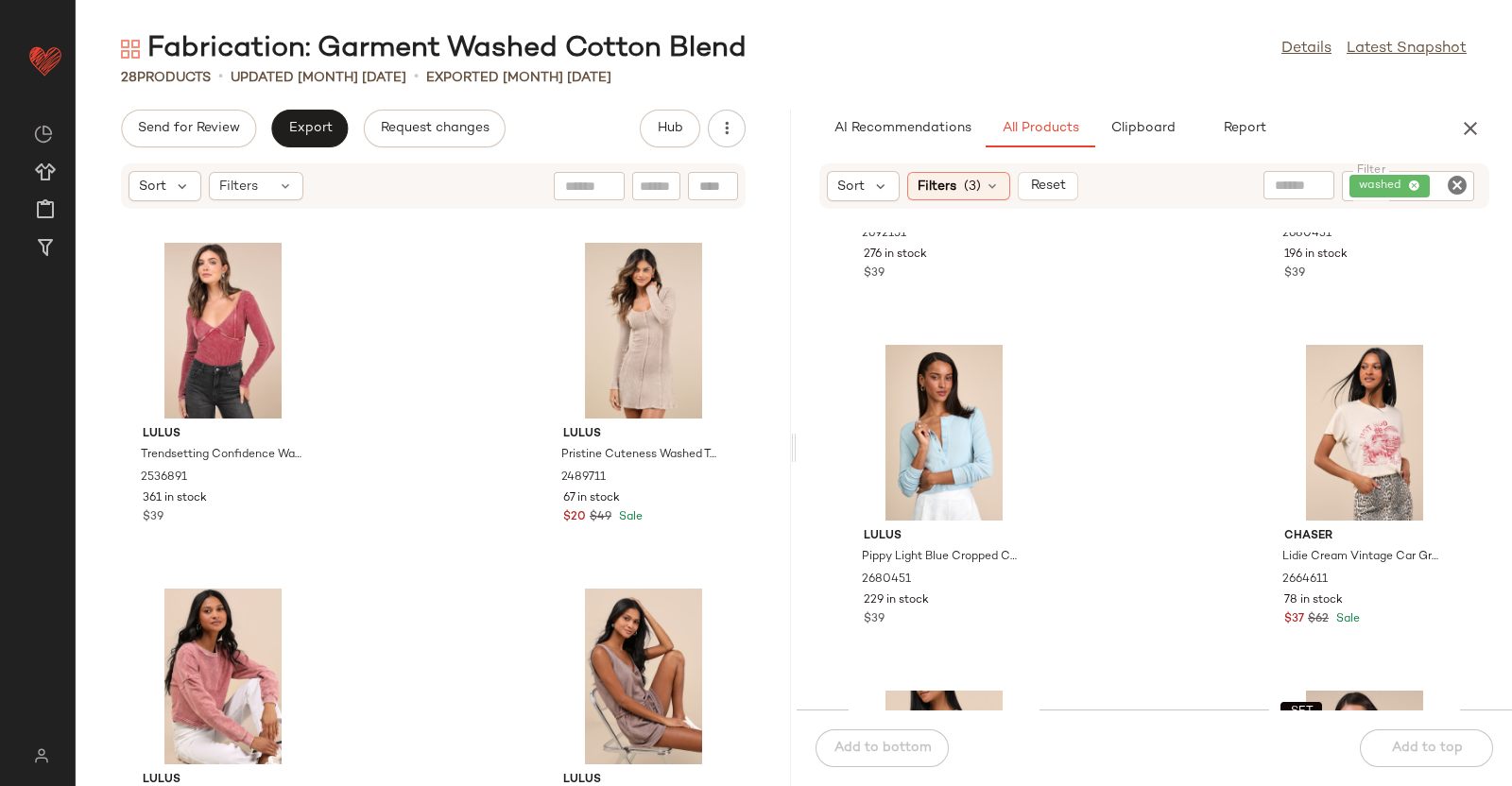 drag, startPoint x: 1464, startPoint y: 136, endPoint x: 1446, endPoint y: 133, distance: 18.248288 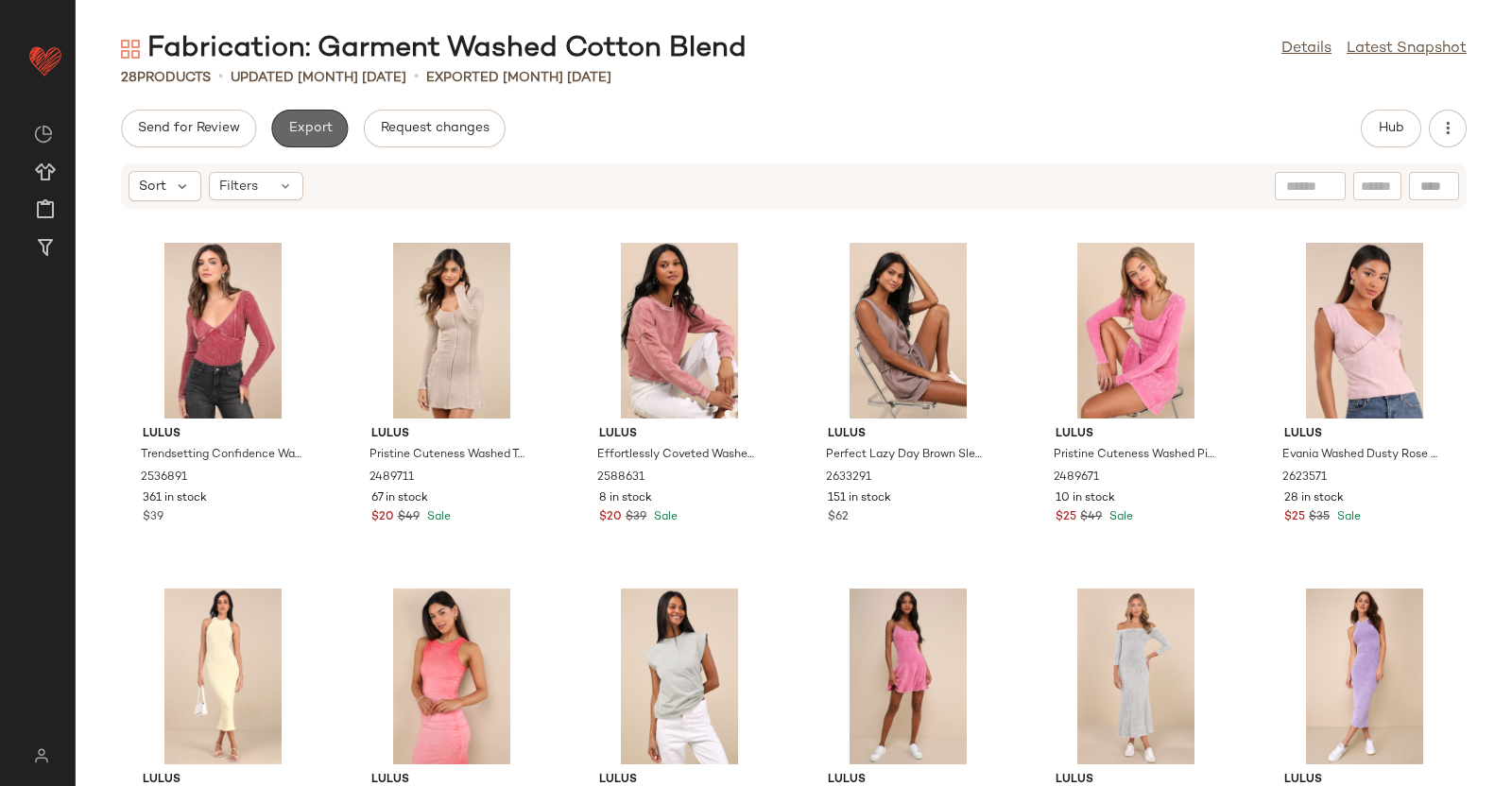 click on "Export" at bounding box center (309, 128) 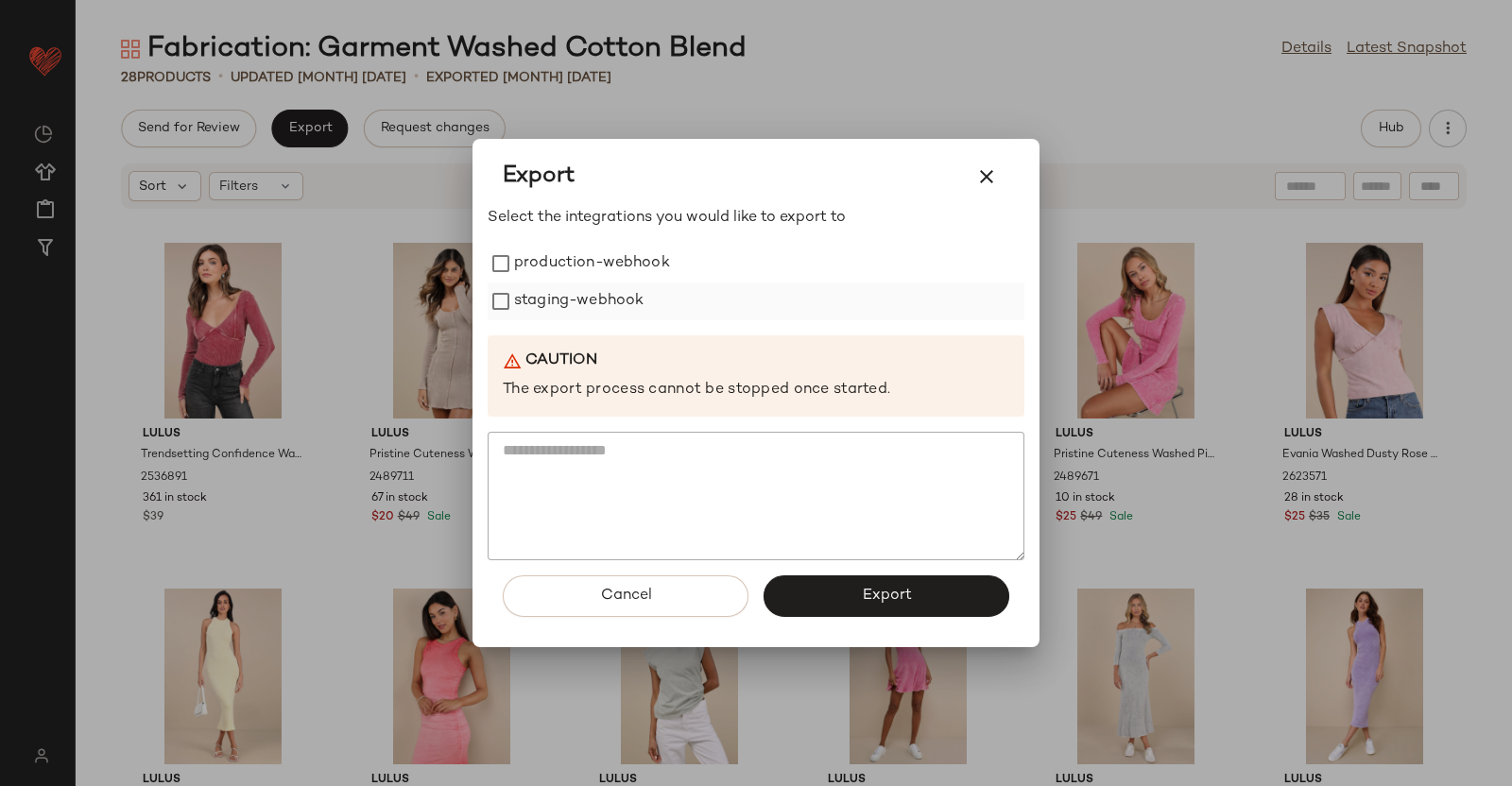 drag, startPoint x: 551, startPoint y: 252, endPoint x: 543, endPoint y: 300, distance: 48.6621 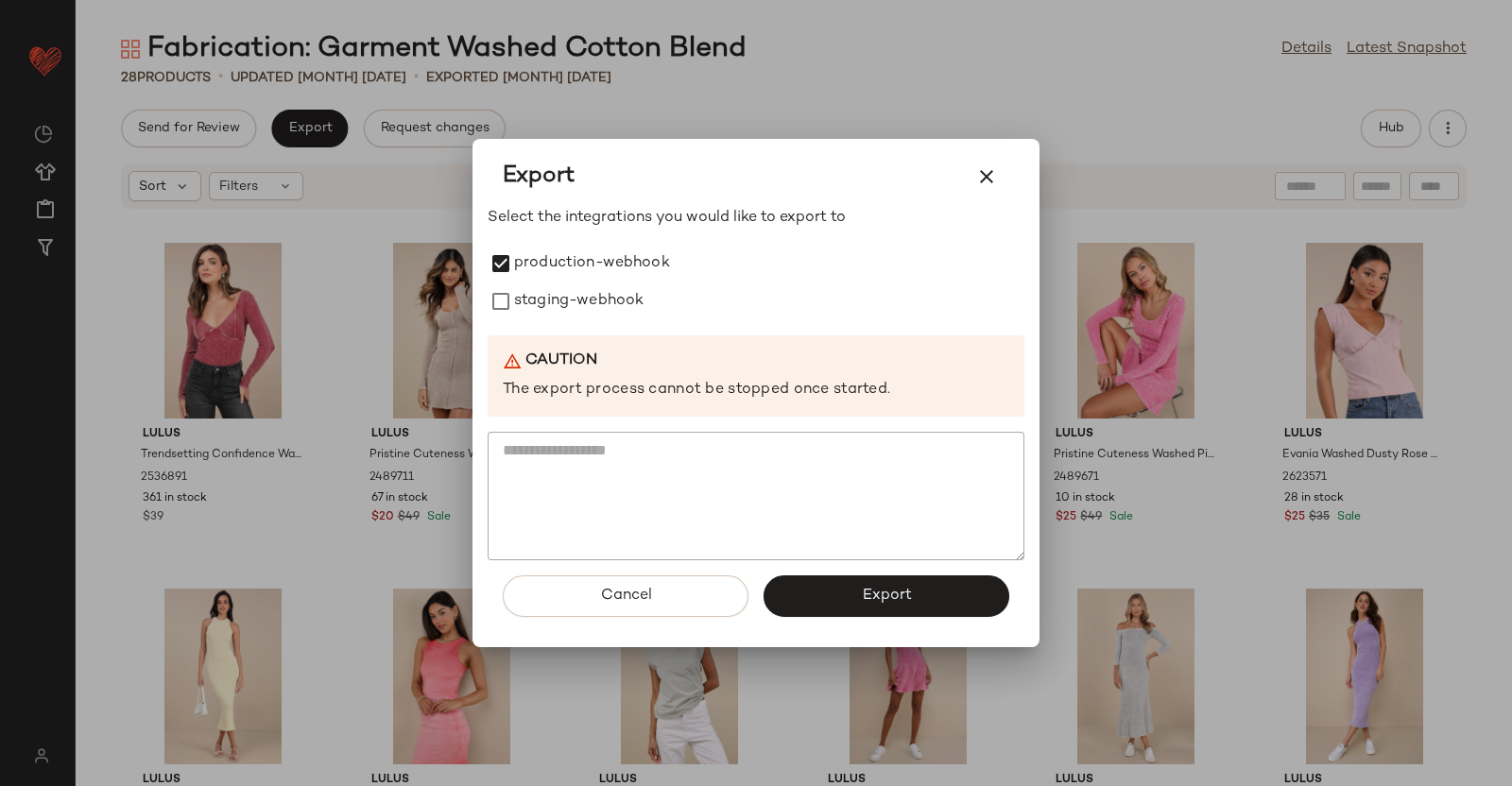 click on "staging-webhook" at bounding box center (578, 301) 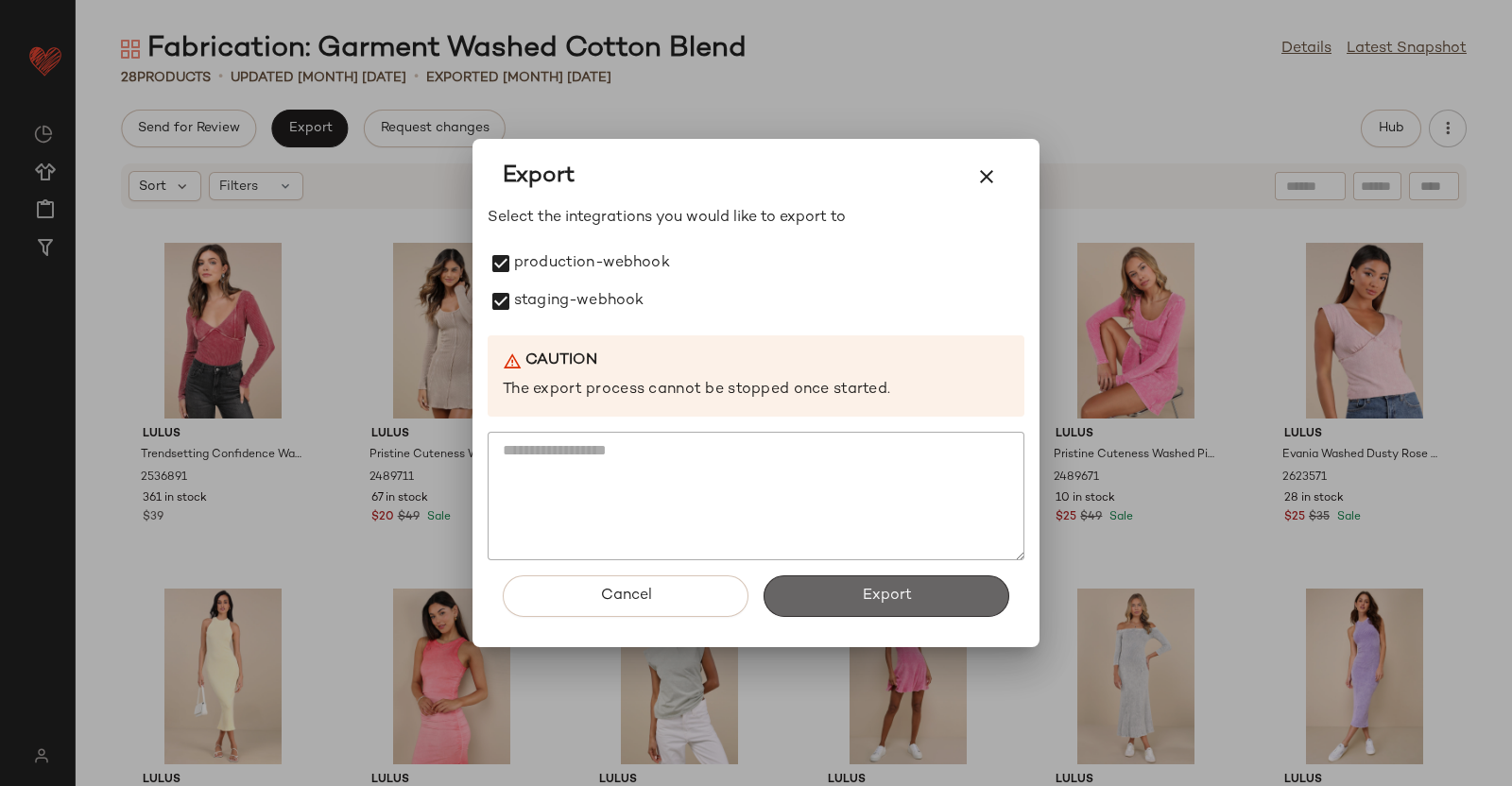 click on "Export" at bounding box center (886, 596) 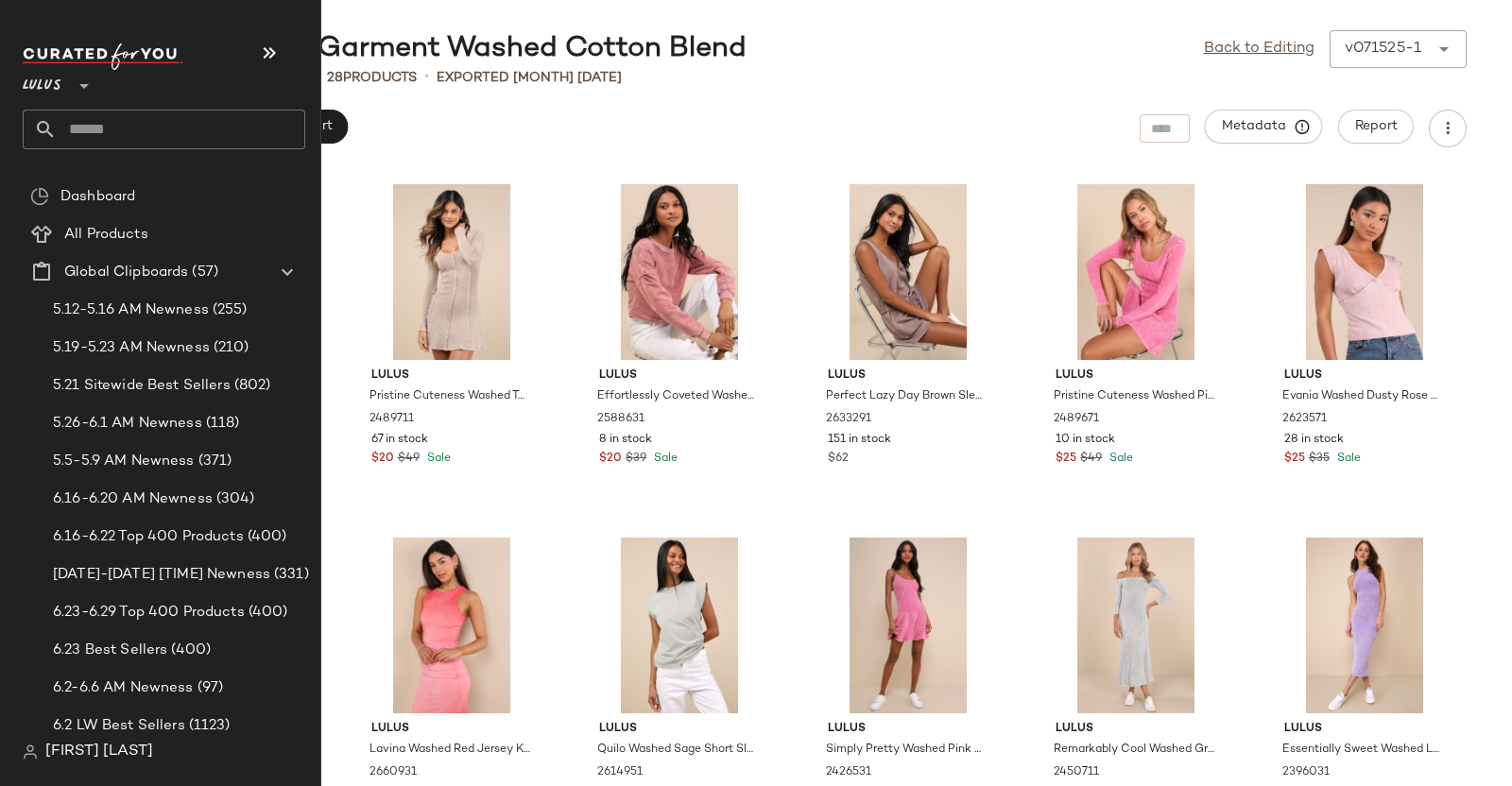 click 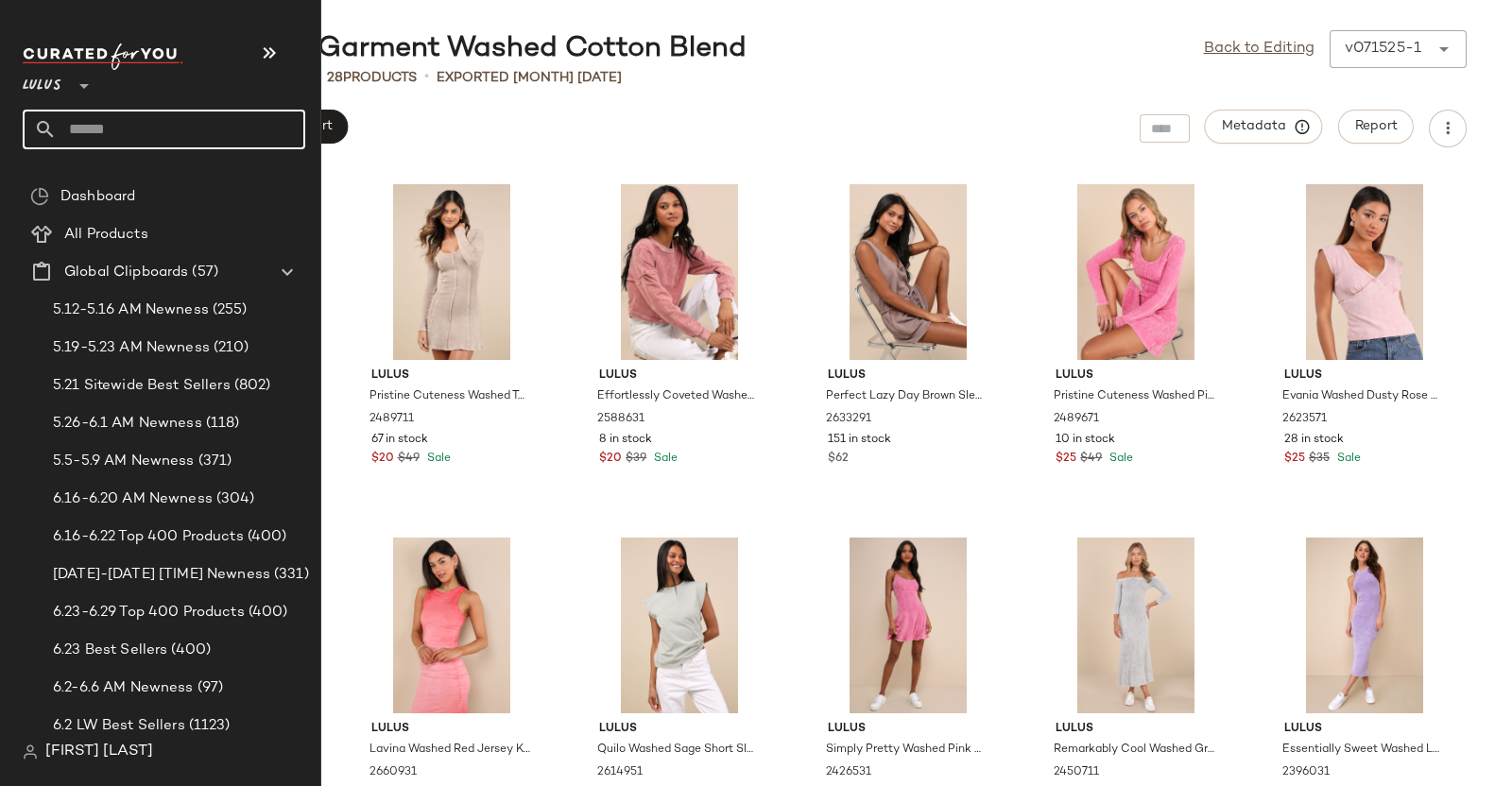 type on "*" 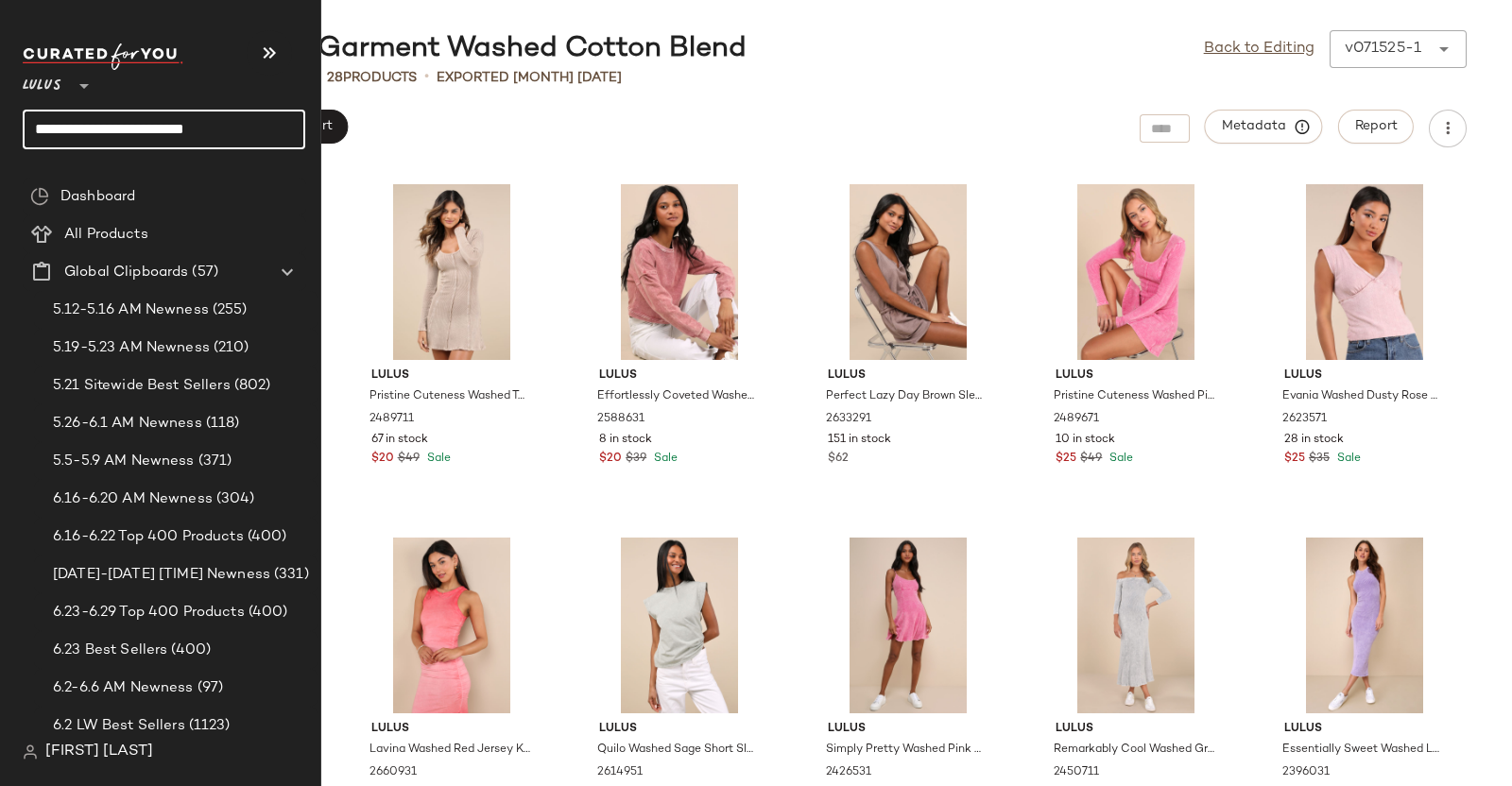 type on "**********" 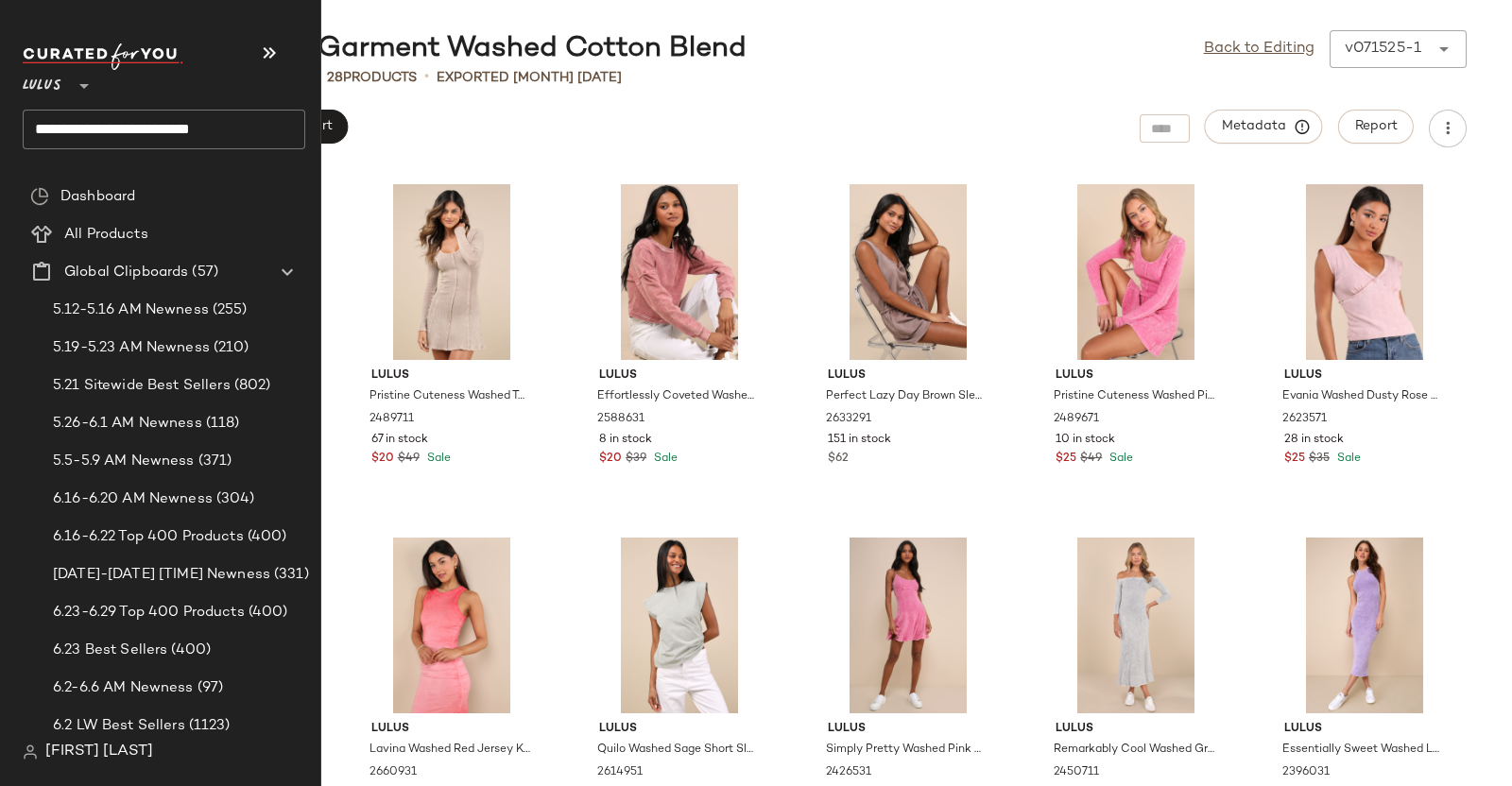 click on "**********" 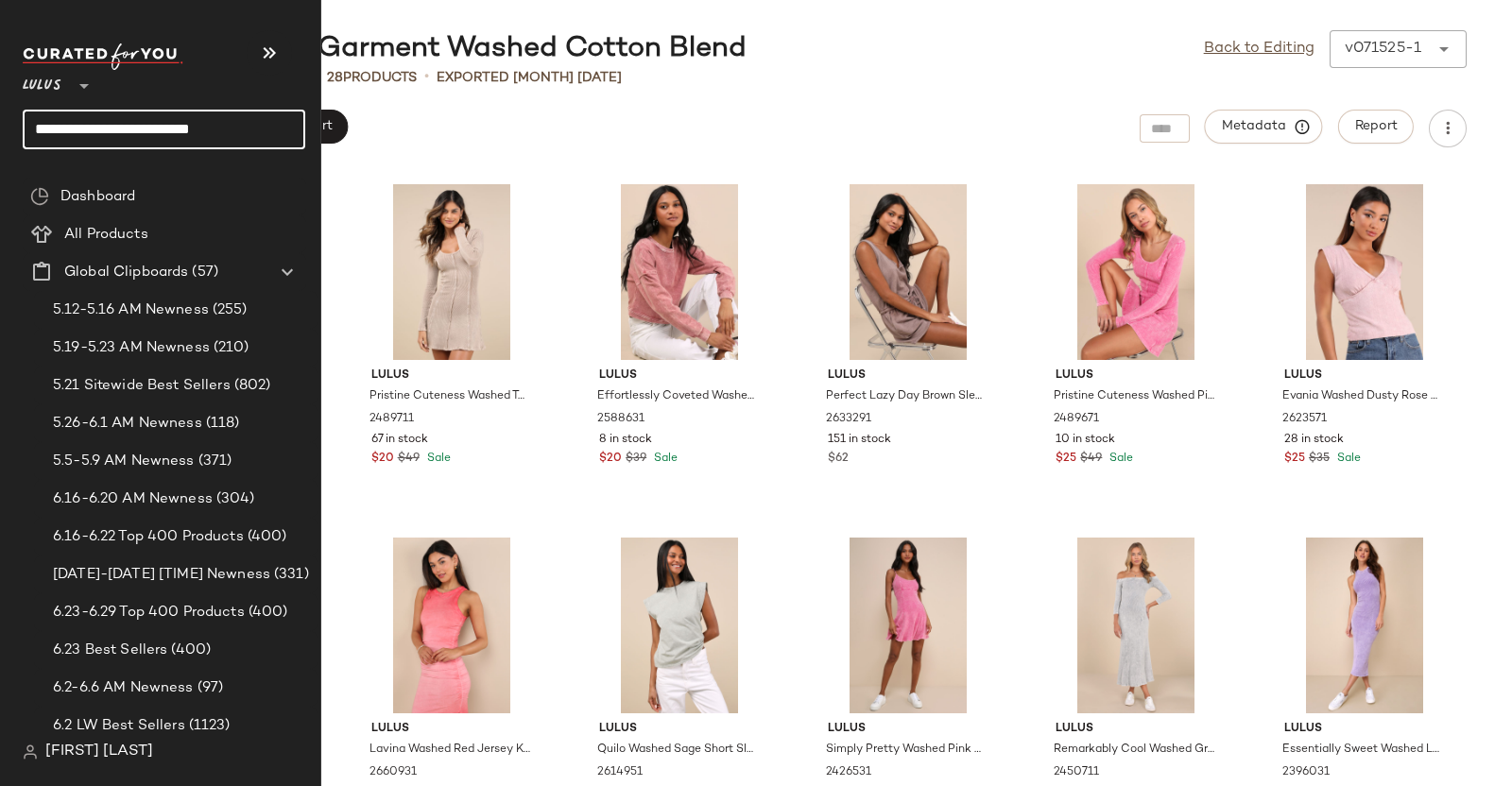 drag, startPoint x: 243, startPoint y: 128, endPoint x: 133, endPoint y: 150, distance: 112.17843 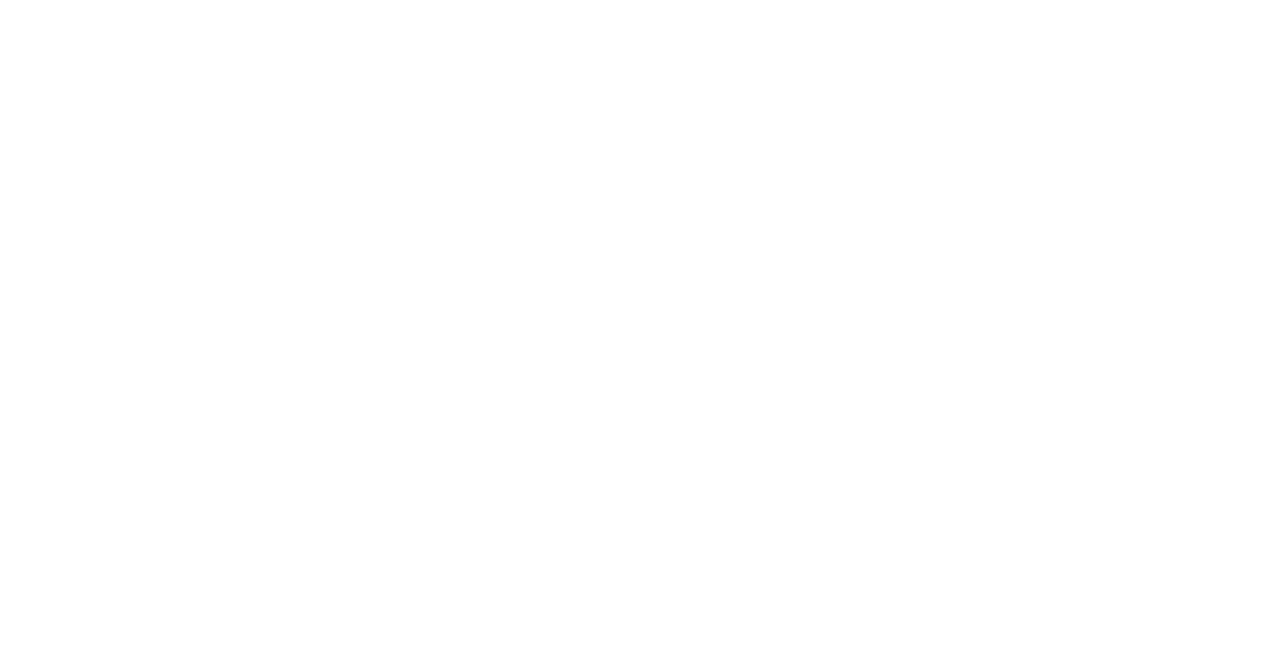 scroll, scrollTop: 0, scrollLeft: 0, axis: both 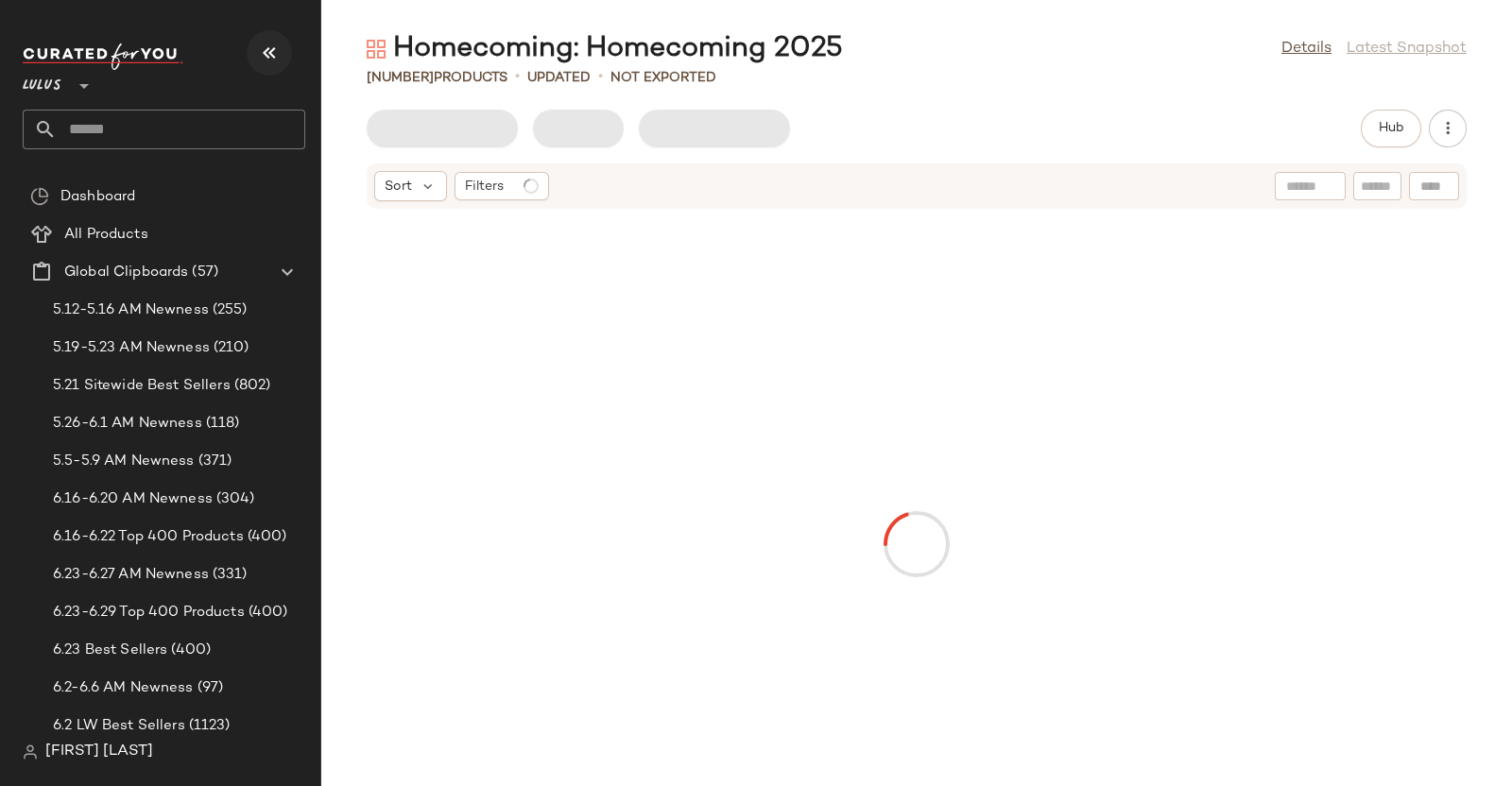 click at bounding box center [269, 53] 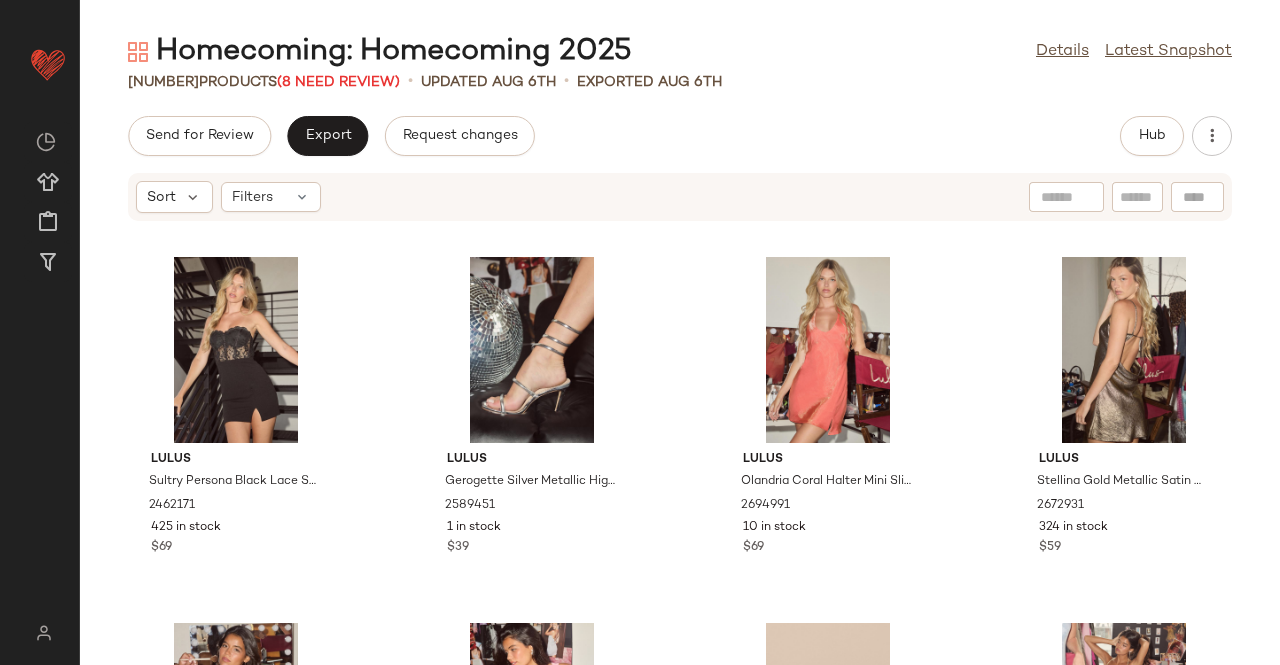 drag, startPoint x: 1534, startPoint y: 0, endPoint x: 830, endPoint y: 69, distance: 707.3733 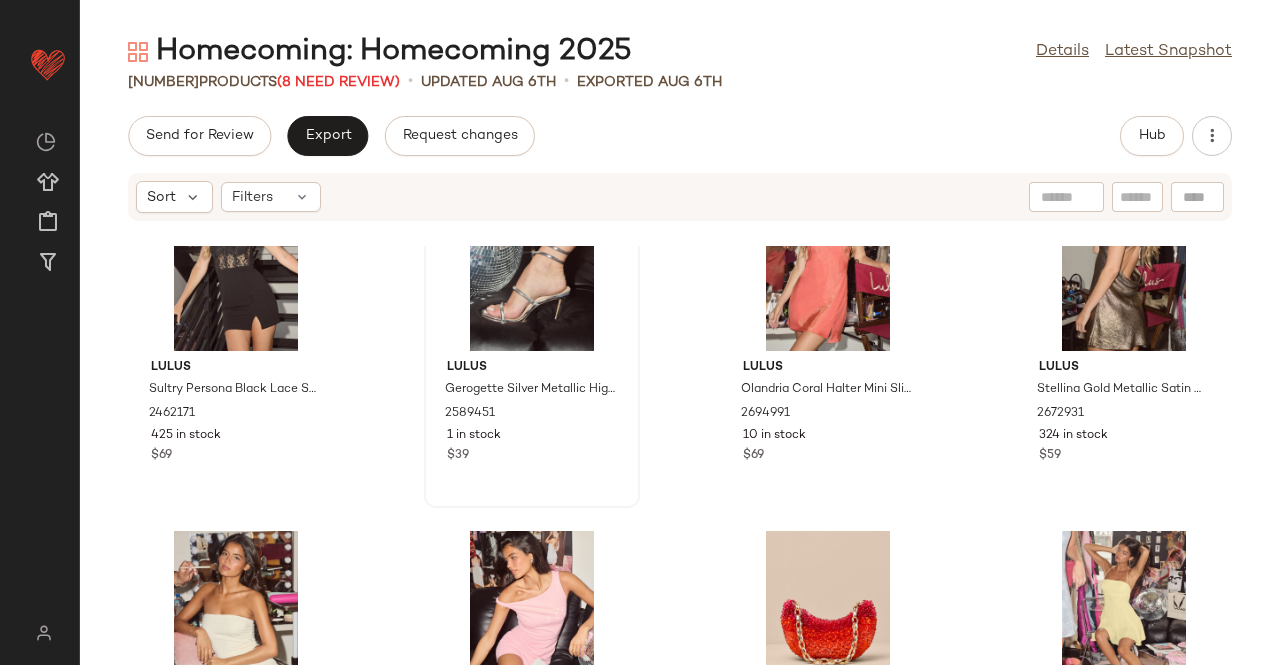 scroll, scrollTop: 0, scrollLeft: 0, axis: both 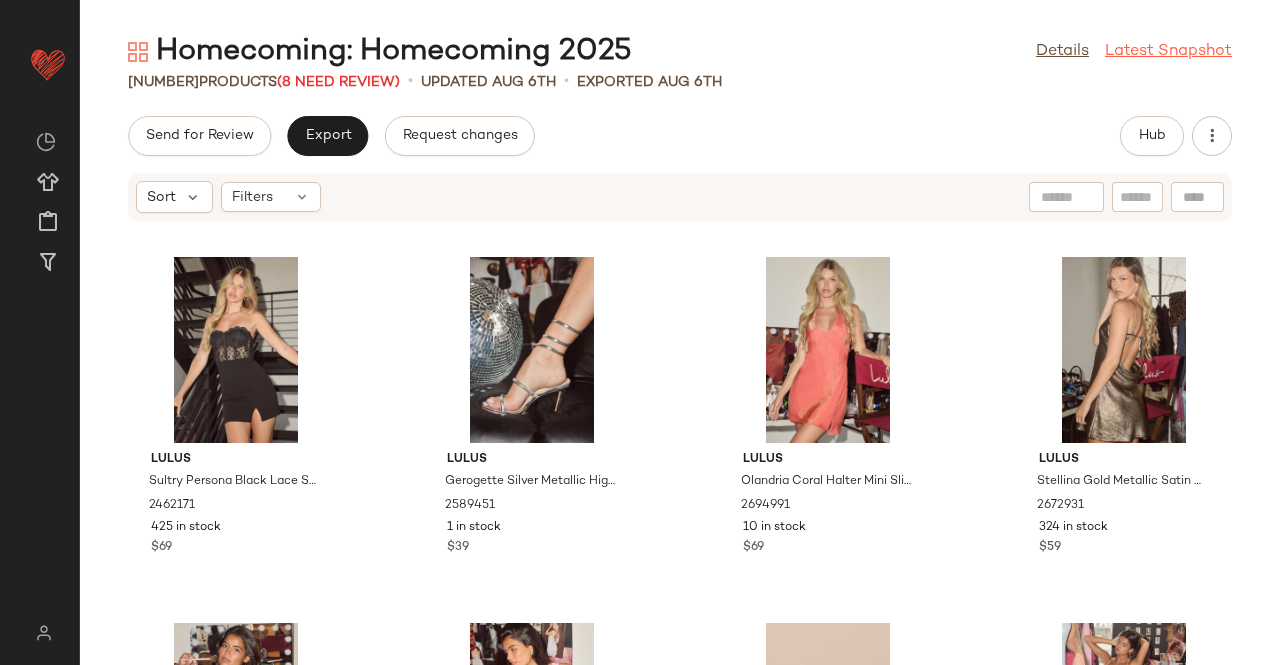 click on "Latest Snapshot" at bounding box center (1168, 52) 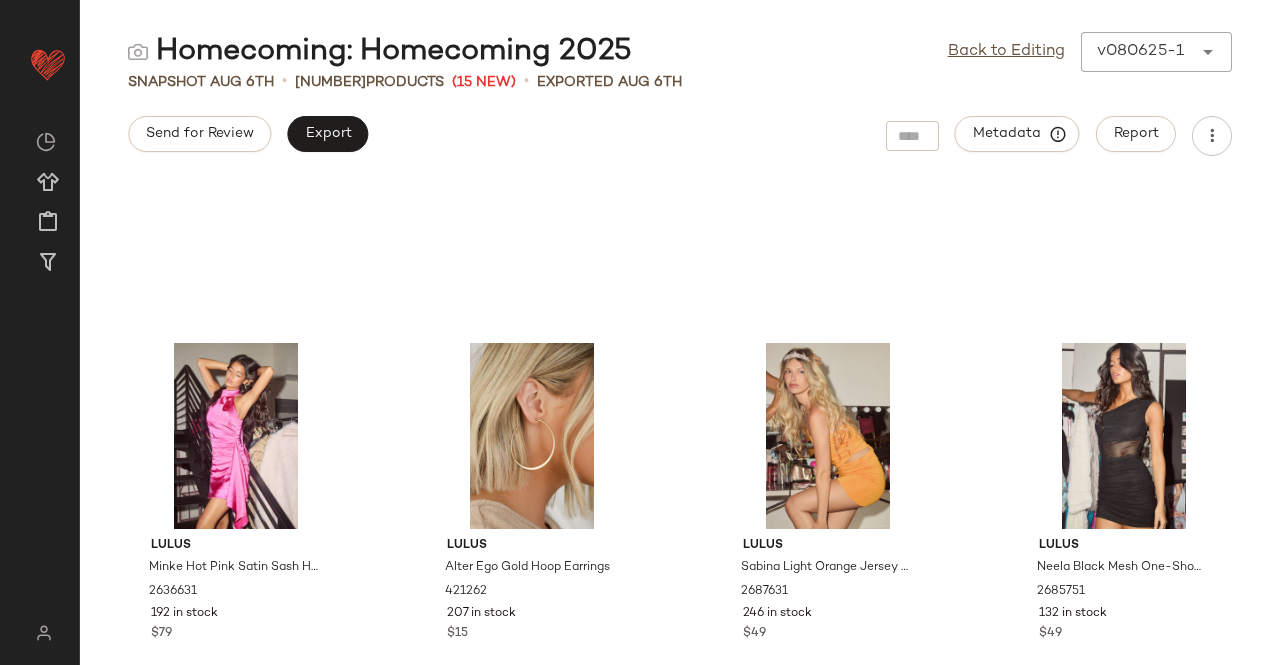 scroll, scrollTop: 100, scrollLeft: 0, axis: vertical 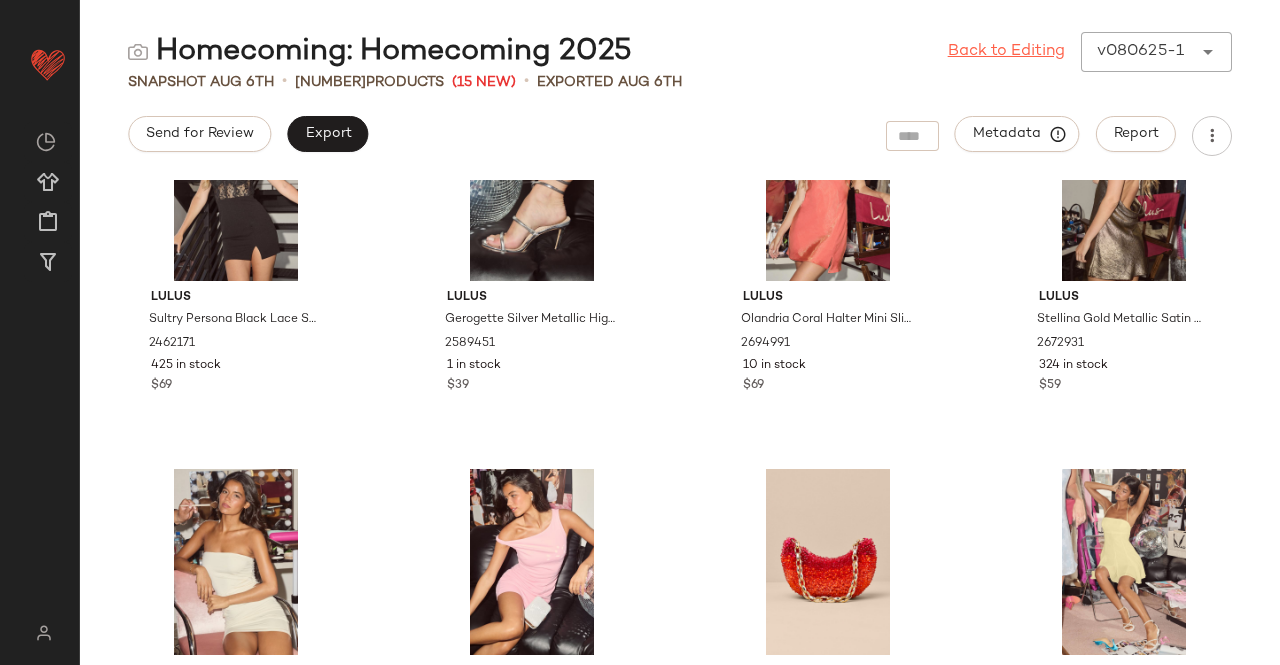 click on "Back to Editing" at bounding box center [1006, 52] 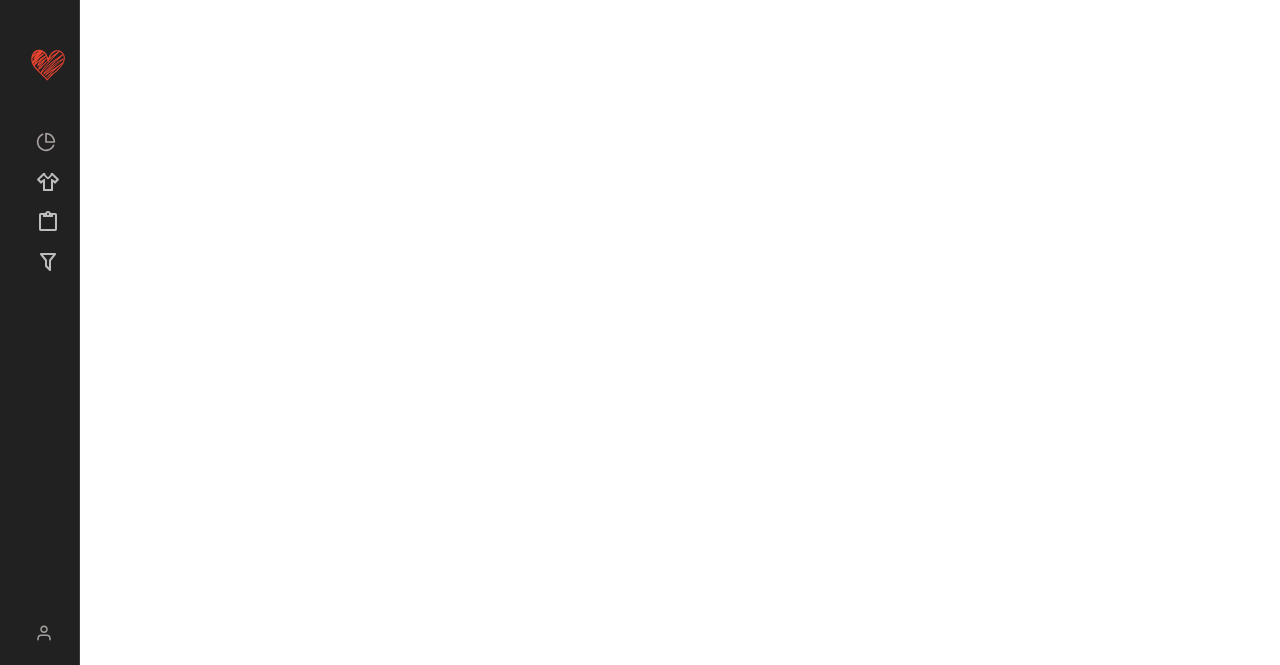 scroll, scrollTop: 0, scrollLeft: 0, axis: both 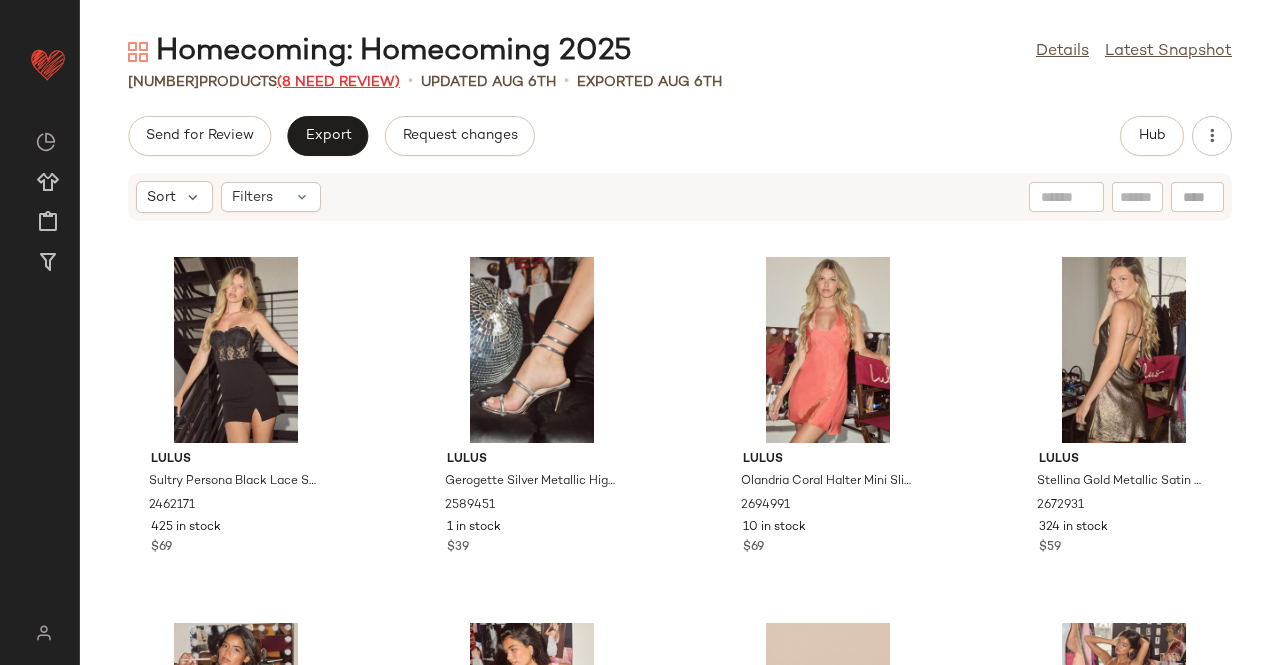 click on "(8 Need Review)" at bounding box center (338, 82) 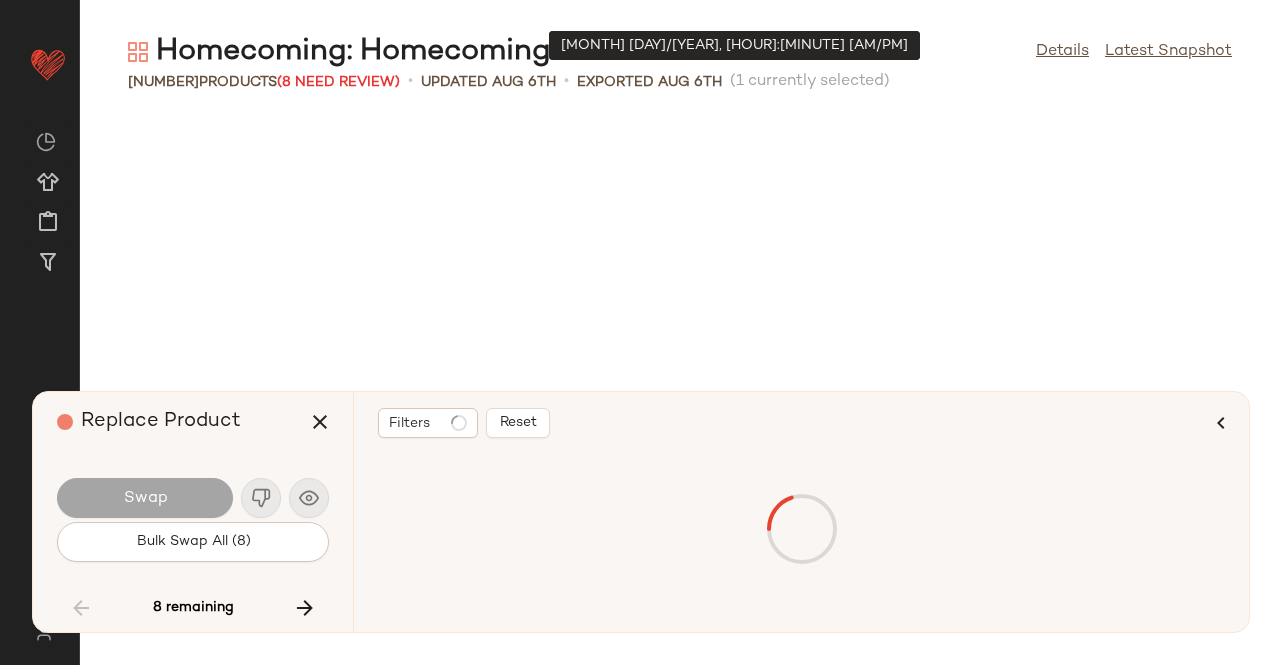 scroll, scrollTop: 75030, scrollLeft: 0, axis: vertical 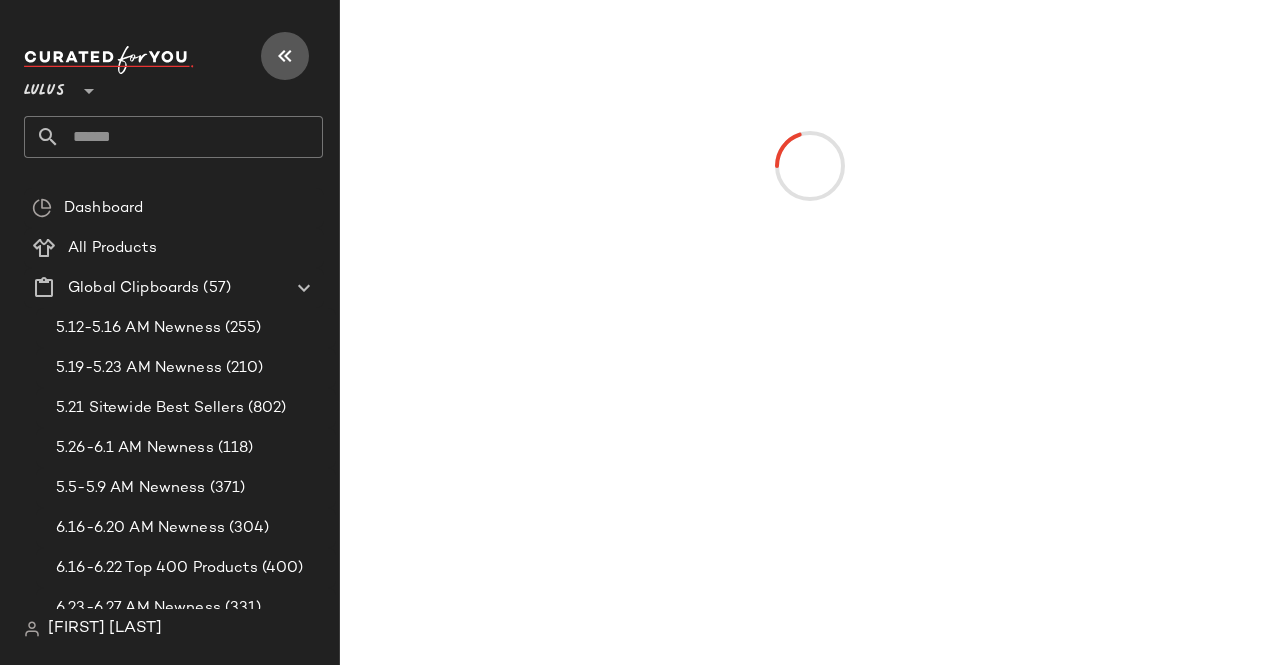 click at bounding box center [285, 56] 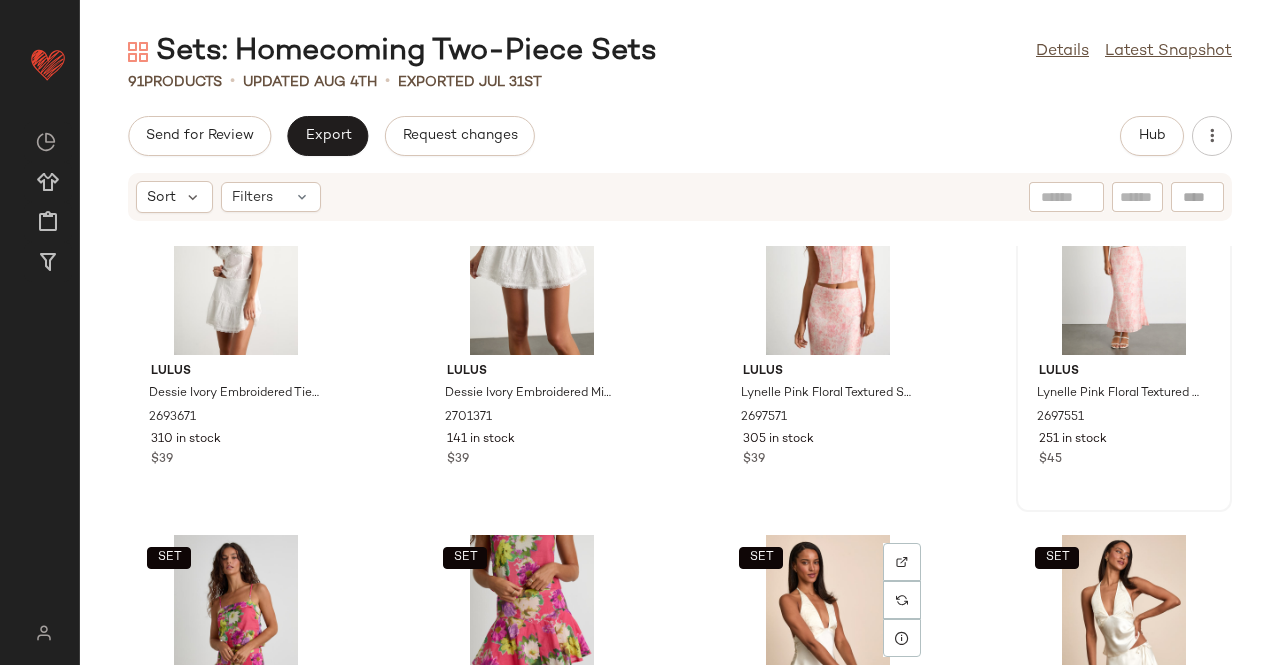 scroll, scrollTop: 0, scrollLeft: 0, axis: both 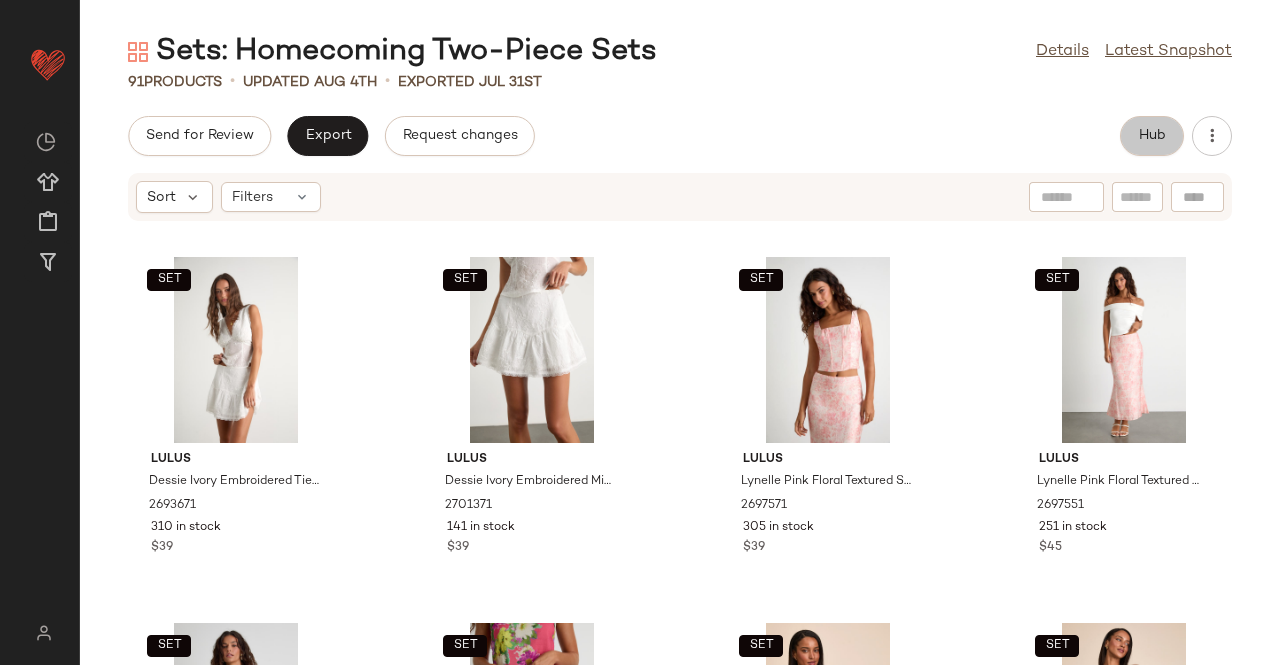 click on "Hub" 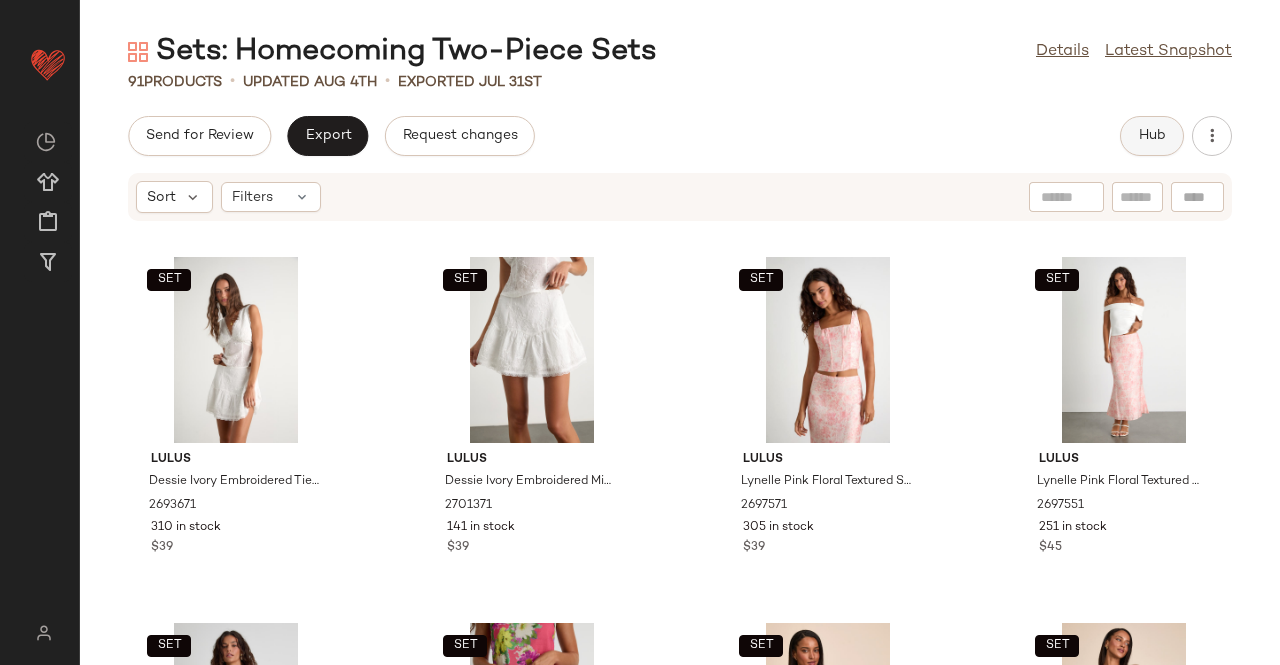 click on "Hub" at bounding box center [1152, 136] 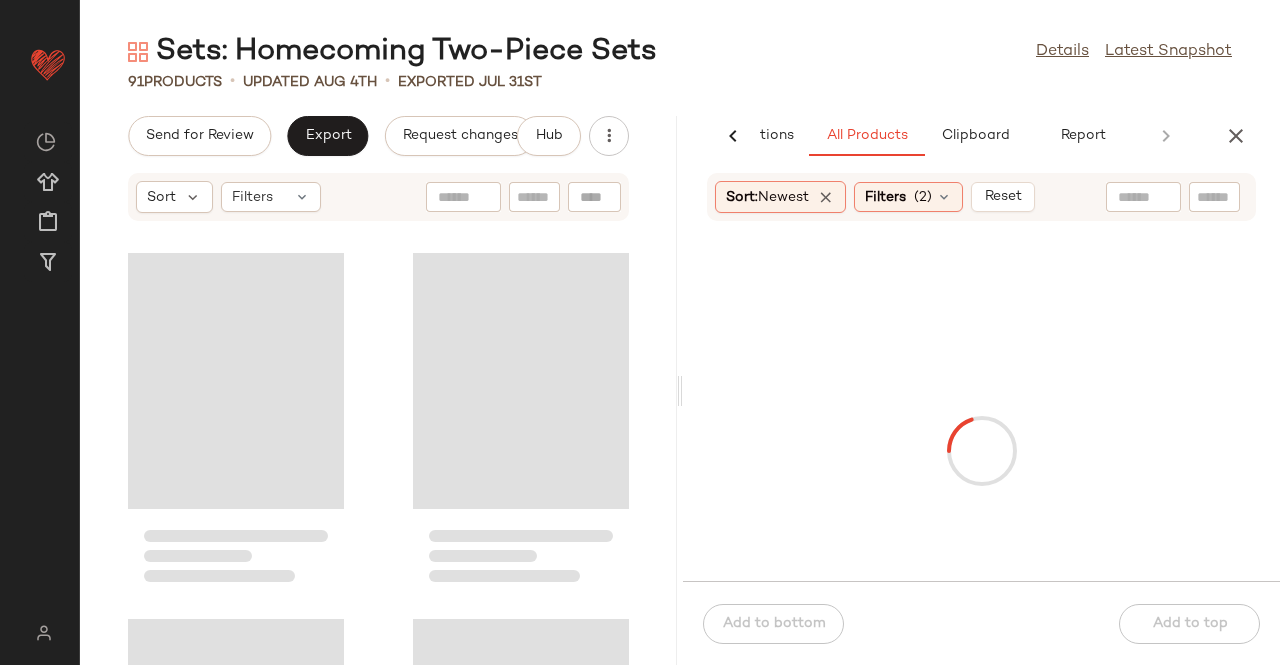 scroll, scrollTop: 0, scrollLeft: 126, axis: horizontal 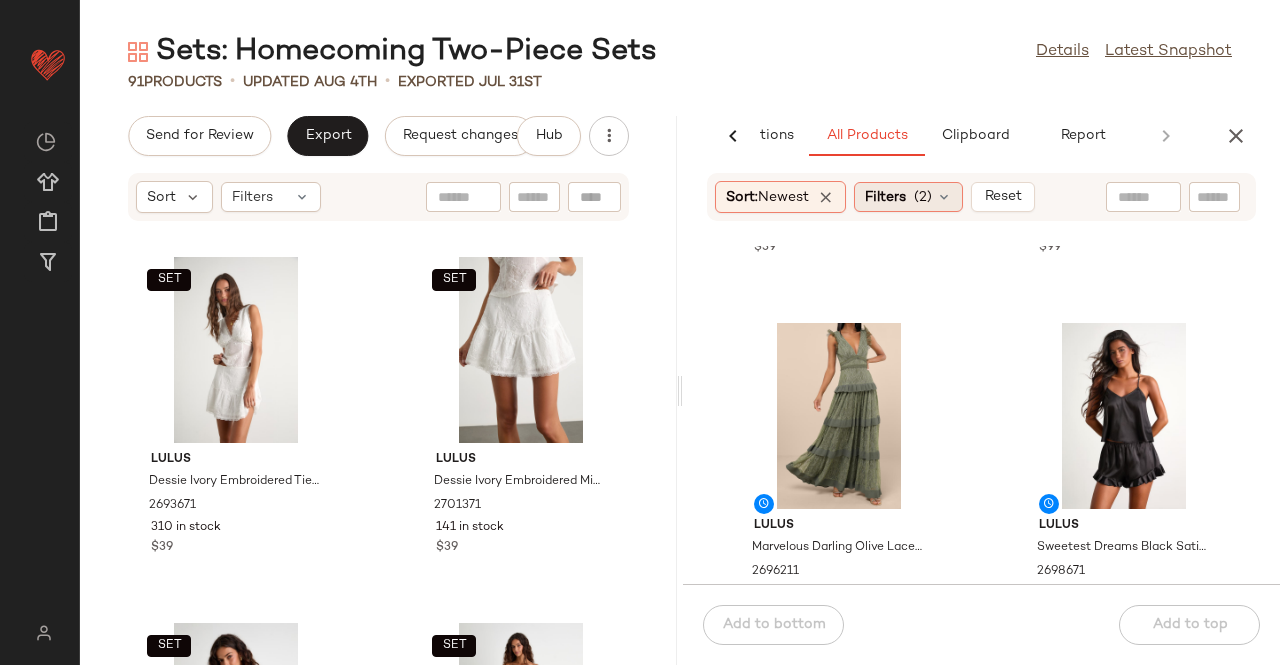 click on "Filters" at bounding box center [885, 197] 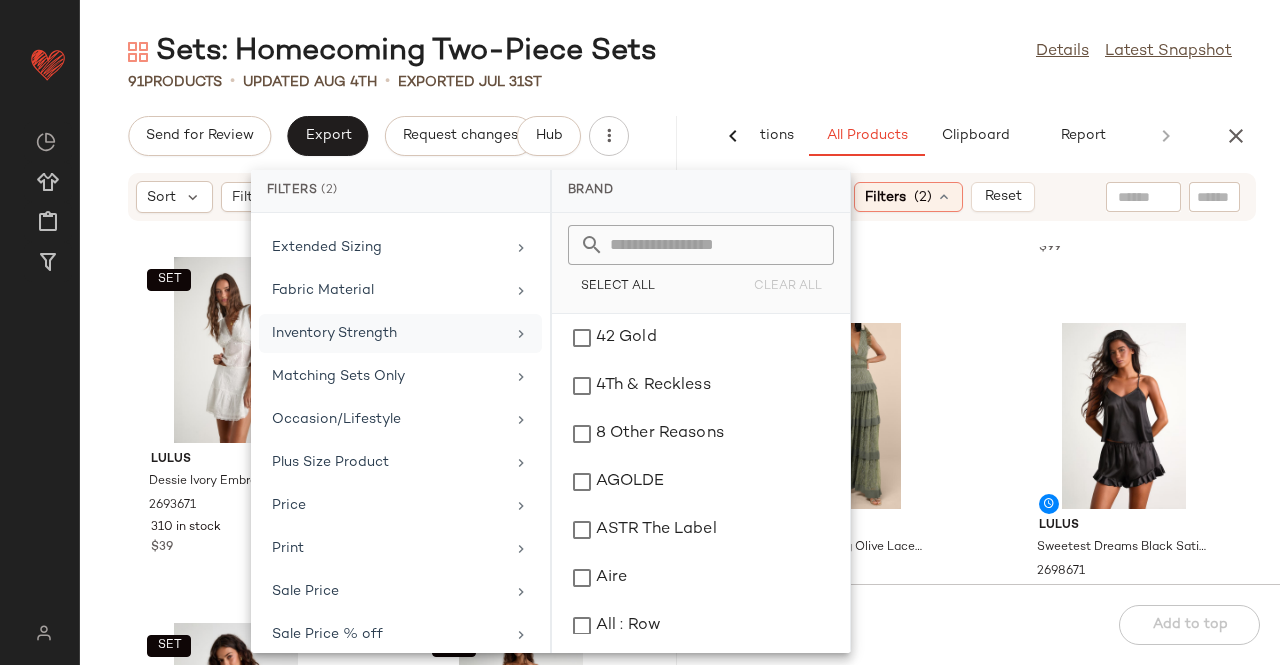 scroll, scrollTop: 342, scrollLeft: 0, axis: vertical 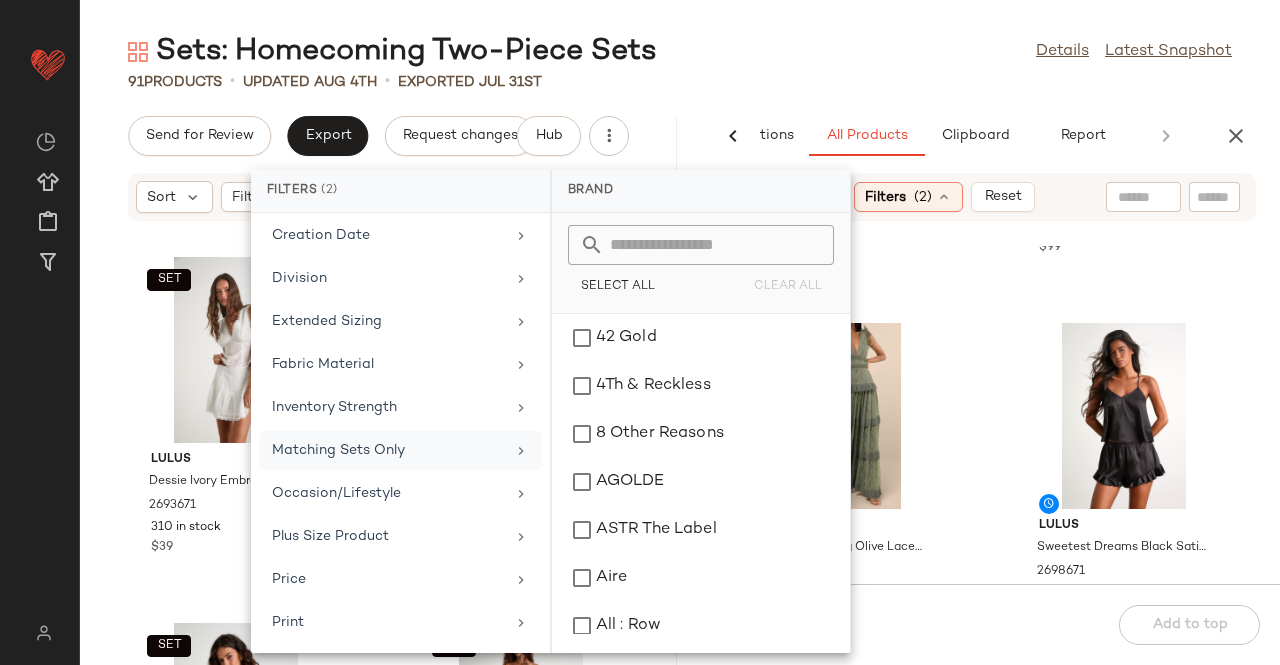 click on "Matching Sets Only" at bounding box center [388, 450] 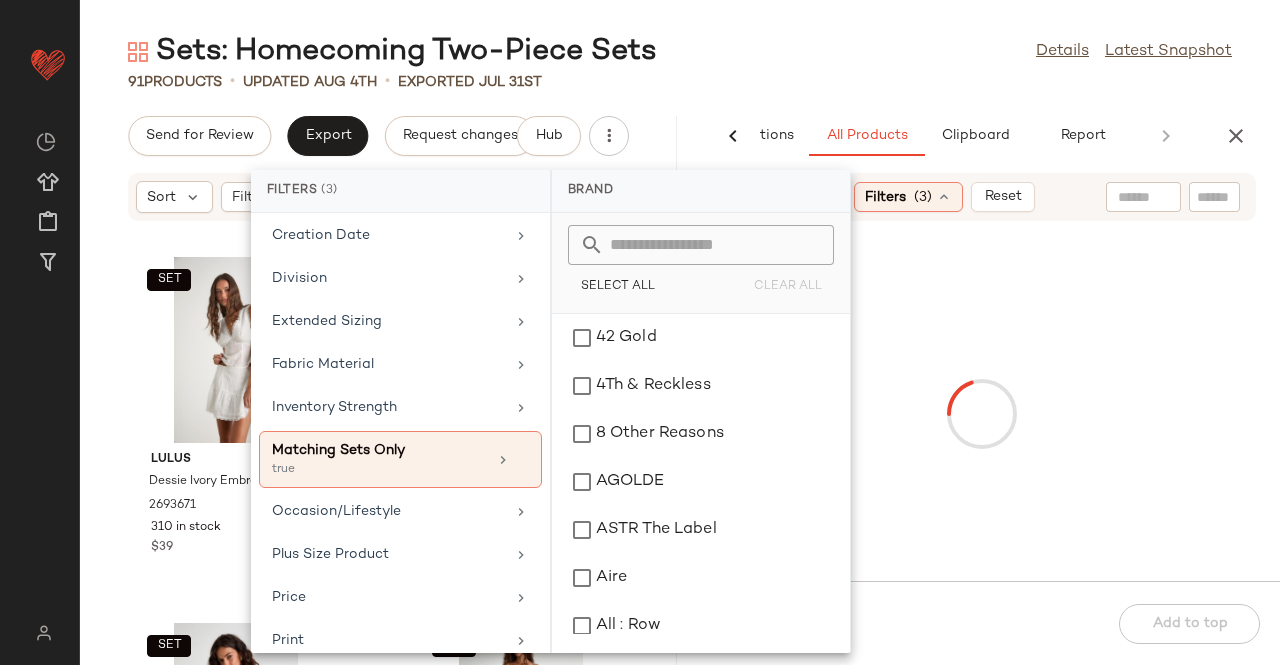 click on "Sets: Homecoming Two-Piece Sets  Details   Latest Snapshot" 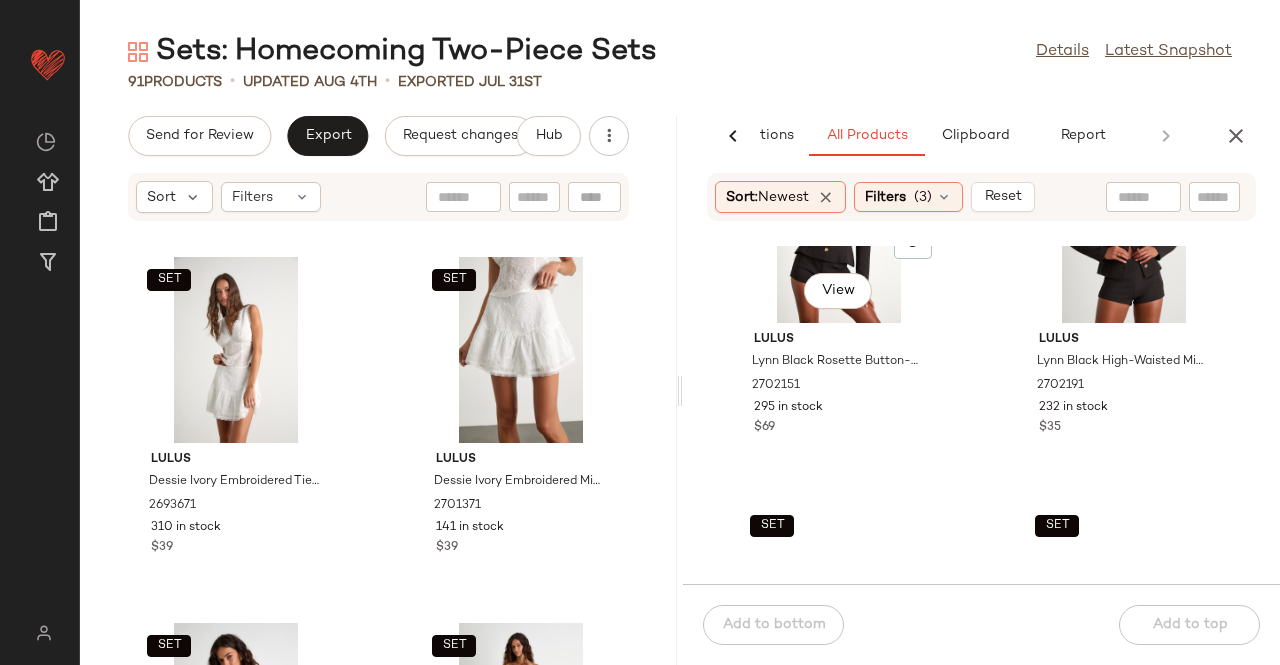 scroll, scrollTop: 3616, scrollLeft: 0, axis: vertical 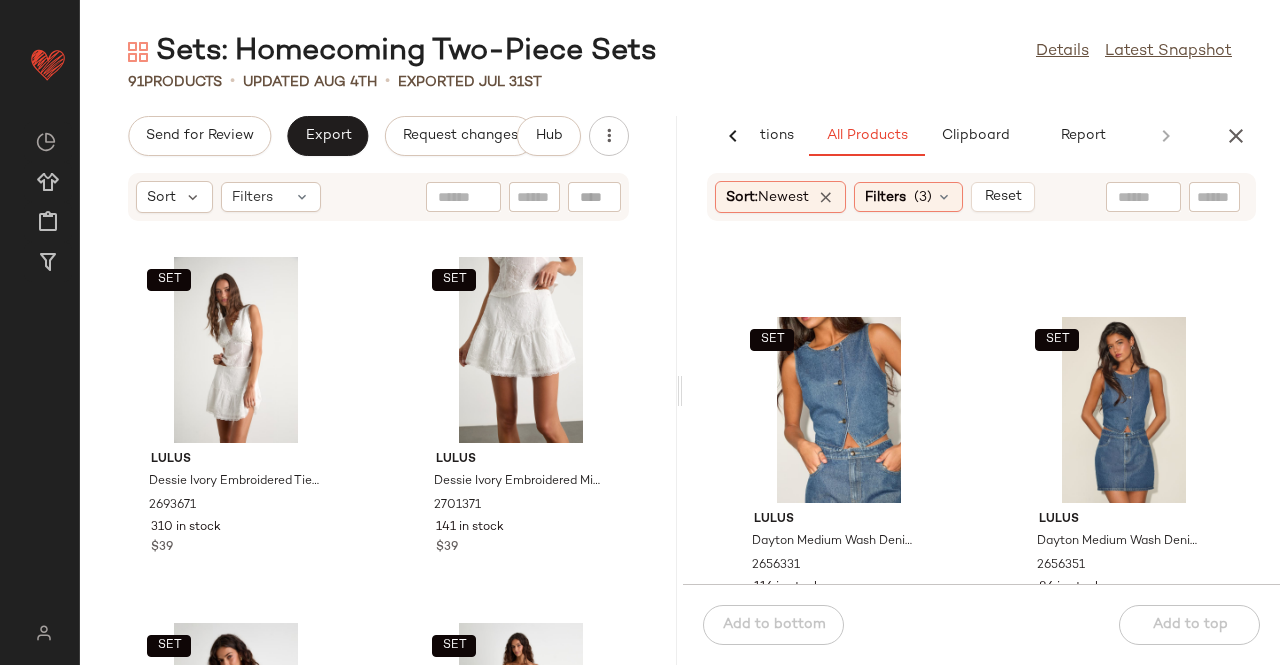 click 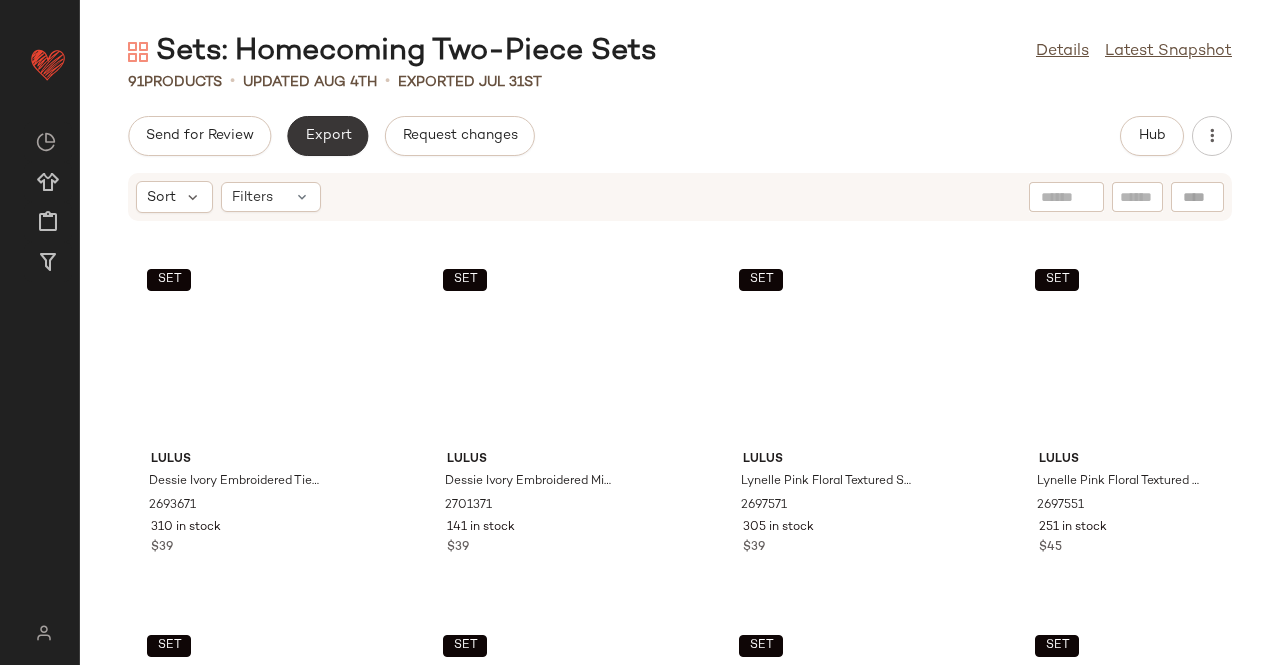 click on "Export" at bounding box center (327, 136) 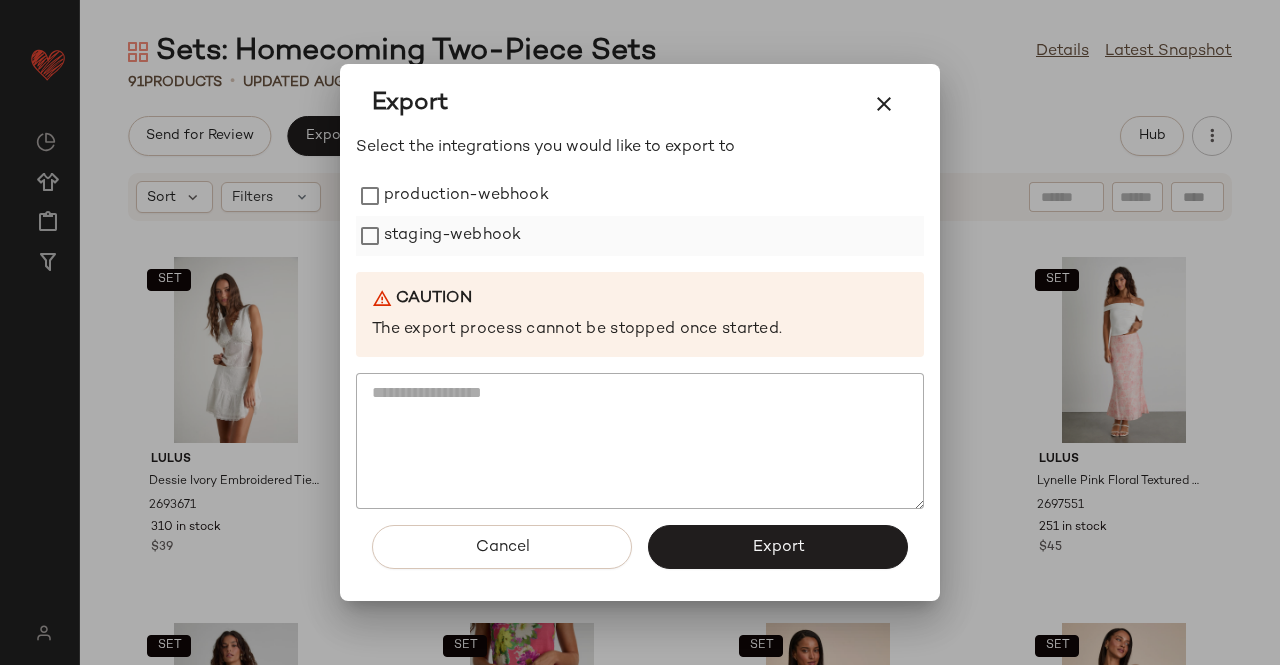 click on "staging-webhook" at bounding box center (452, 236) 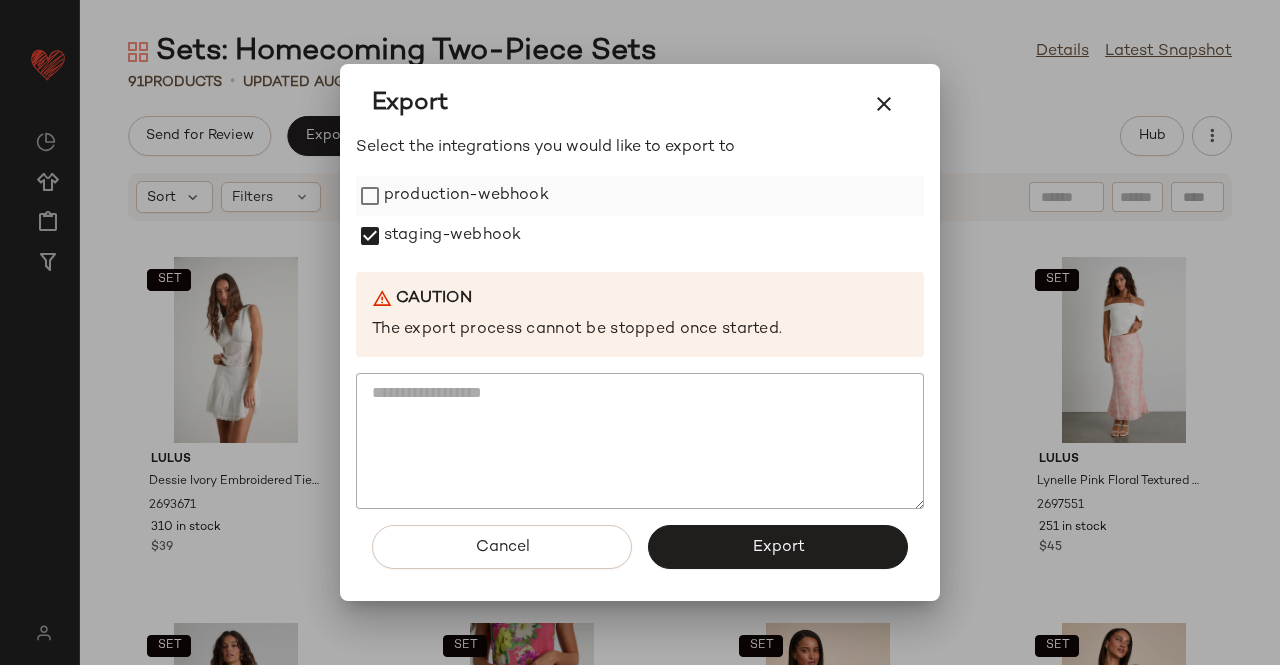 click on "production-webhook" at bounding box center (466, 196) 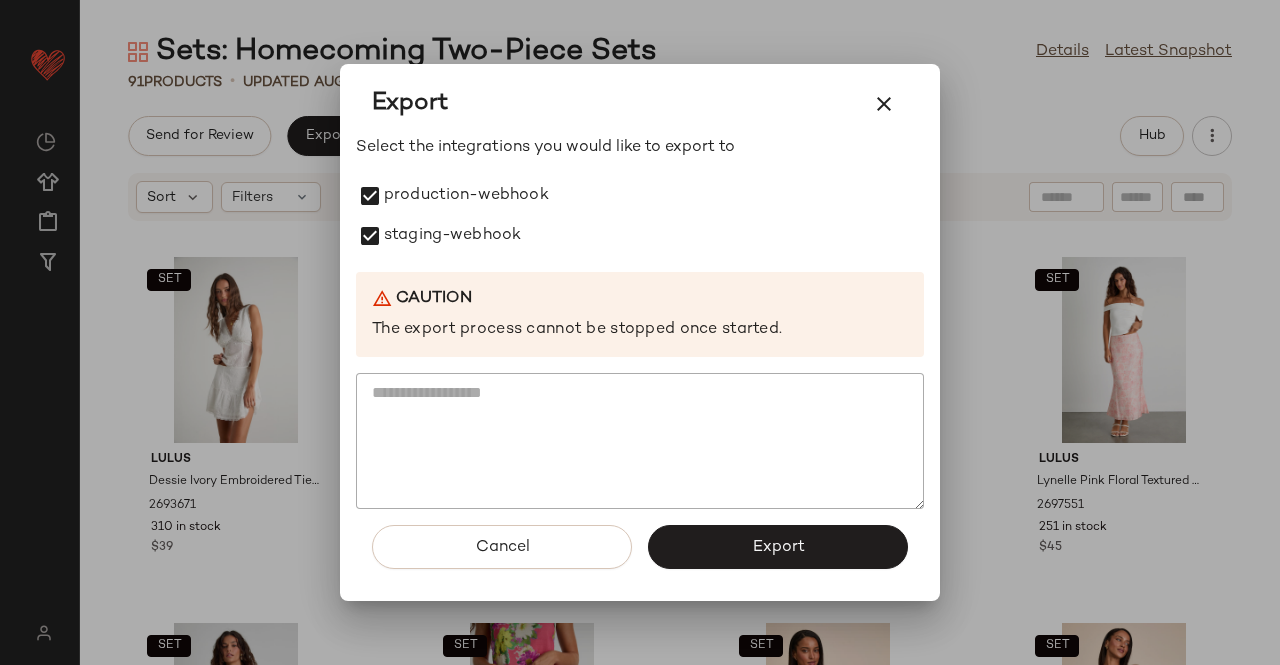click on "Export" at bounding box center (778, 547) 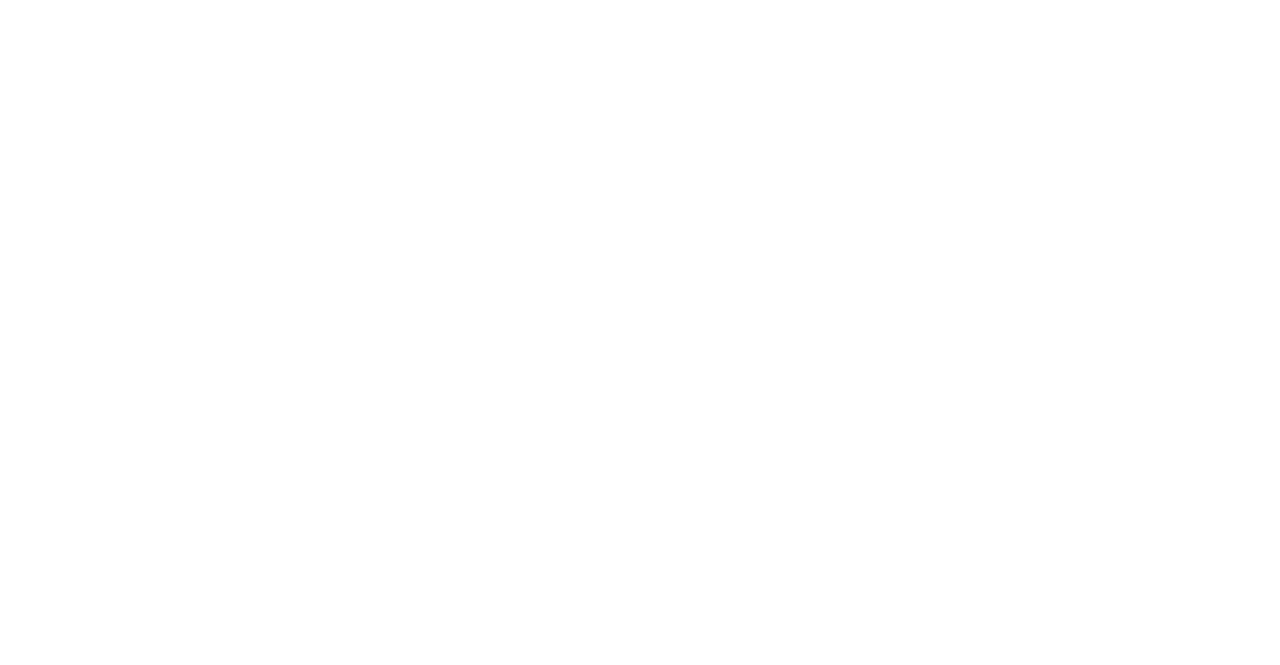 scroll, scrollTop: 0, scrollLeft: 0, axis: both 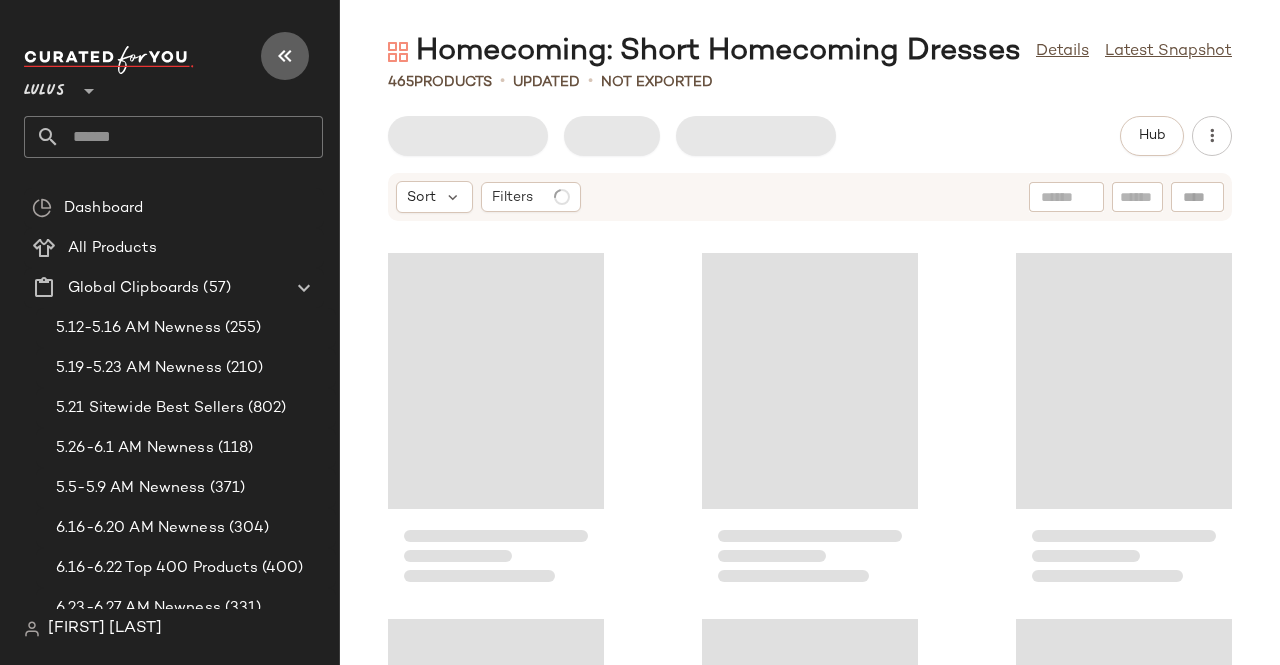 click at bounding box center (285, 56) 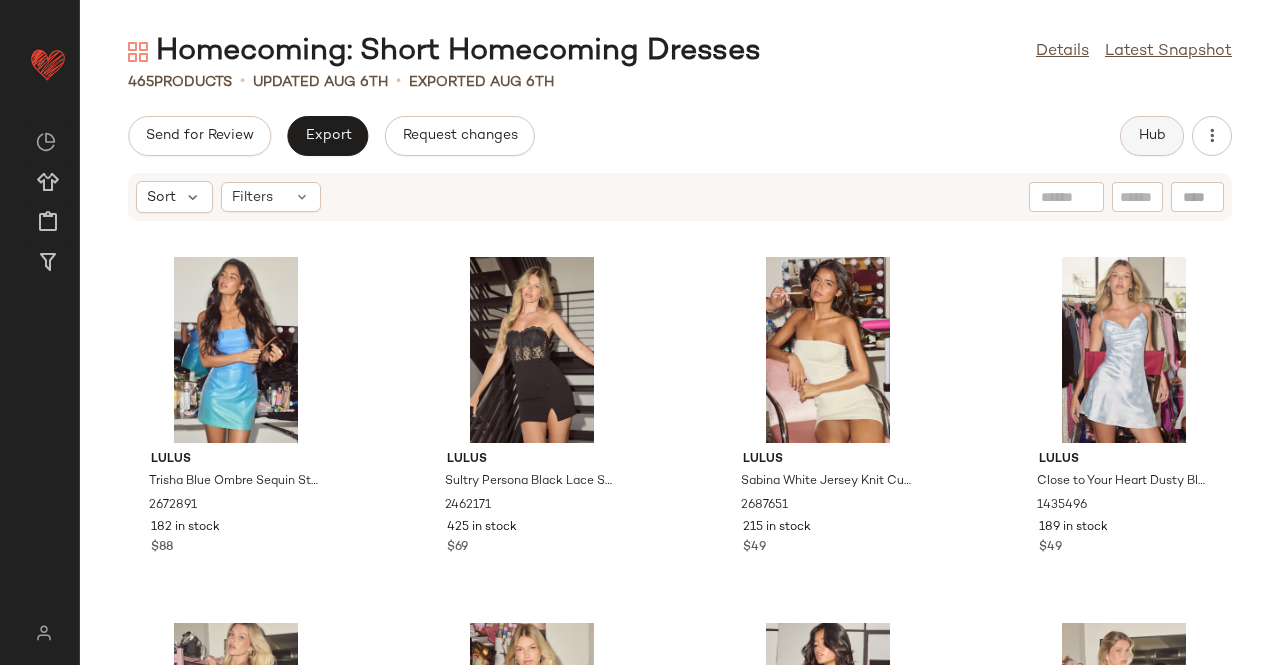 click on "Hub" at bounding box center (1152, 136) 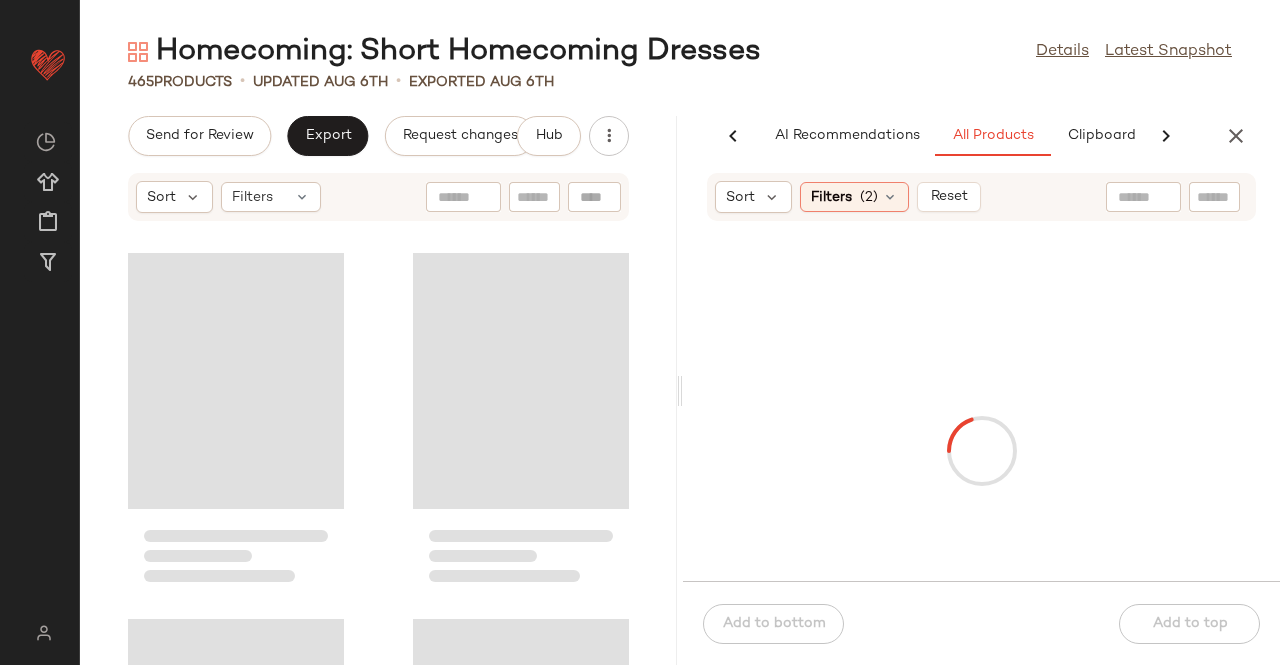 scroll, scrollTop: 0, scrollLeft: 126, axis: horizontal 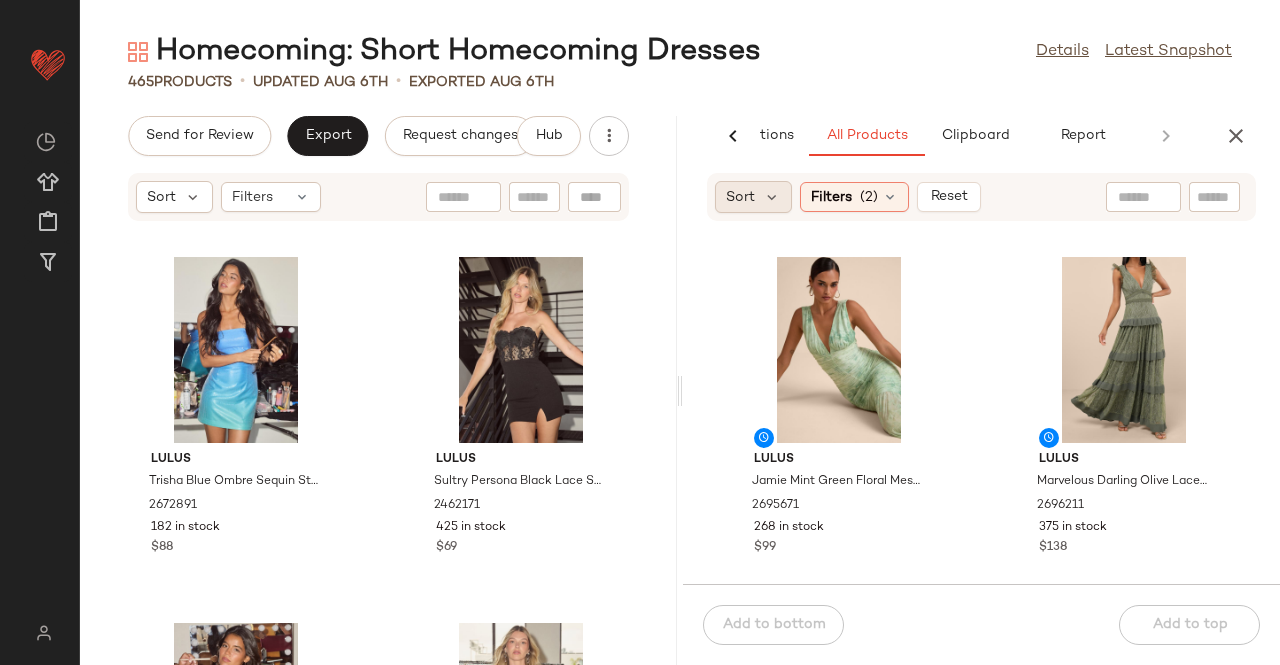 drag, startPoint x: 770, startPoint y: 185, endPoint x: 795, endPoint y: 209, distance: 34.655445 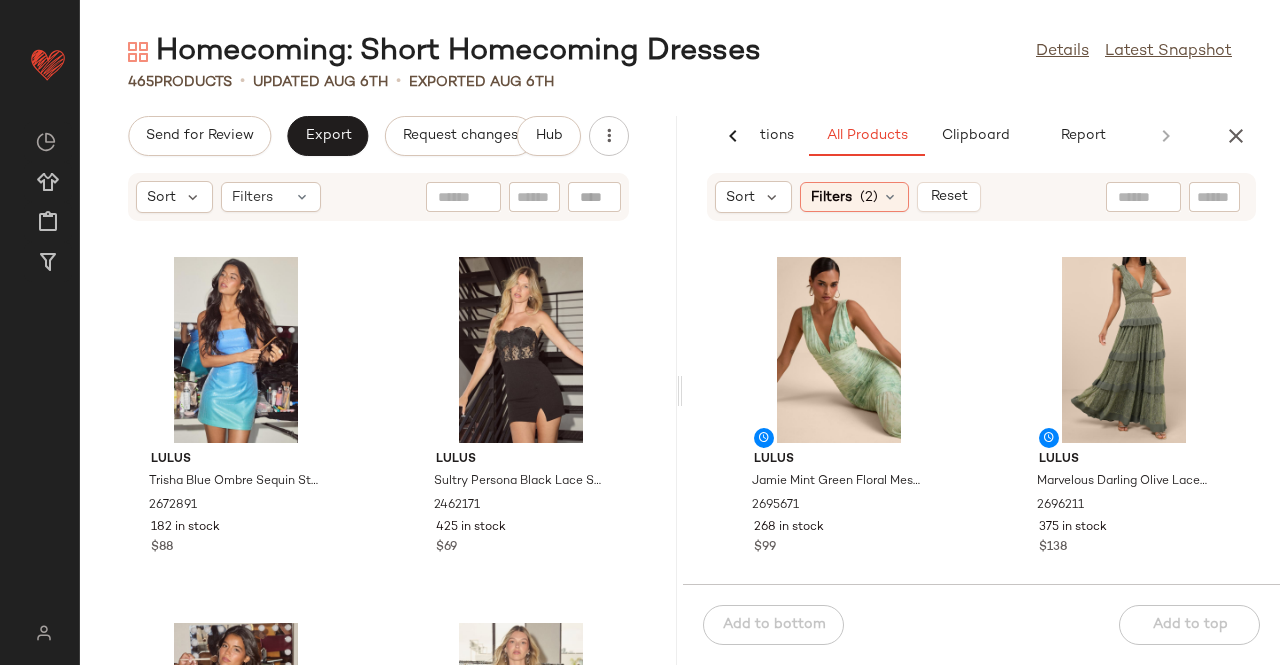 click on "Sort" 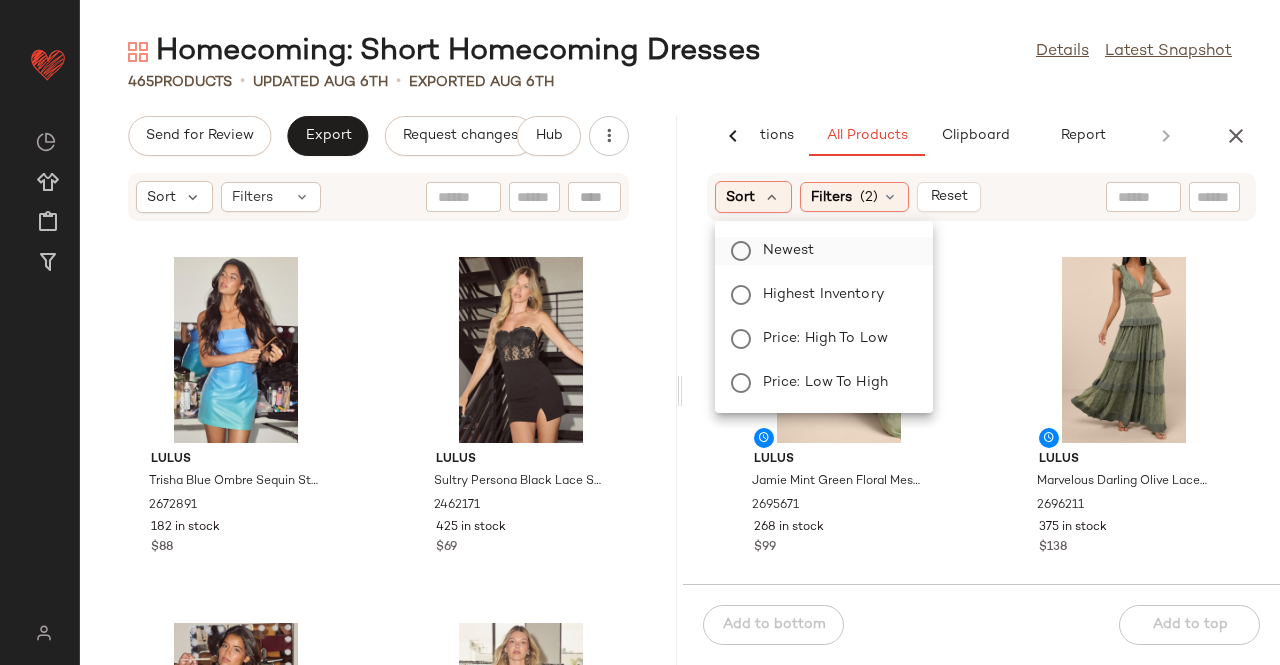click on "Newest" 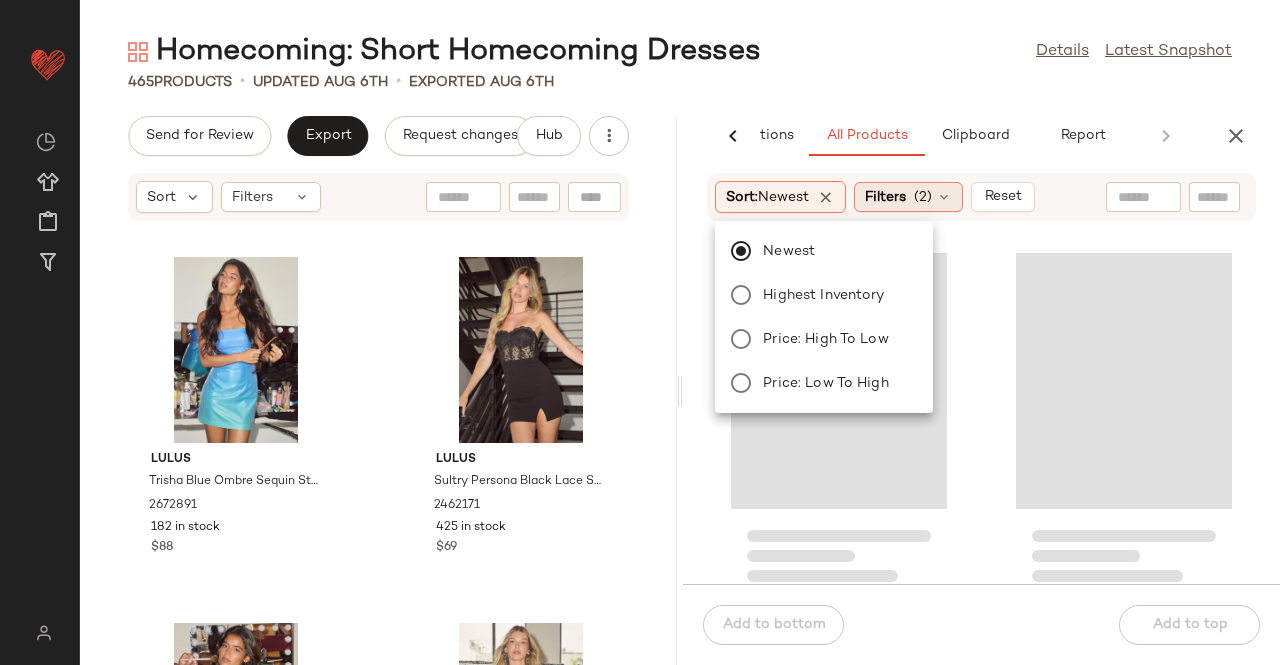 click on "Filters" at bounding box center [885, 197] 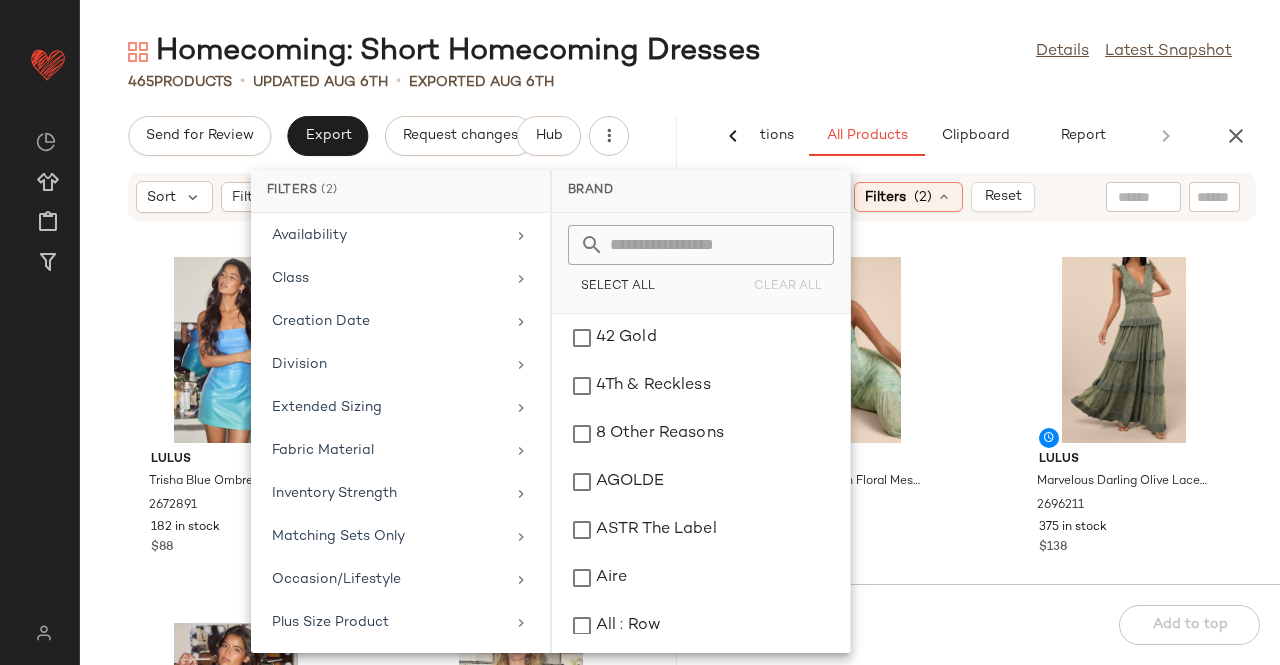 scroll, scrollTop: 542, scrollLeft: 0, axis: vertical 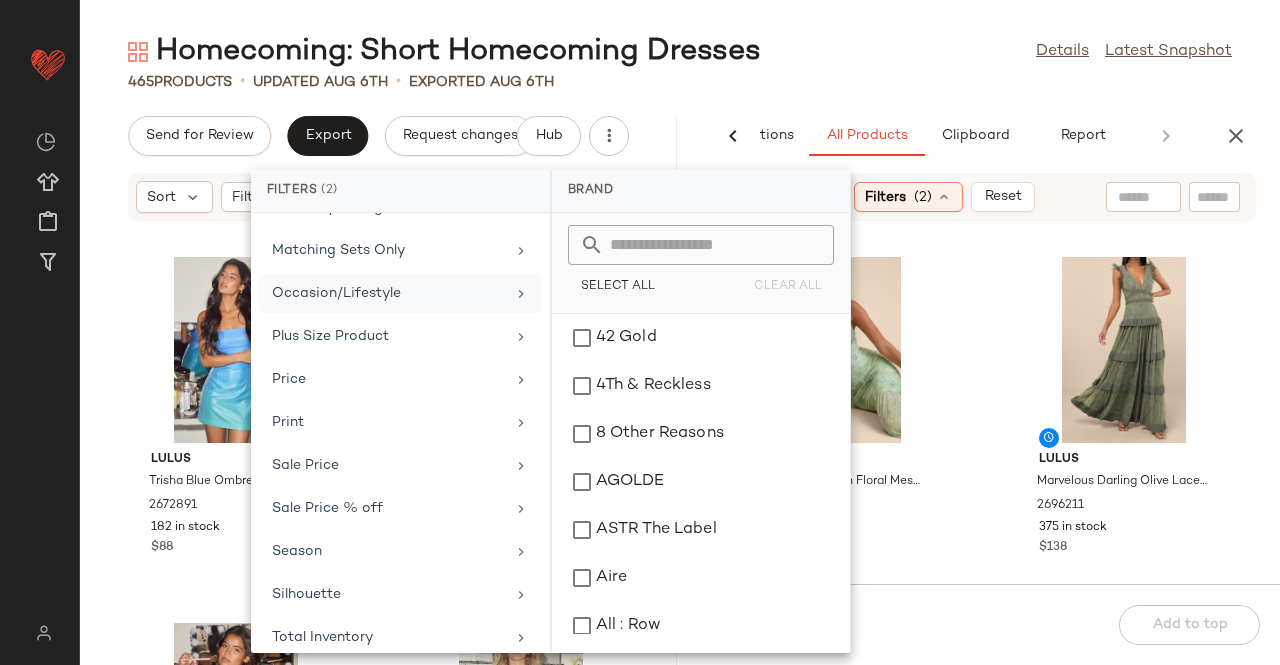 click on "Occasion/Lifestyle" at bounding box center [388, 293] 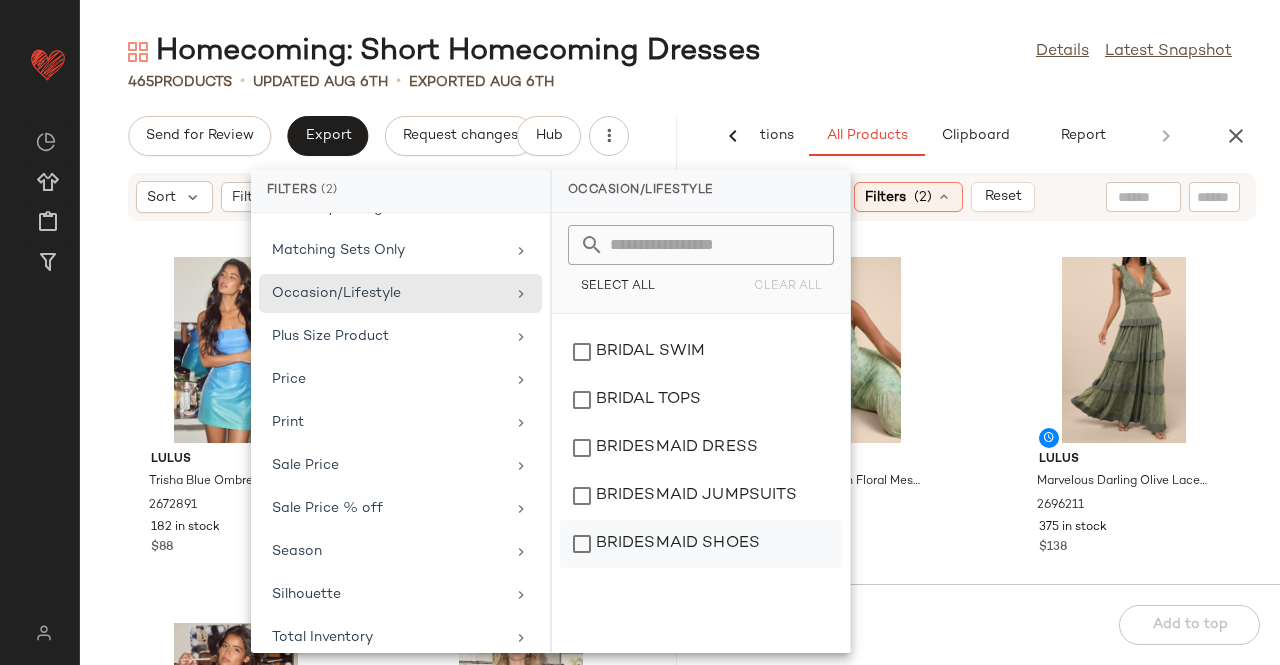 scroll, scrollTop: 744, scrollLeft: 0, axis: vertical 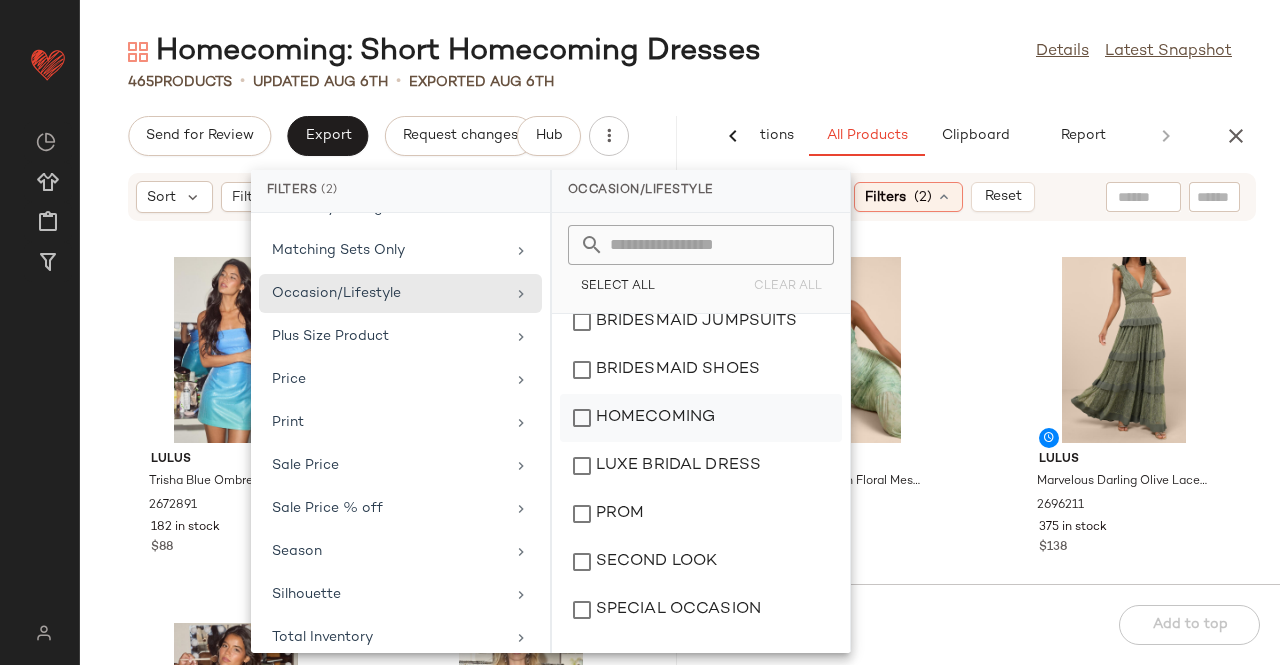click on "HOMECOMING" 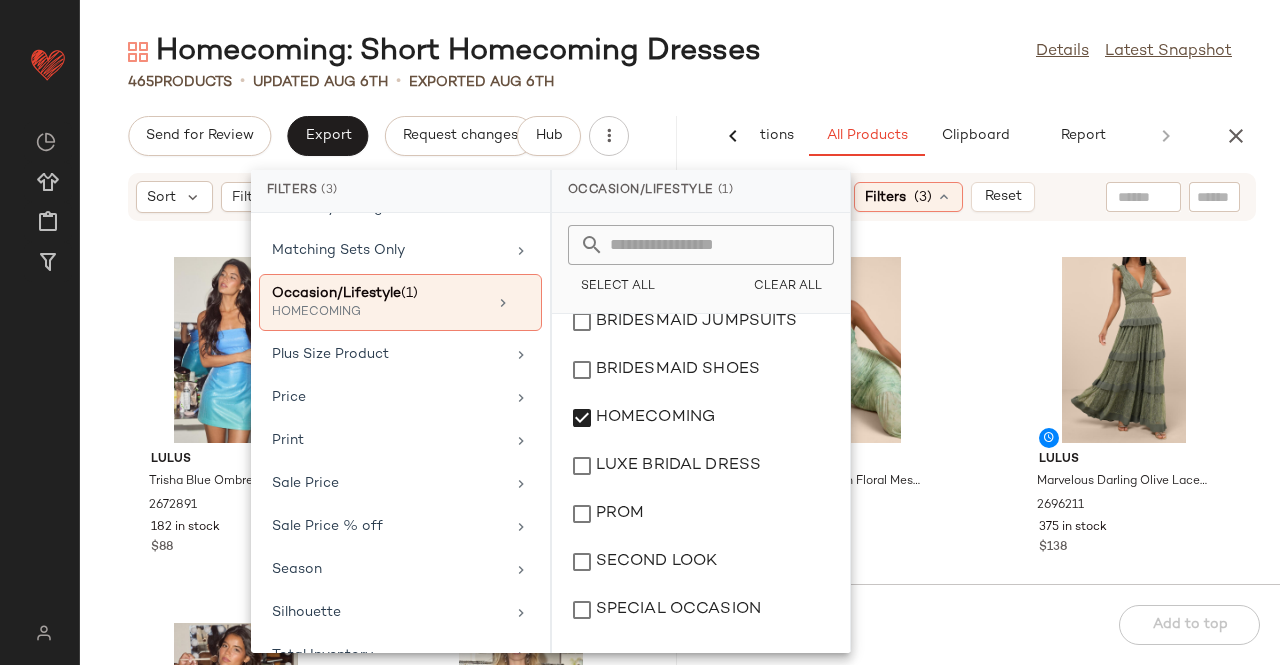 click on "Homecoming: Short Homecoming Dresses  Details   Latest Snapshot  465   Products   •   updated Aug [MONTH] [DAY]  •  Exported Aug [MONTH] [DAY]  Send for Review   Export   Request changes   Hub  Sort  Filters Lulus Trisha Blue Ombre Sequin Strapless Mini Dress 2672891 182 in stock $88 Lulus Sultry Persona Black Lace Strapless Bustier Bodycon Mini Dress 2462171 425 in stock $69 Lulus Sabina White Jersey Knit Cutout Mini Dress 2687651 215 in stock $49 Lulus Close to Your Heart Dusty Blue Satin Plisse Cutout Tiered Mini Dress 1435496 189 in stock $49 Lulus Sleek Dedication Aqua Blue Satin Plisse Cutout Tiered Mini Dress 2580151 38 in stock $59 Lulus Simply a Stunner Plum Purple Jacquard Cowl Backless Mini Dress 2686431 272 in stock $49 Lulus Neela Black Mesh One-Shoulder Mini Dress 2685751 132 in stock $49 Lulus Confident Allure Aqua Ruched Lace-Up Bodycon Mini Dress 2693191 325 in stock $49  AI Recommendations   All Products   Clipboard   Report  Sort:   Newest Filters  (3)   Reset  Lulus 2695671 268 in stock $99 Lulus 2696211 $138" at bounding box center (680, 348) 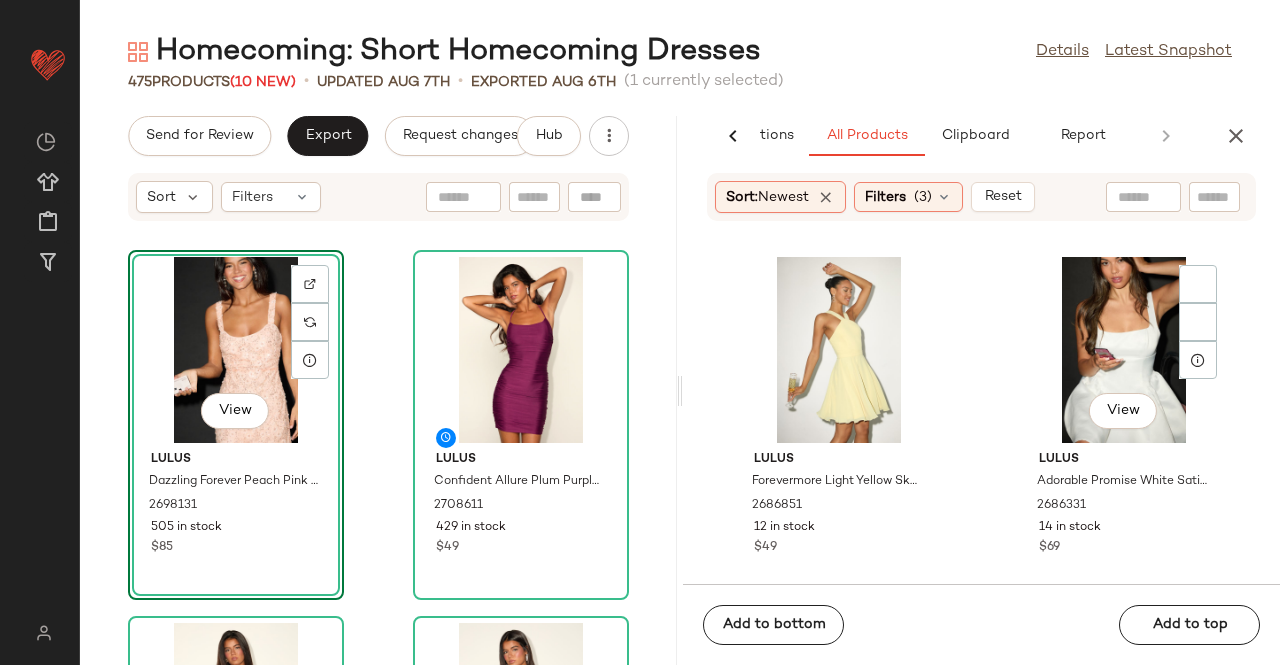 scroll, scrollTop: 516, scrollLeft: 0, axis: vertical 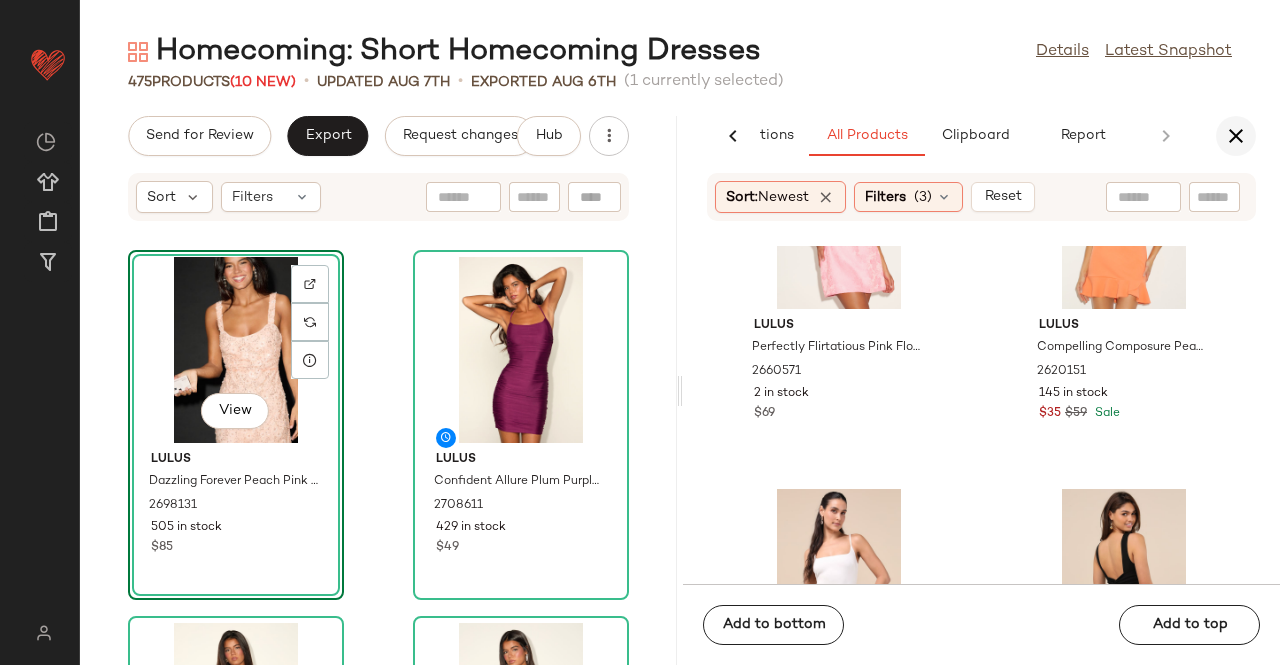 click 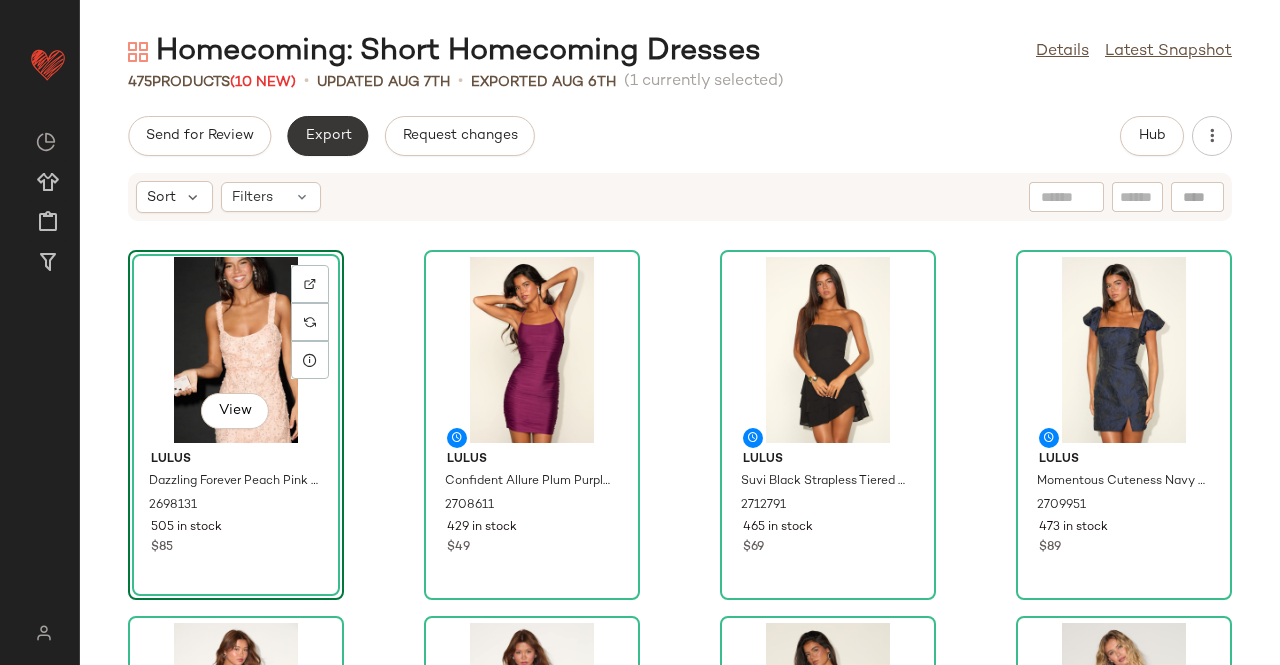click on "Export" at bounding box center [327, 136] 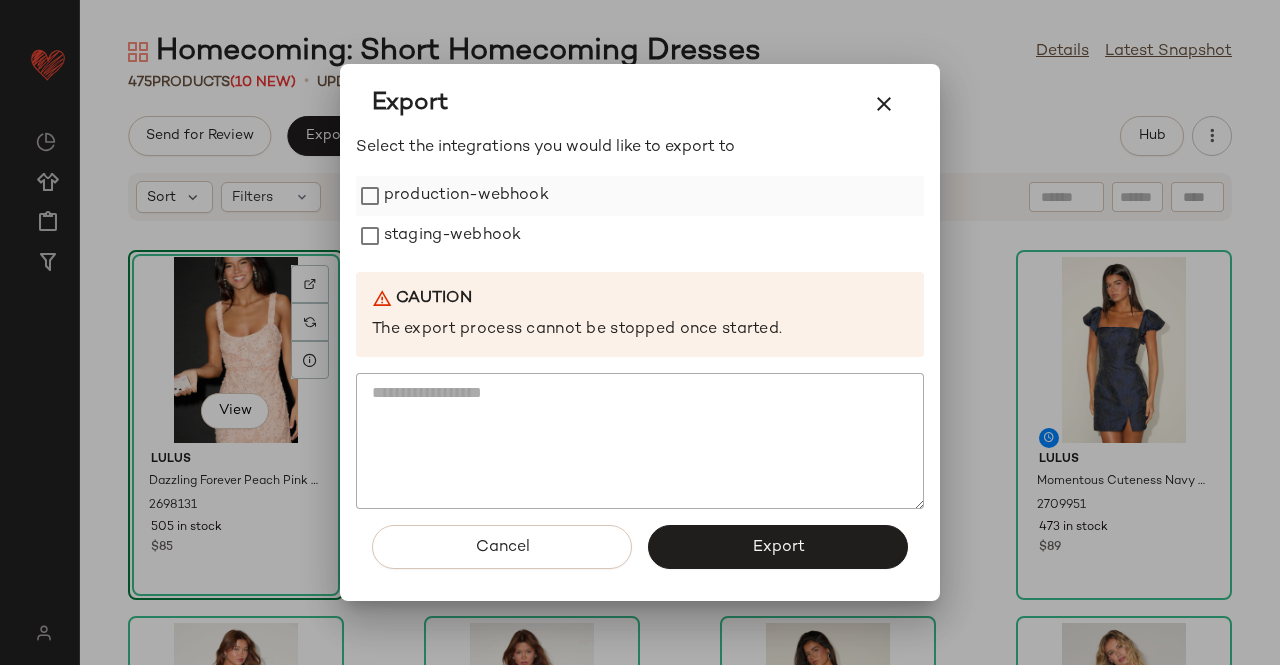 drag, startPoint x: 574, startPoint y: 229, endPoint x: 464, endPoint y: 205, distance: 112.587746 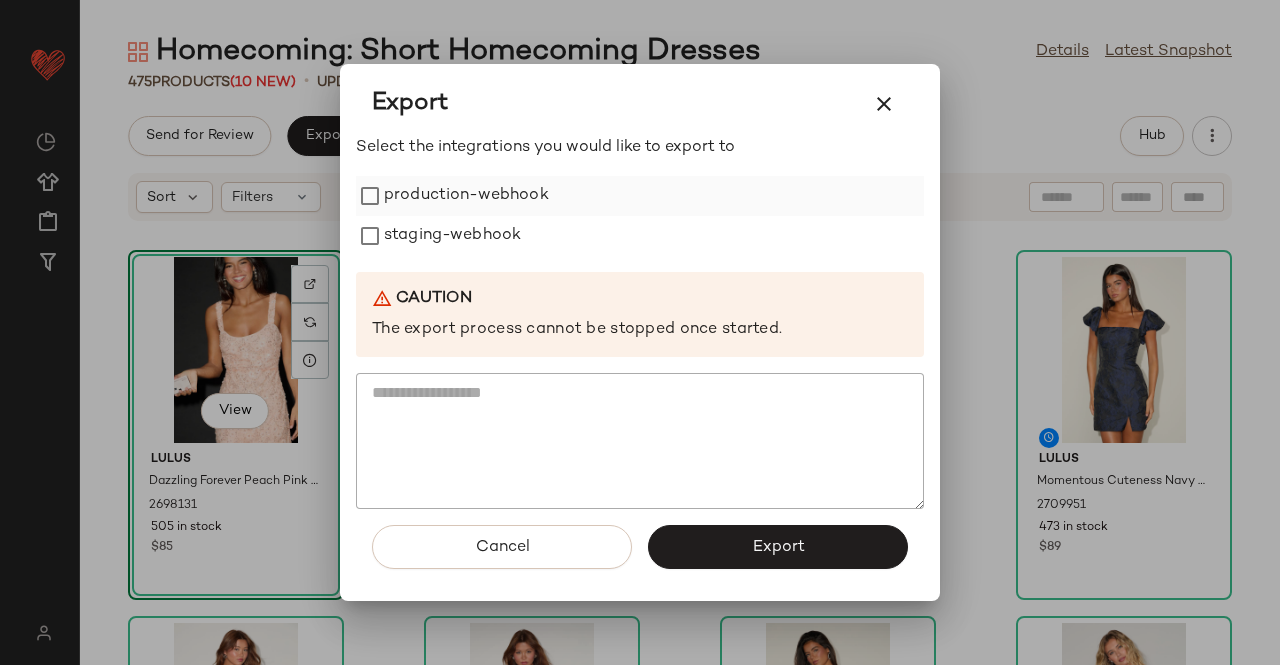 click on "staging-webhook" 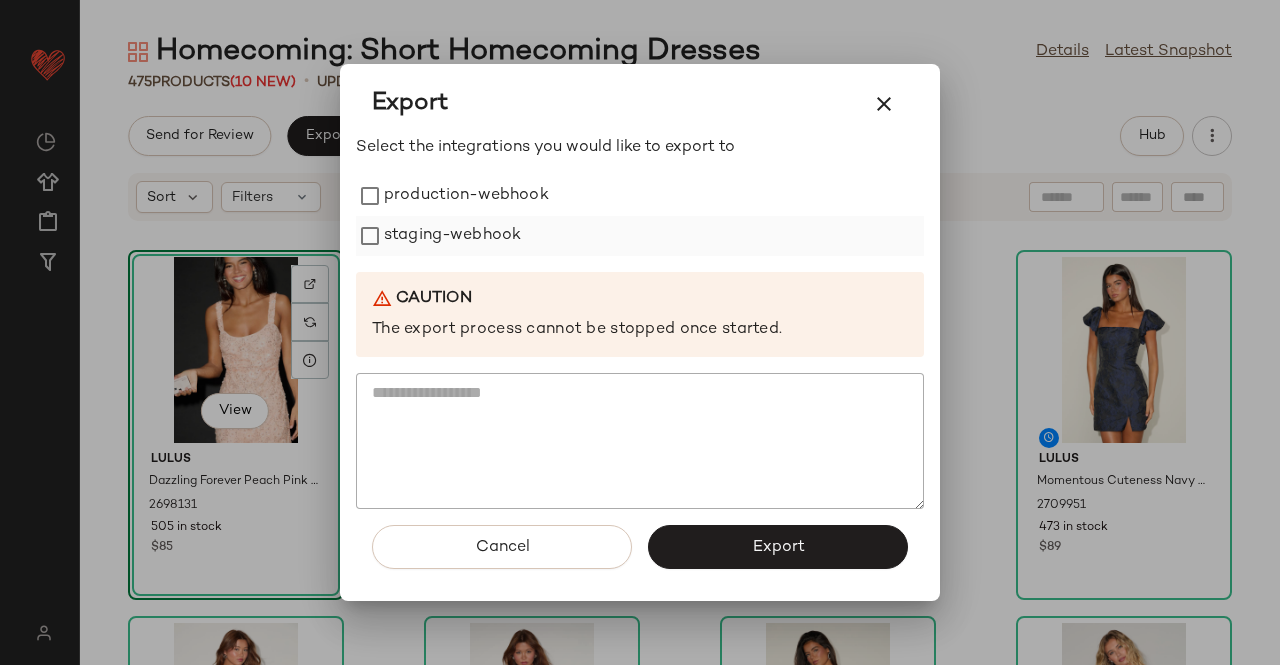drag, startPoint x: 462, startPoint y: 203, endPoint x: 432, endPoint y: 227, distance: 38.418747 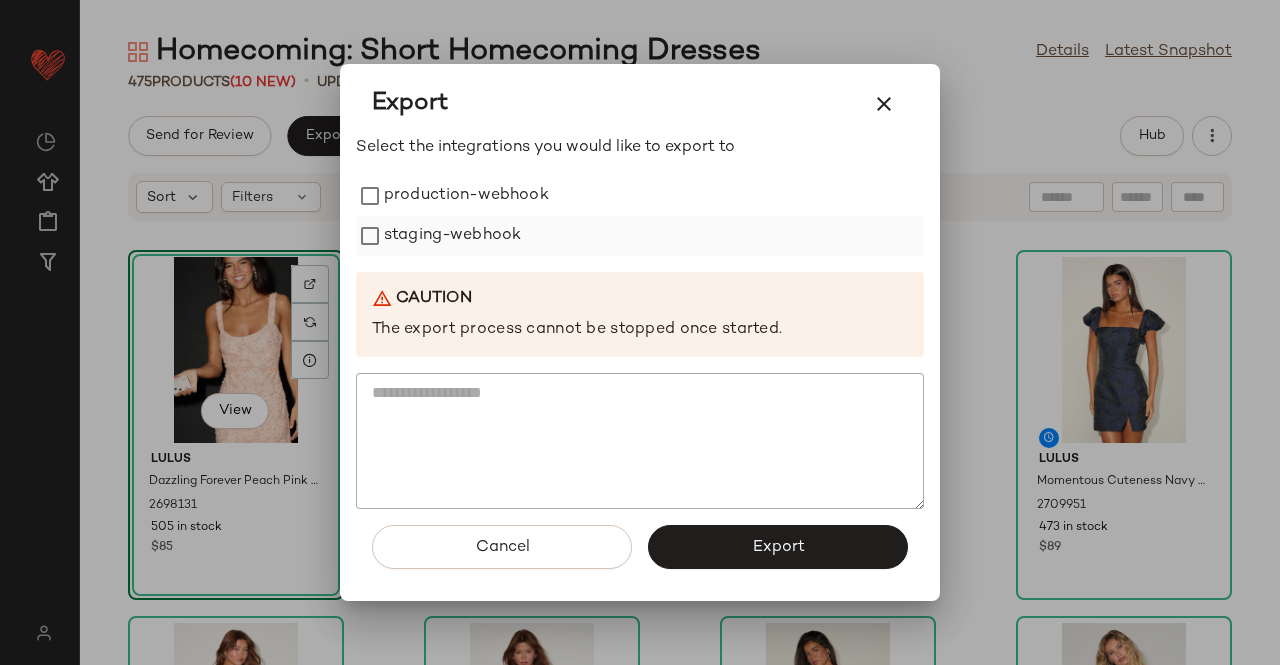 click on "production-webhook" at bounding box center (466, 196) 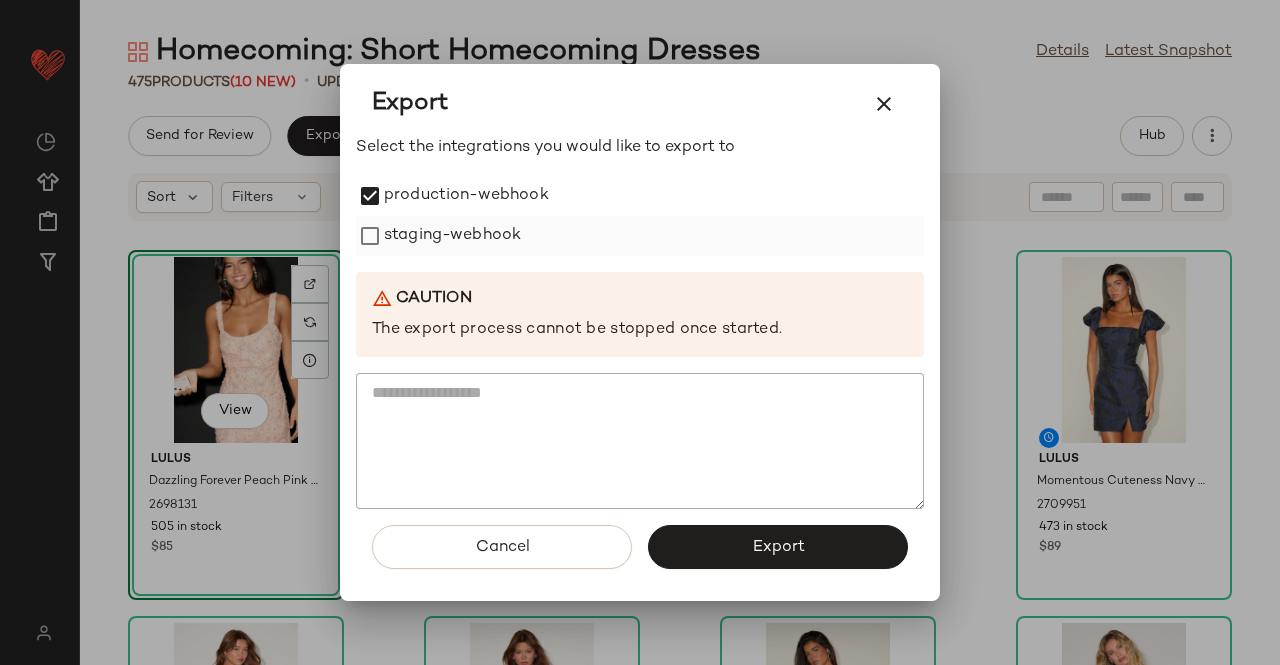 click on "staging-webhook" at bounding box center (452, 236) 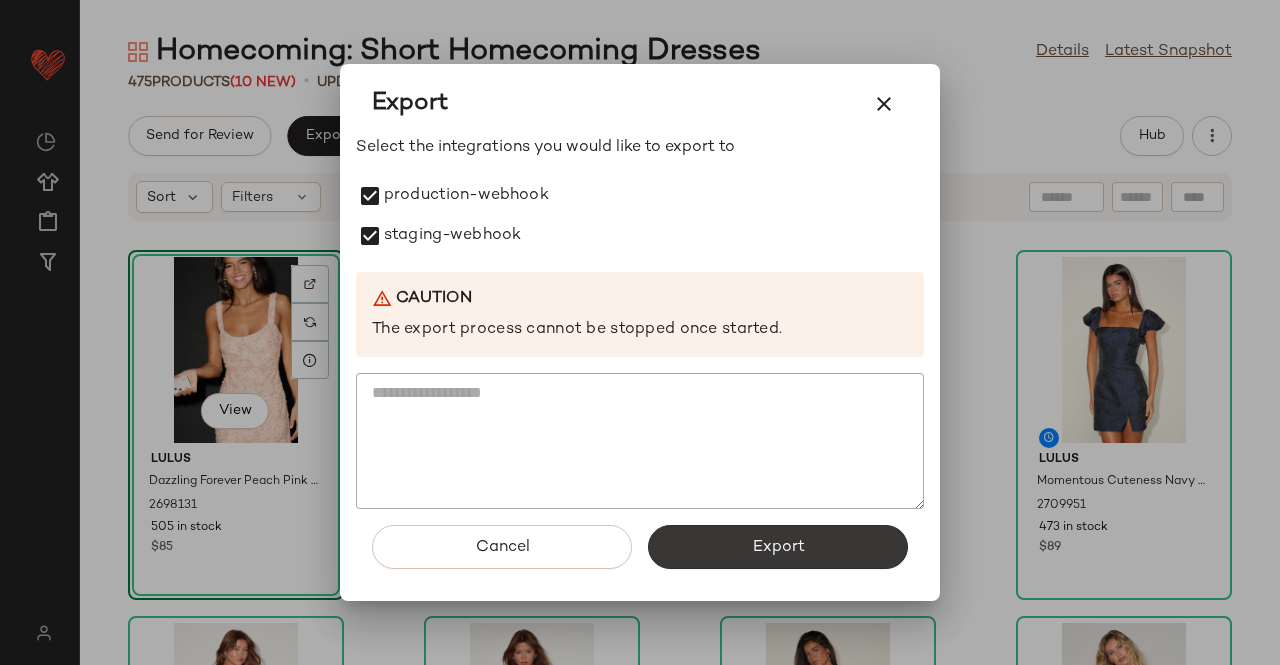 click on "Export" at bounding box center (778, 547) 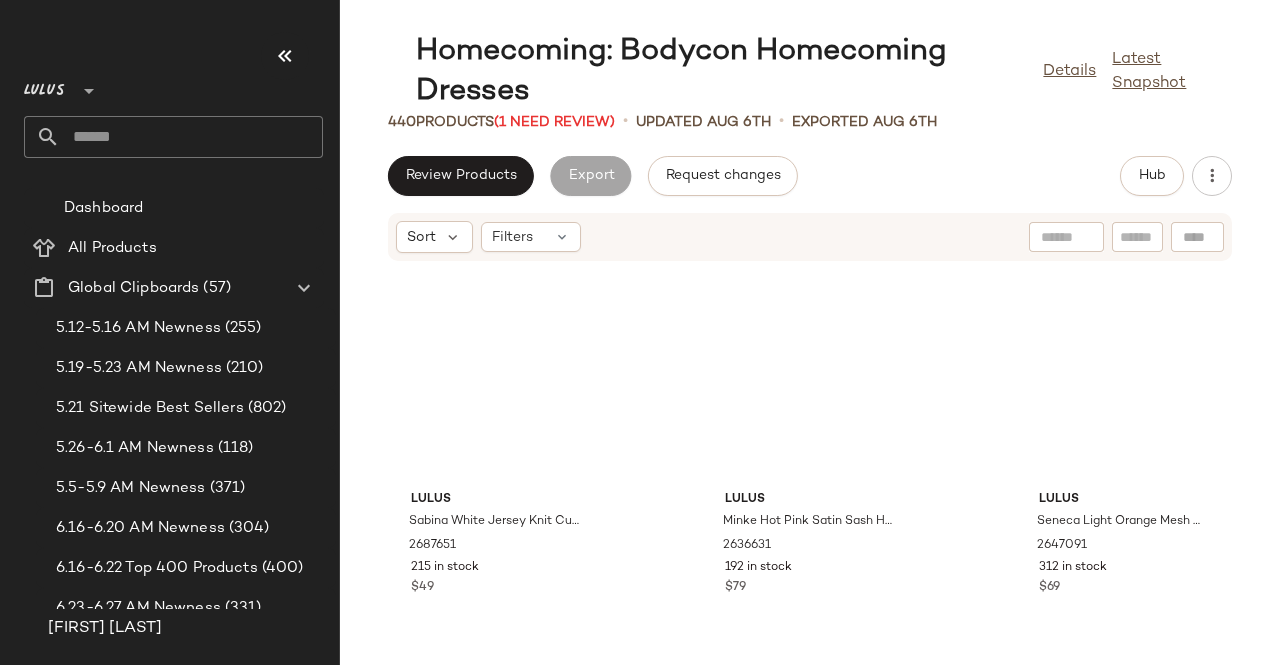 scroll, scrollTop: 0, scrollLeft: 0, axis: both 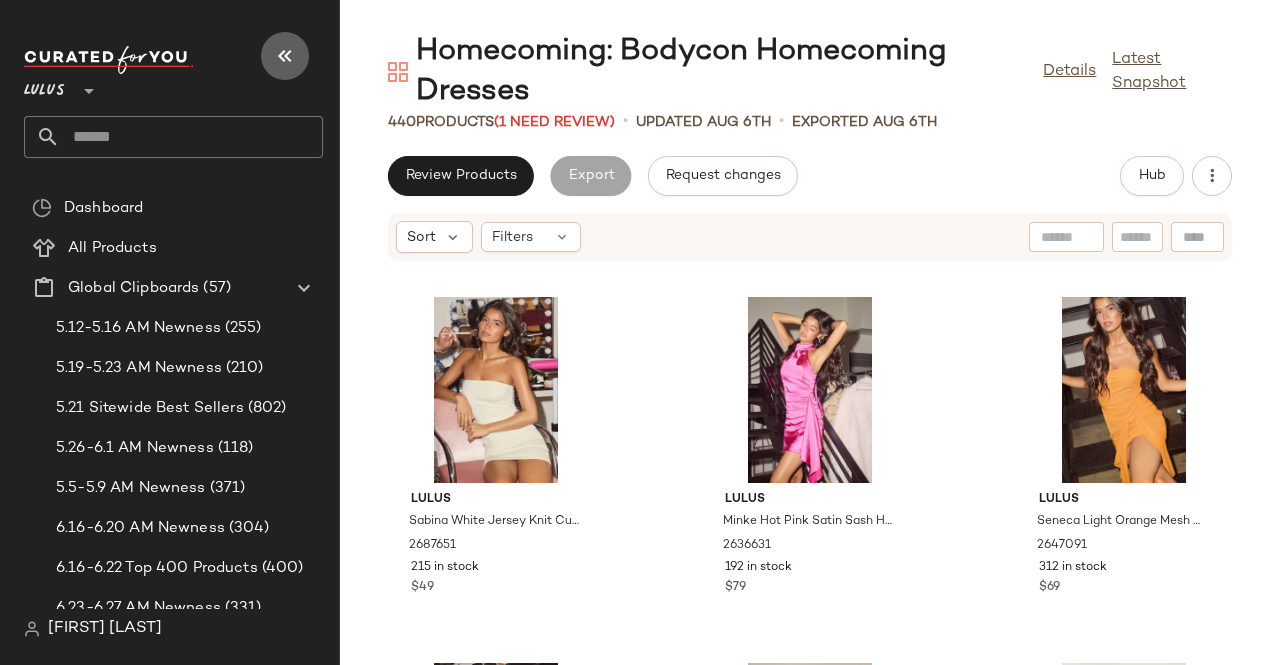click at bounding box center [285, 56] 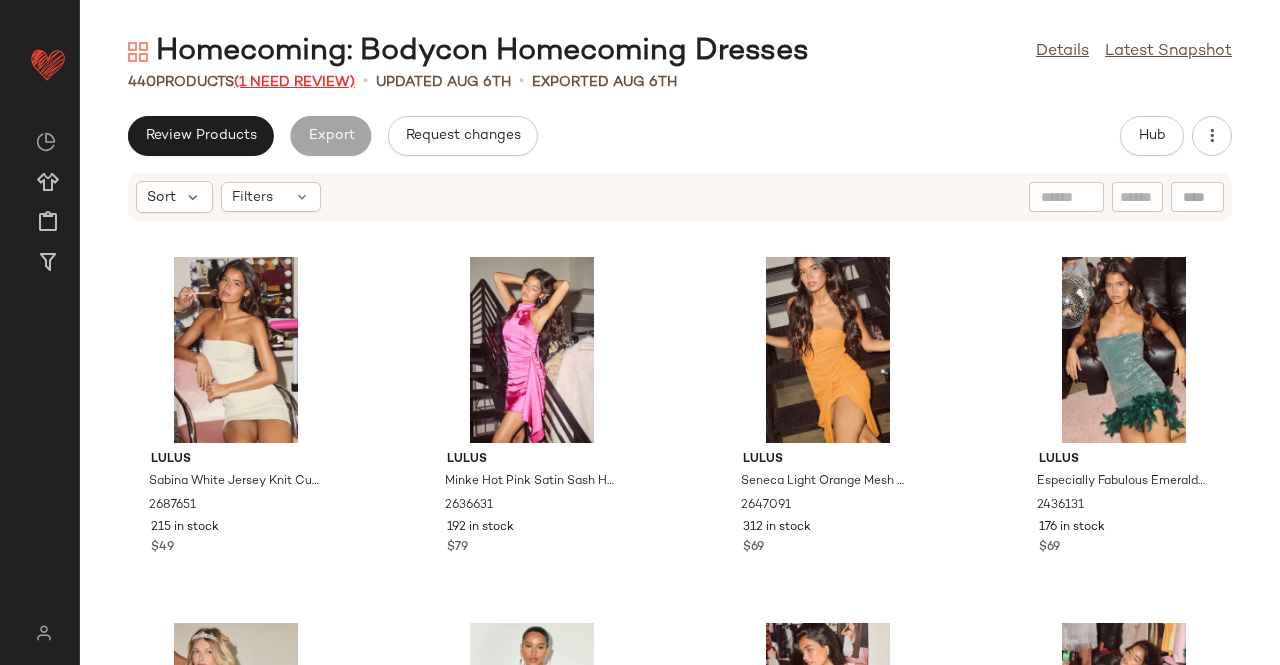 click on "(1 Need Review)" at bounding box center [294, 82] 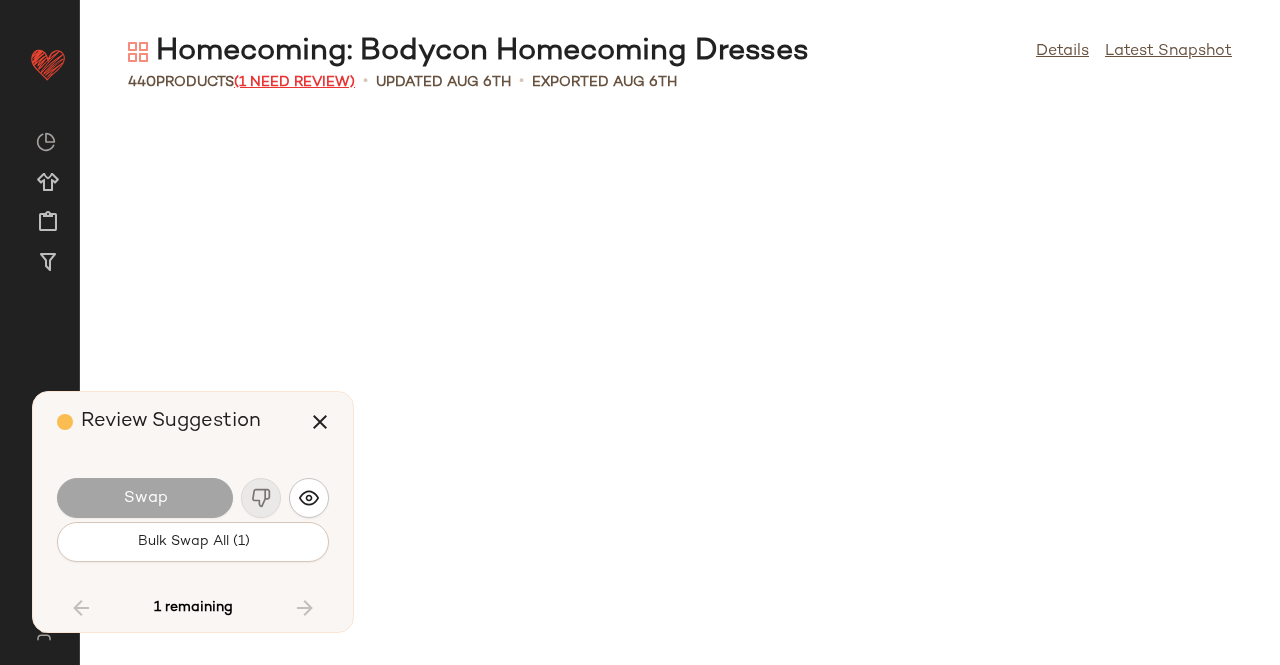 scroll, scrollTop: 10248, scrollLeft: 0, axis: vertical 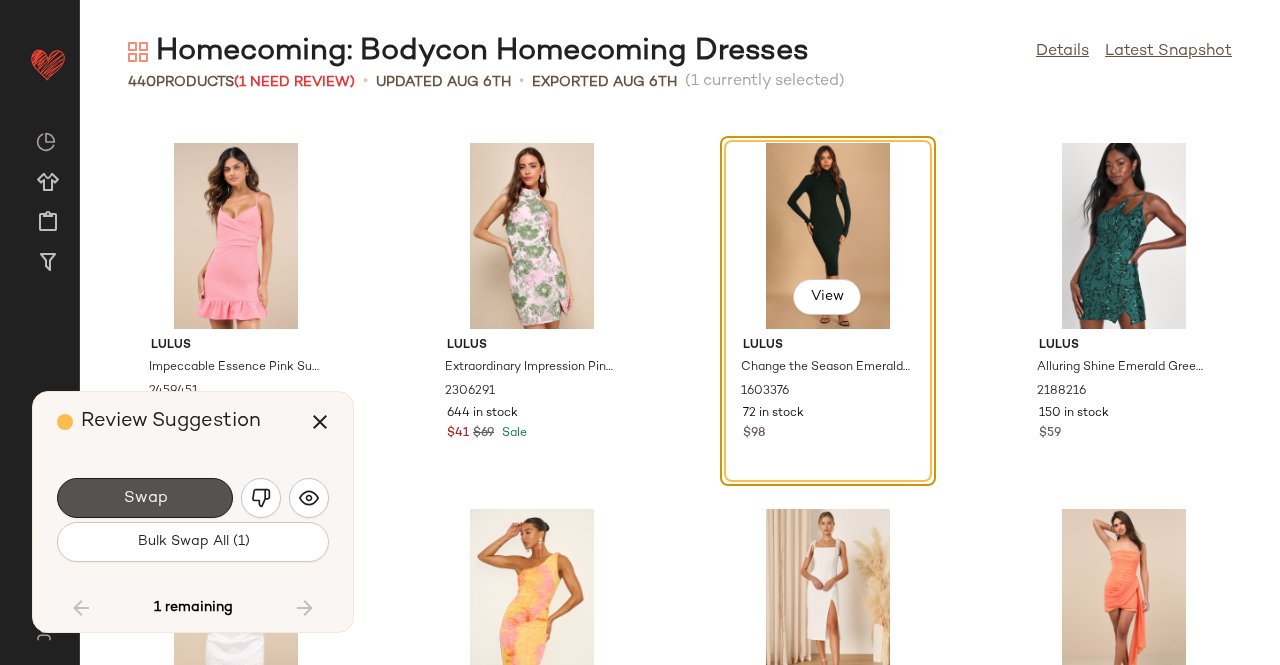 click on "Swap" at bounding box center [145, 498] 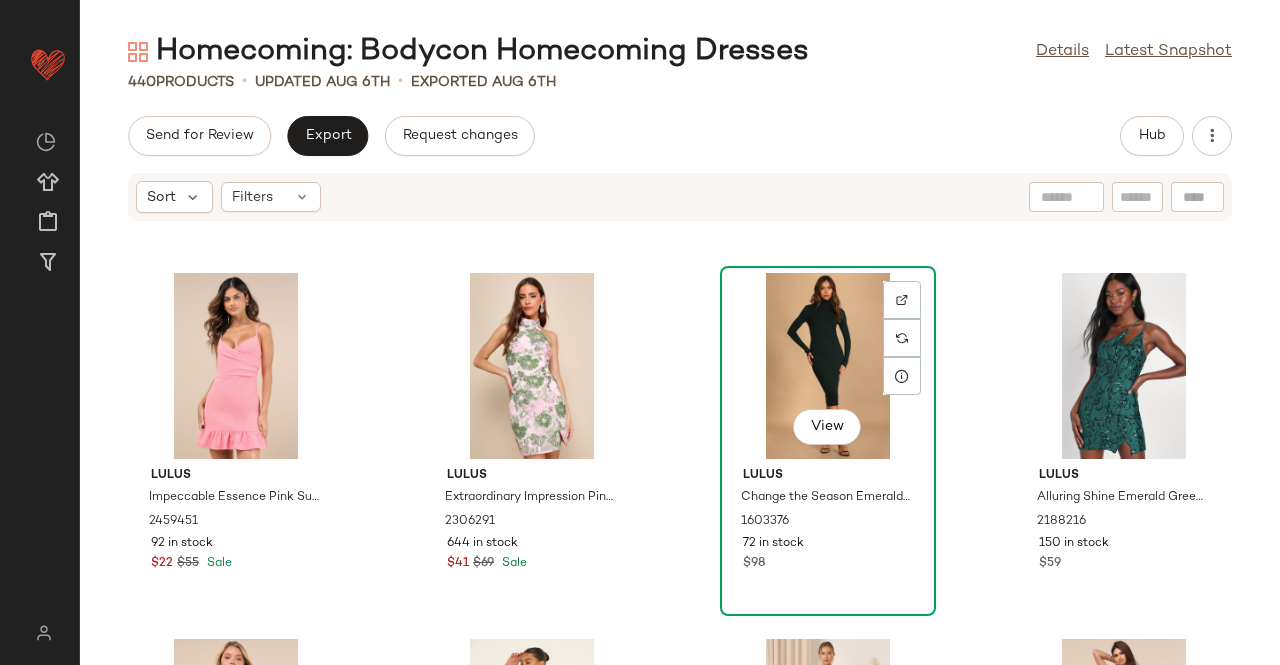 click on "View" 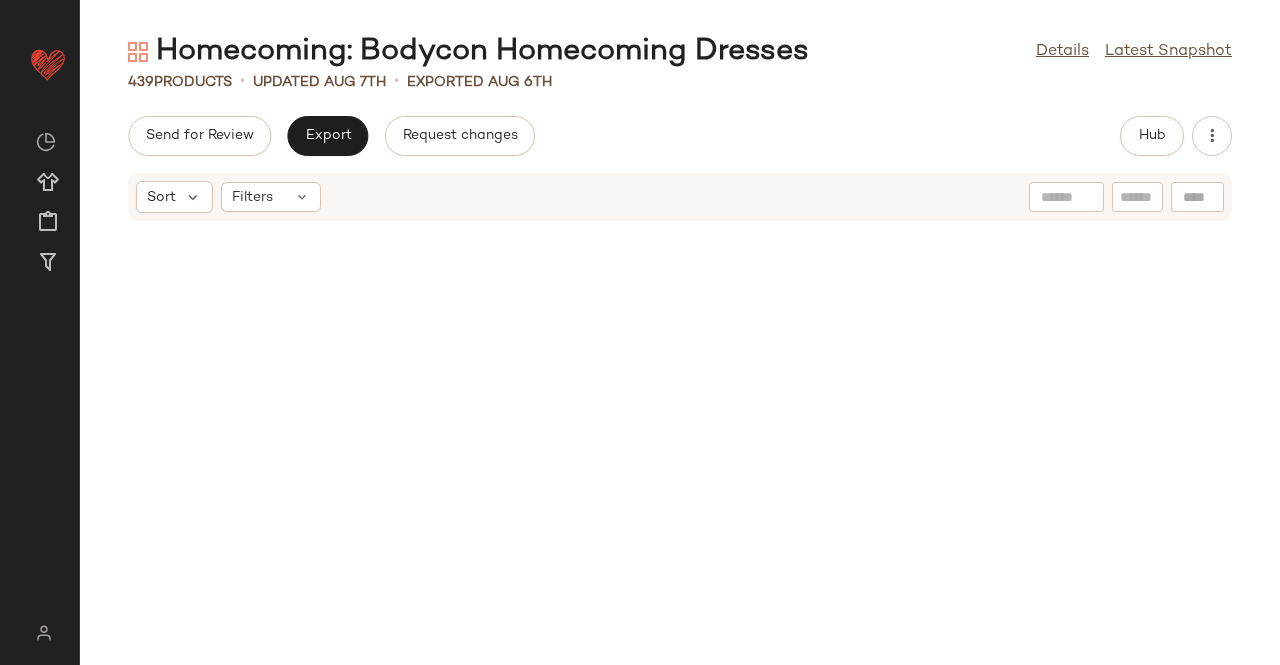 scroll, scrollTop: 0, scrollLeft: 0, axis: both 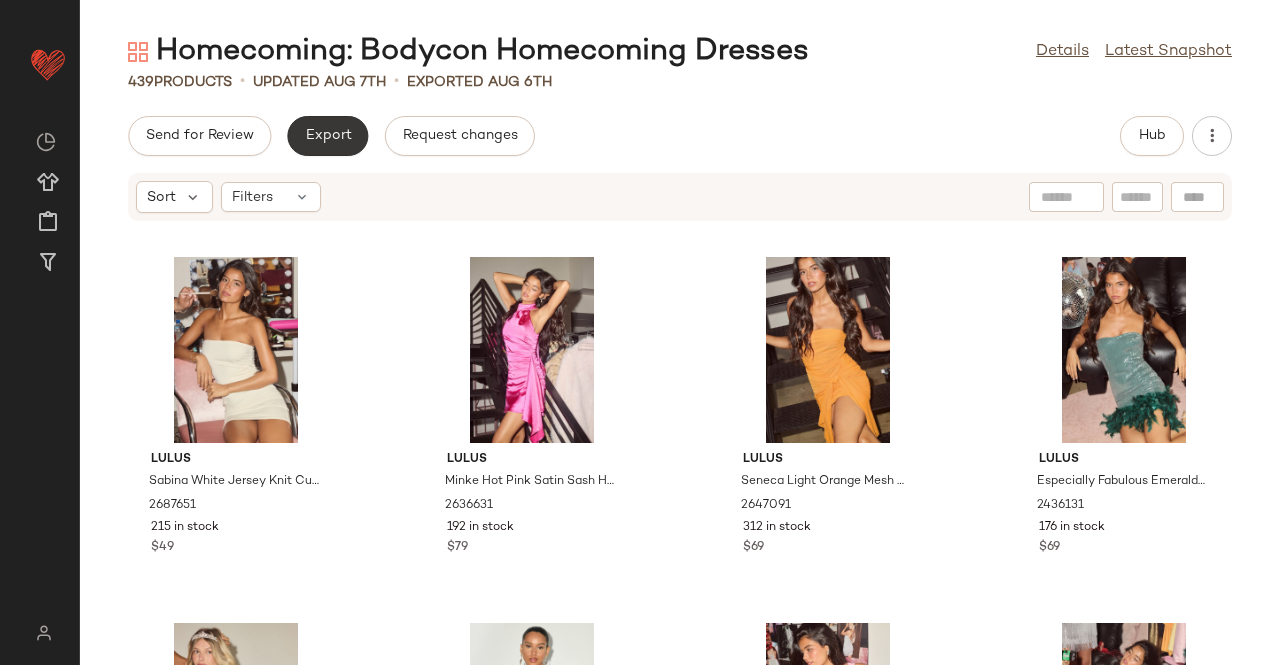 click on "Export" 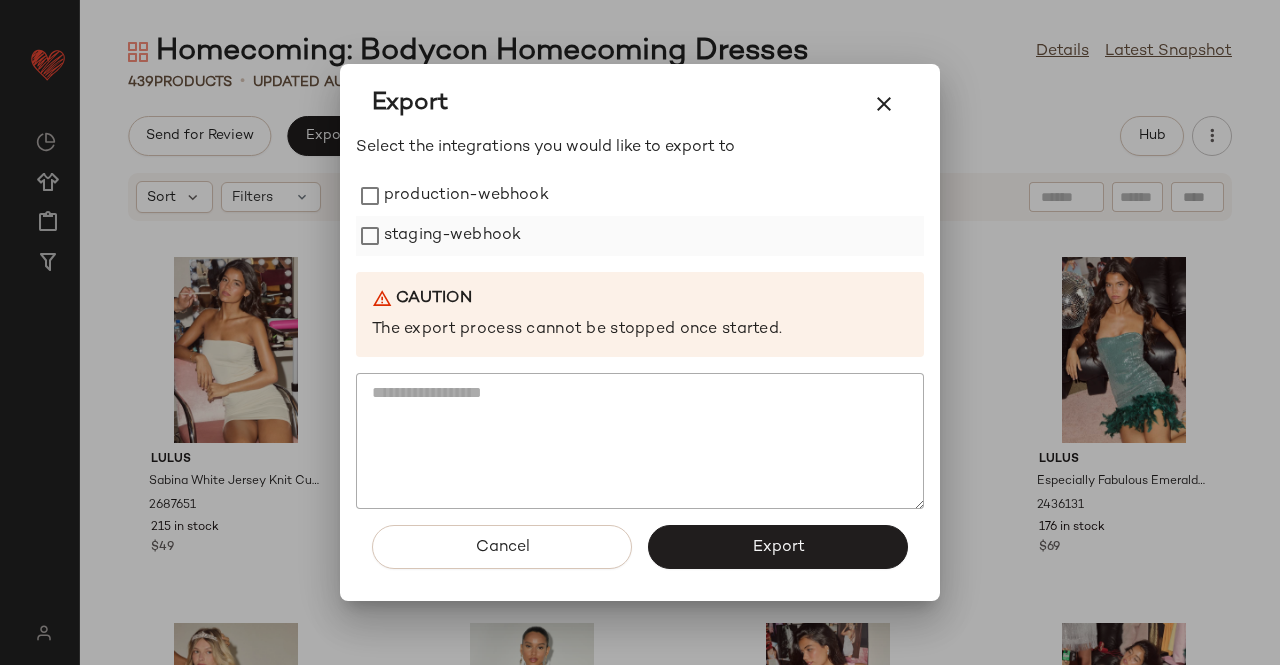 click on "staging-webhook" at bounding box center [452, 236] 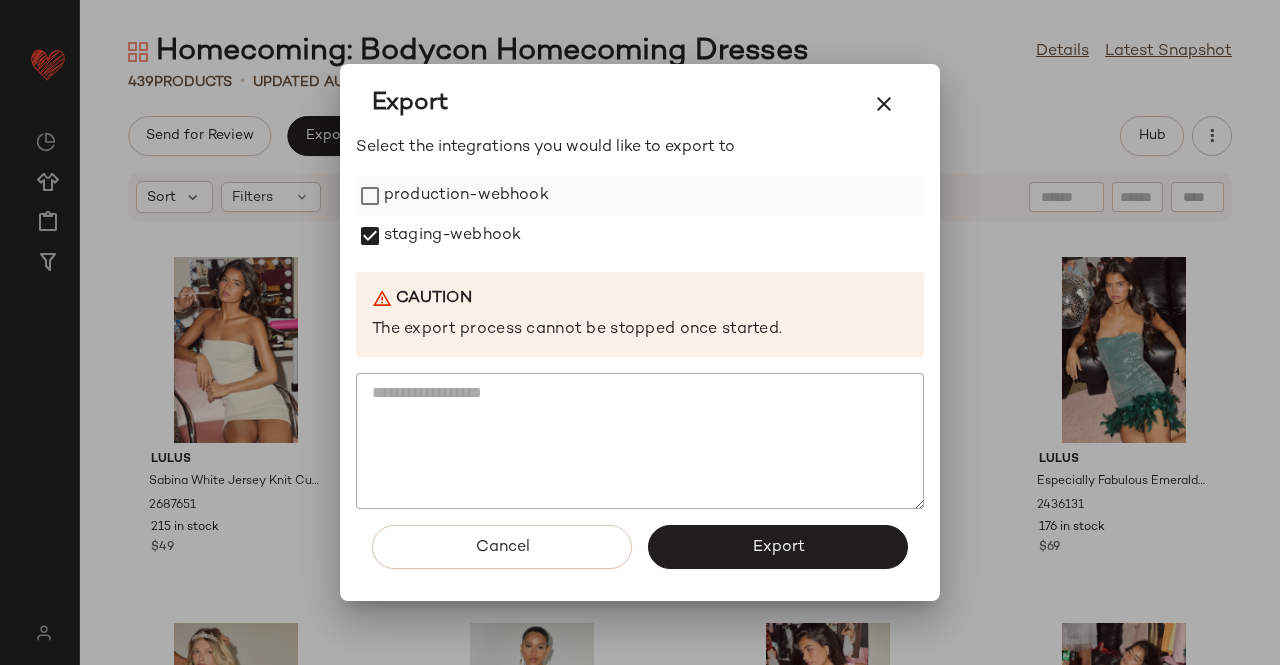 click on "production-webhook" at bounding box center (466, 196) 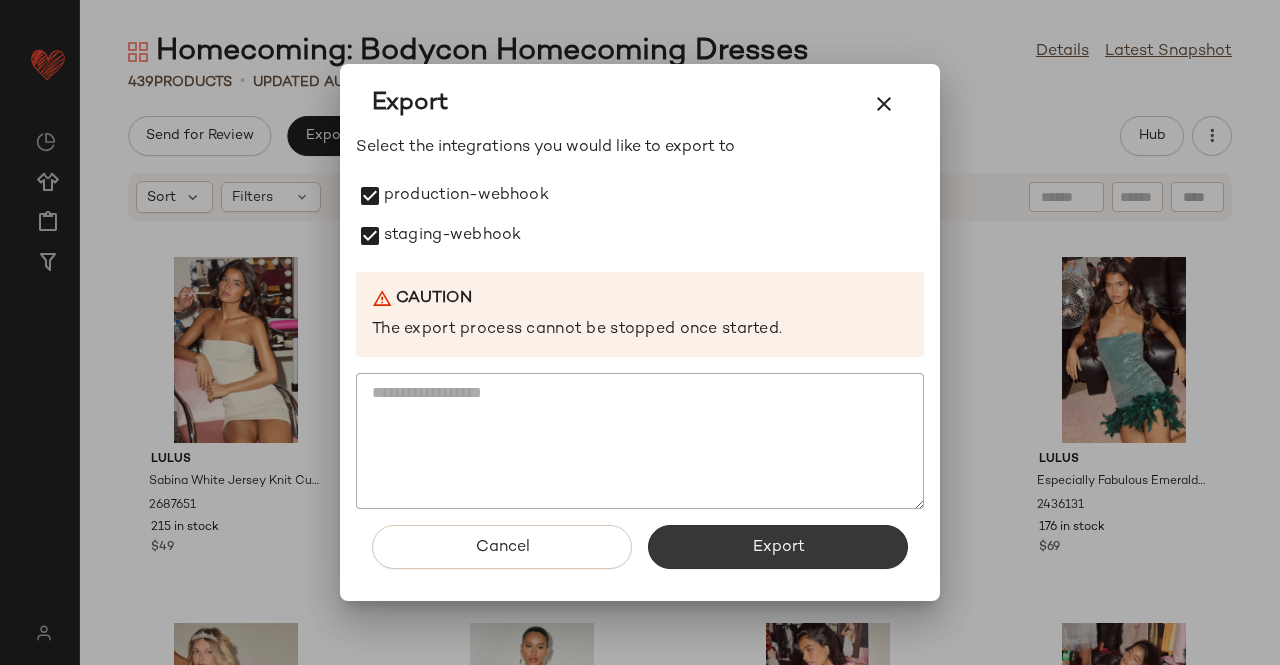 click on "Export" at bounding box center (778, 547) 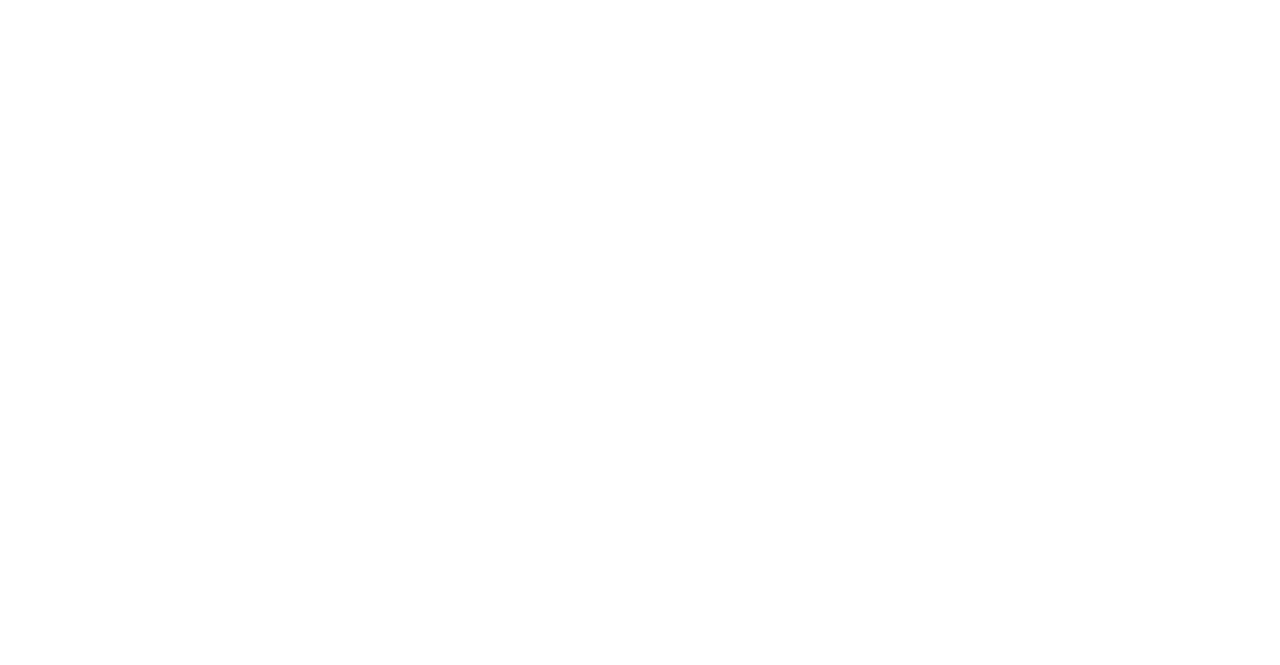 scroll, scrollTop: 0, scrollLeft: 0, axis: both 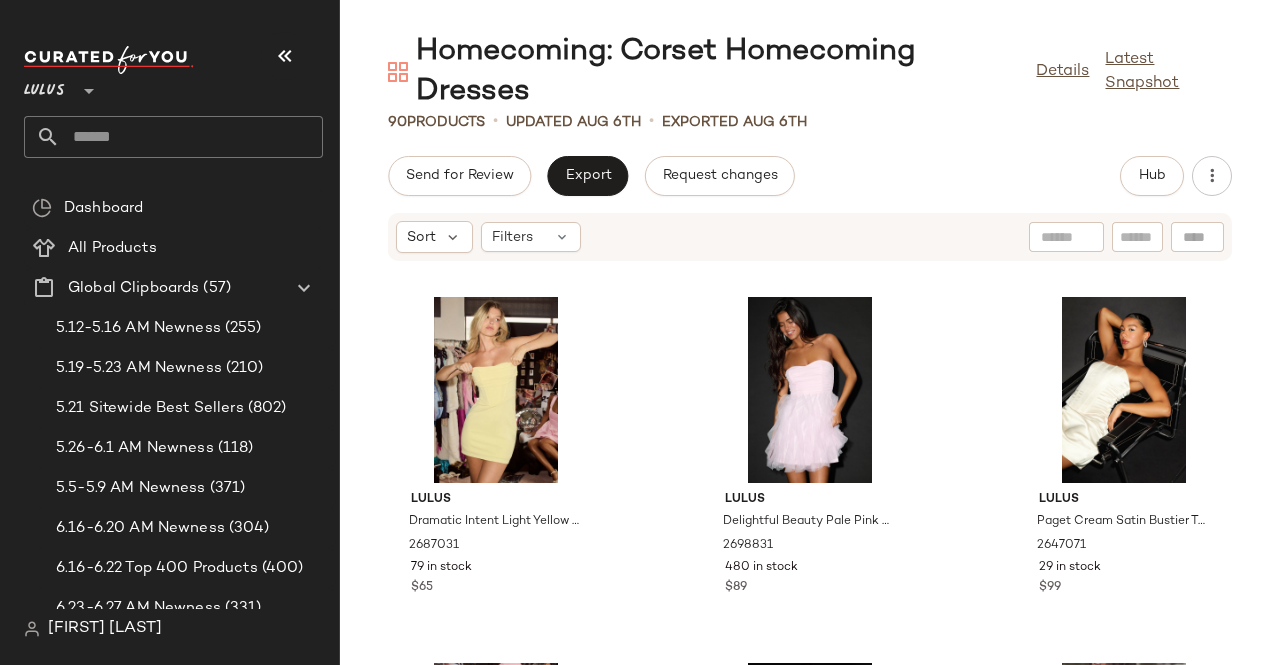 click at bounding box center (173, 60) 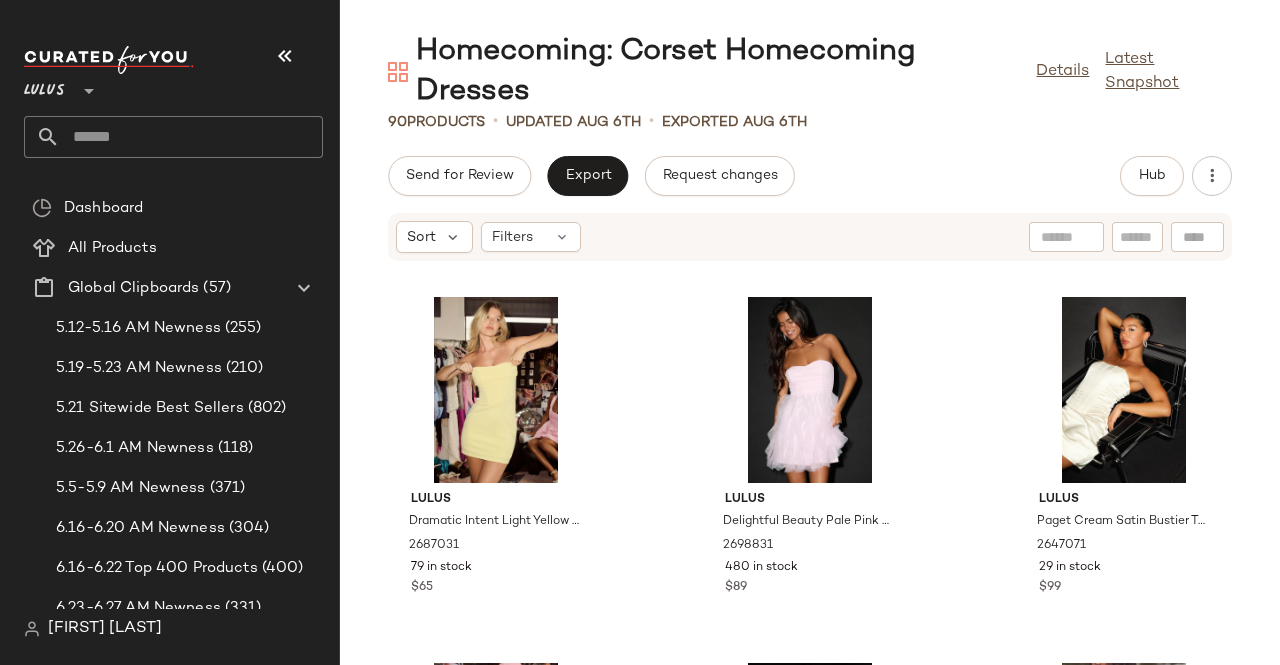 drag, startPoint x: 286, startPoint y: 58, endPoint x: 296, endPoint y: 52, distance: 11.661903 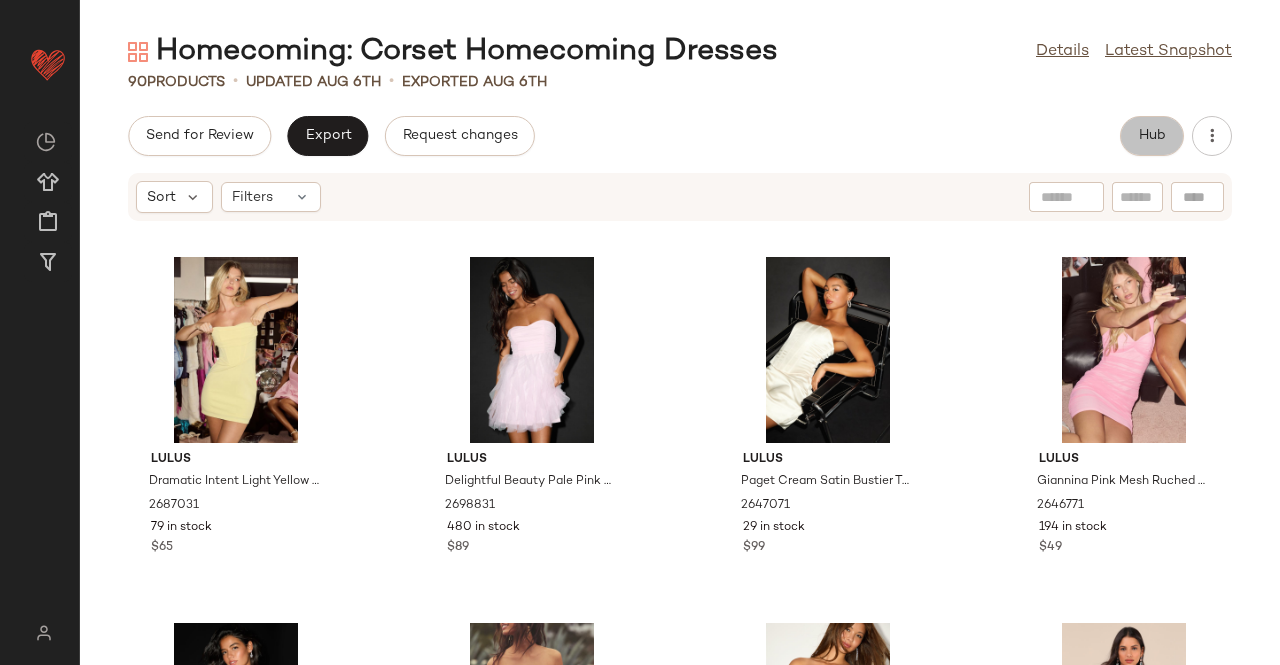 click on "Hub" at bounding box center (1152, 136) 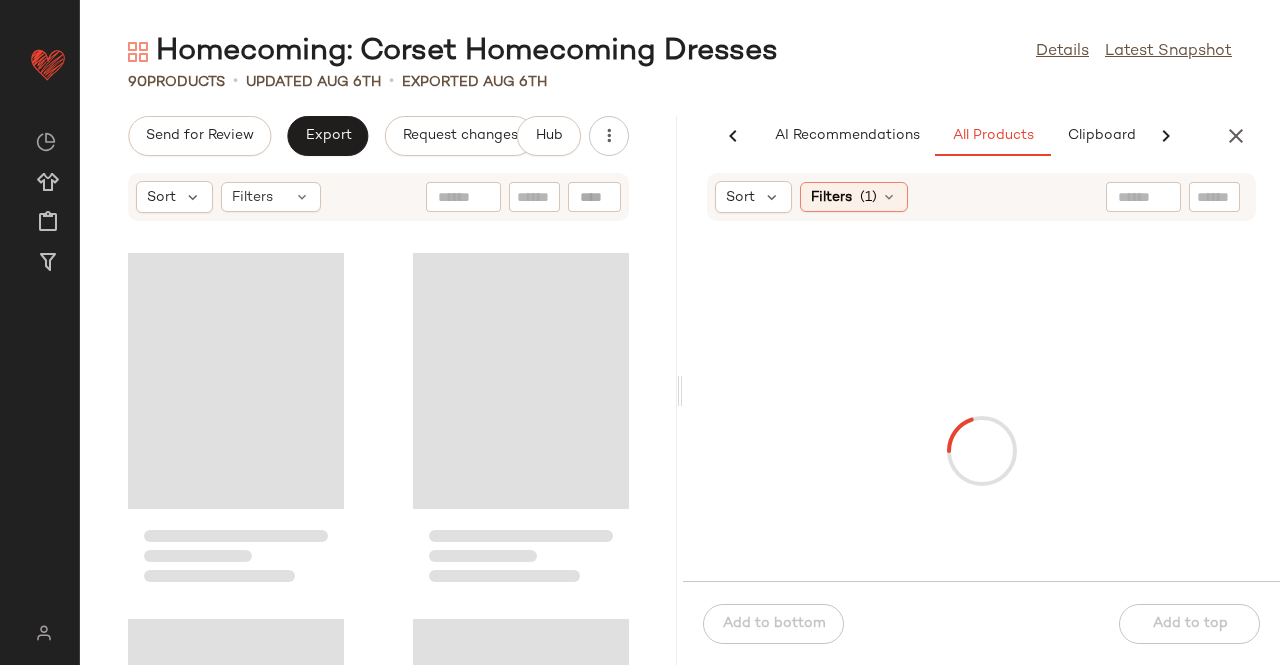 scroll, scrollTop: 0, scrollLeft: 126, axis: horizontal 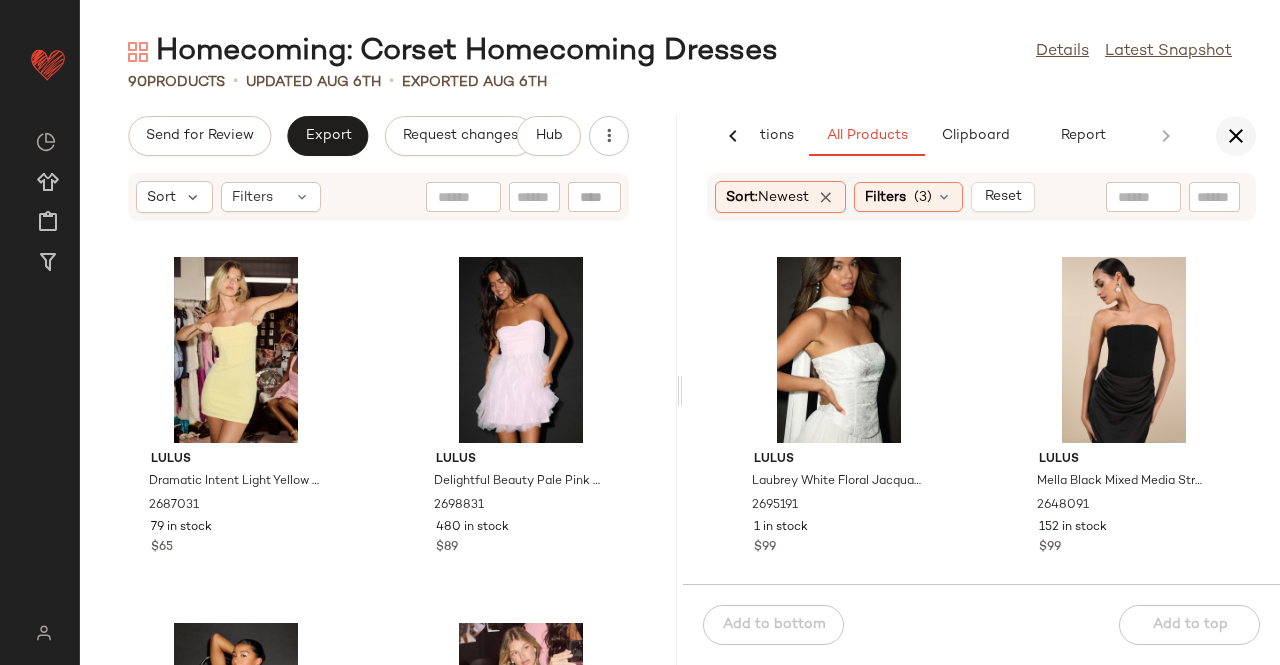 click 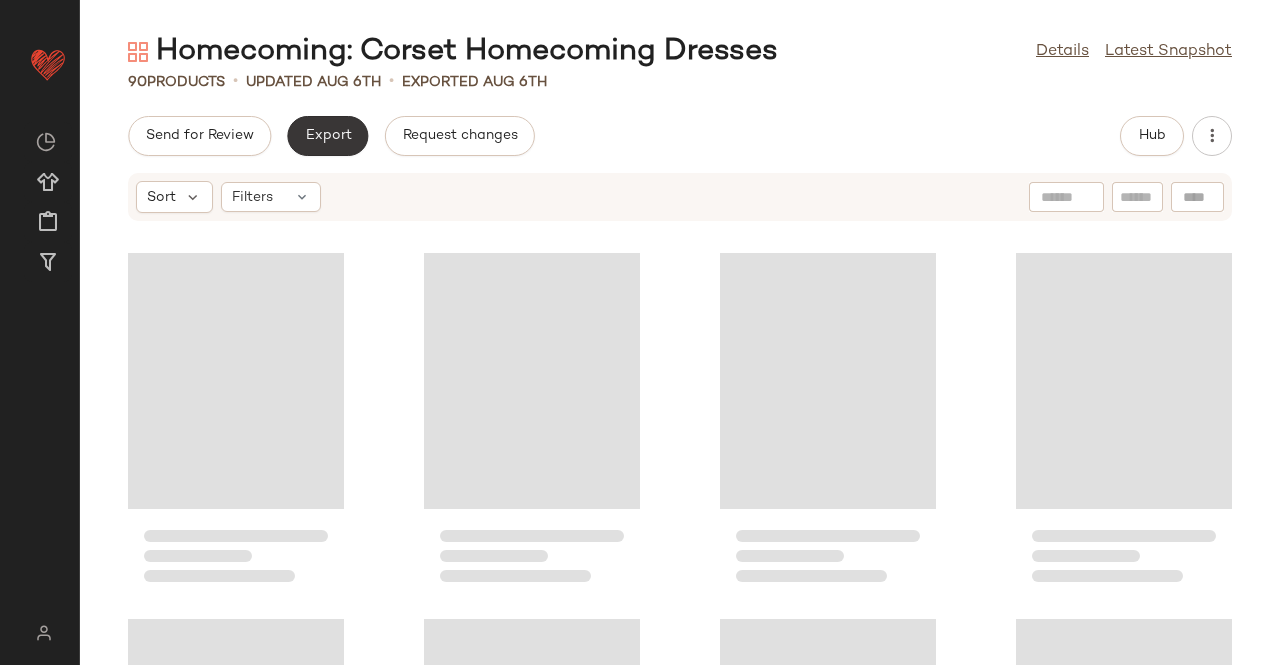 click on "Export" 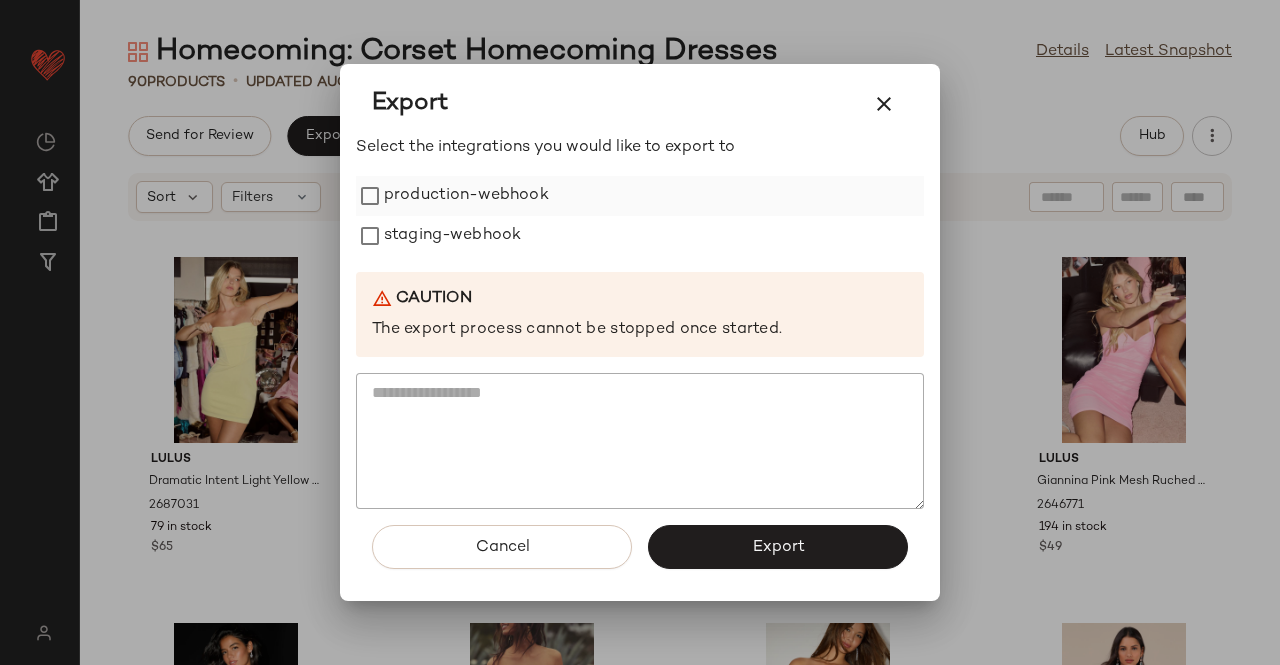 click on "production-webhook" at bounding box center (466, 196) 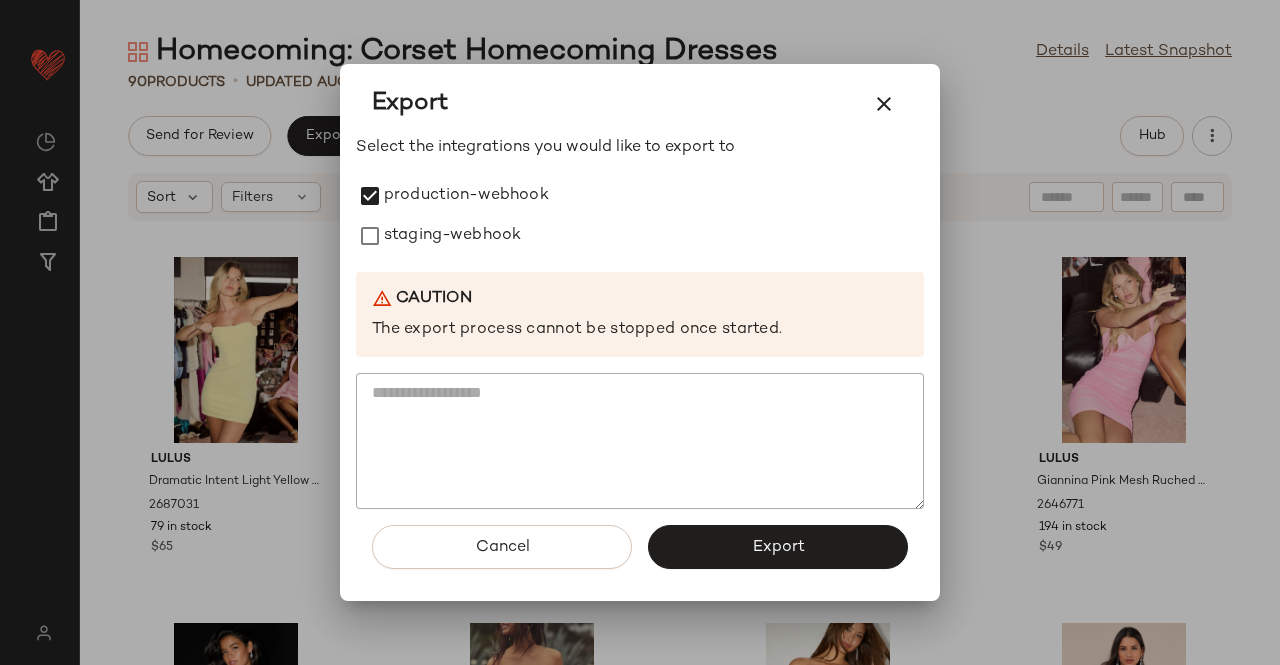 drag, startPoint x: 464, startPoint y: 233, endPoint x: 505, endPoint y: 312, distance: 89.005615 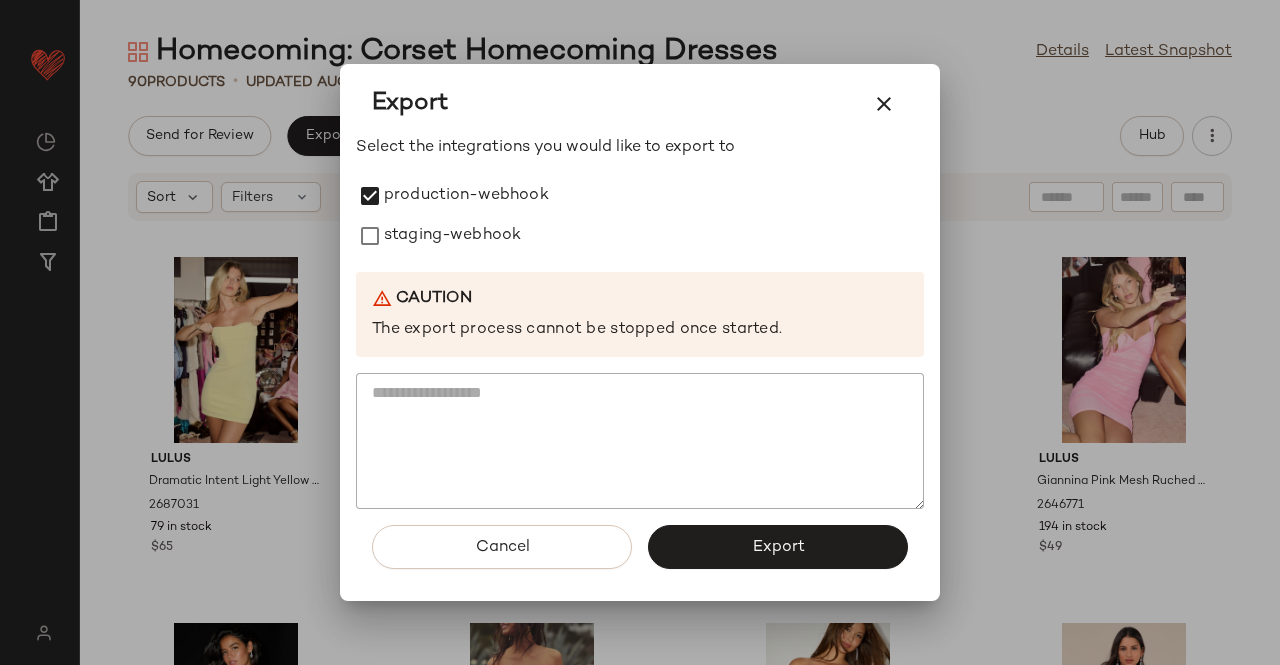 click on "staging-webhook" at bounding box center (452, 236) 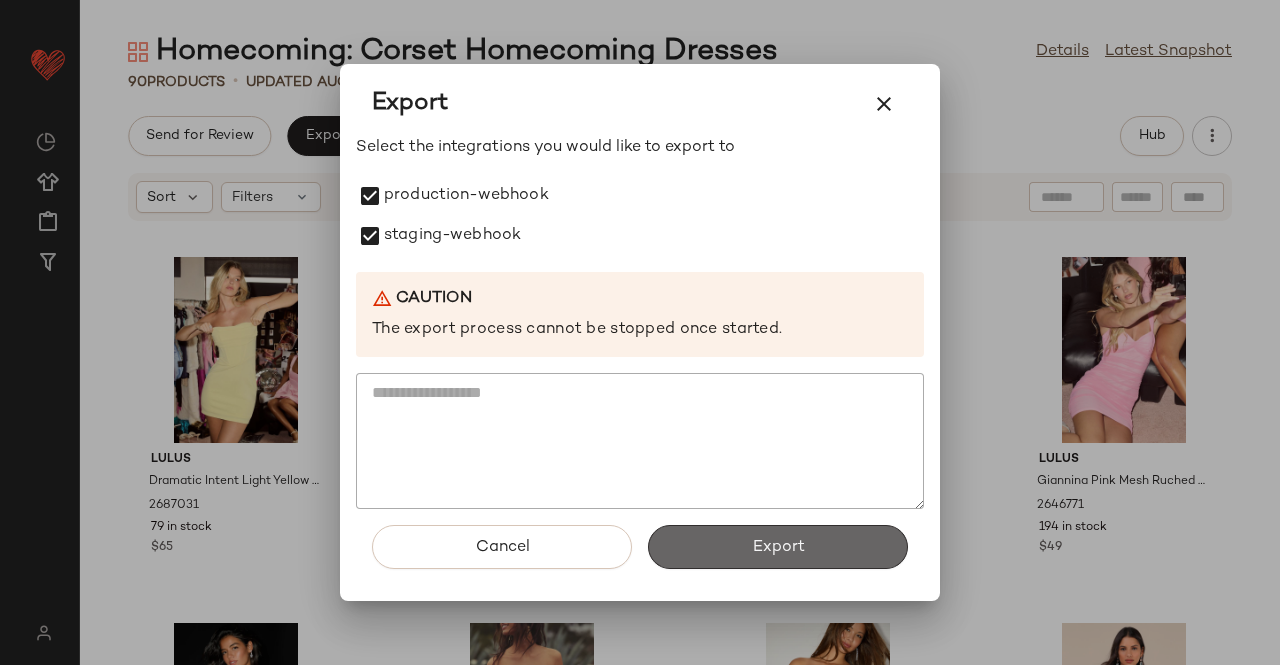 click on "Export" 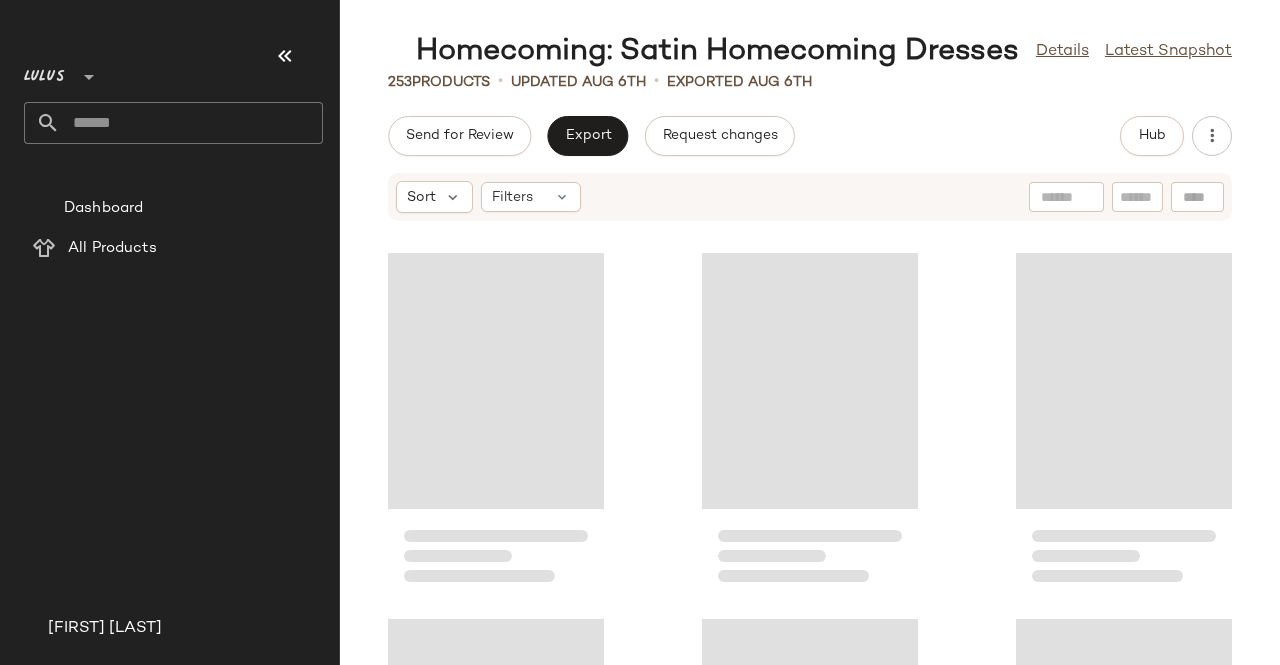 scroll, scrollTop: 0, scrollLeft: 0, axis: both 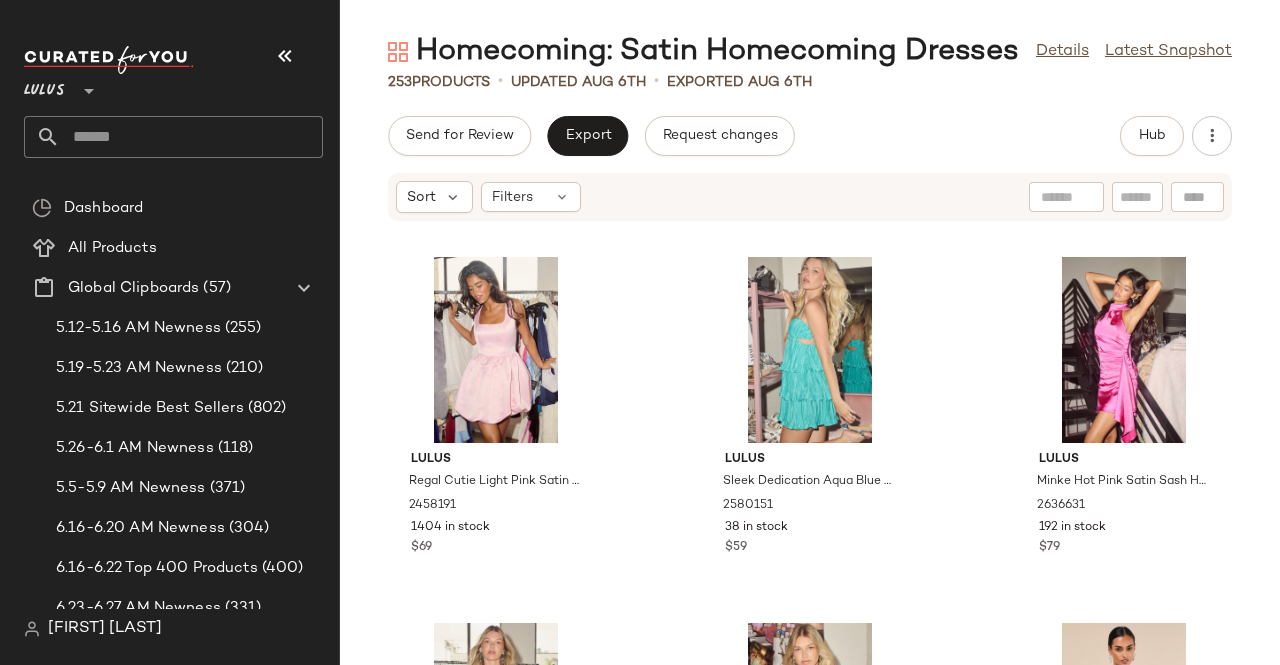 click at bounding box center [285, 56] 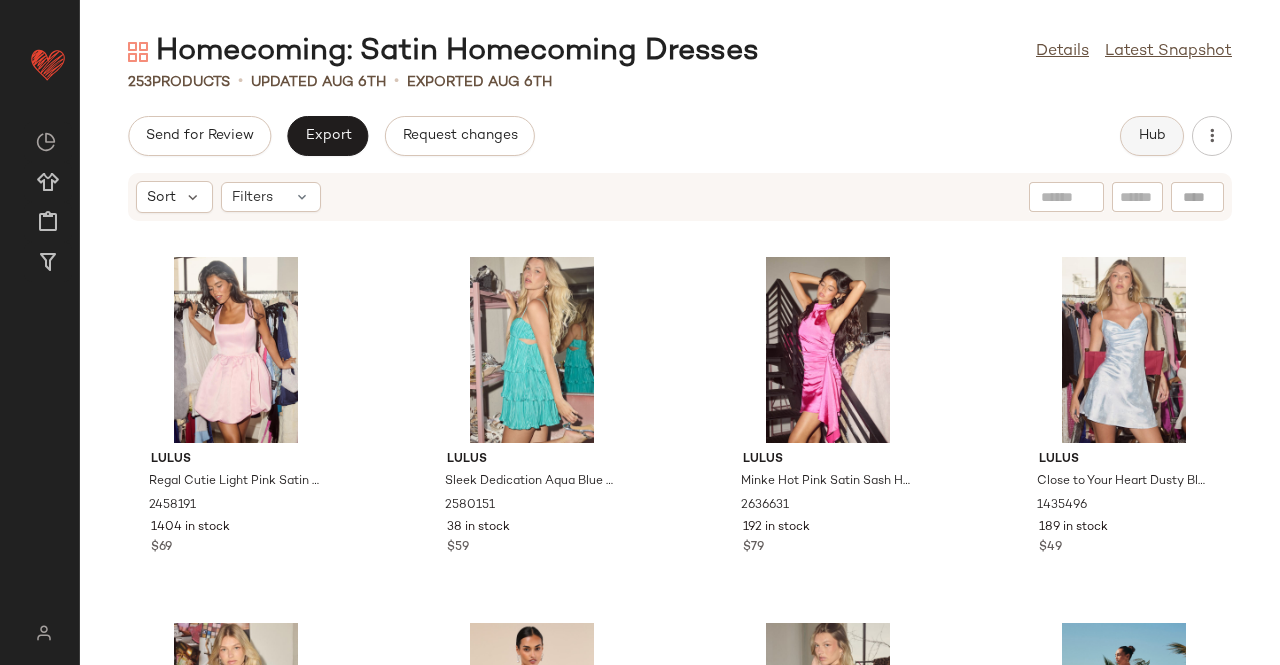 click on "Hub" 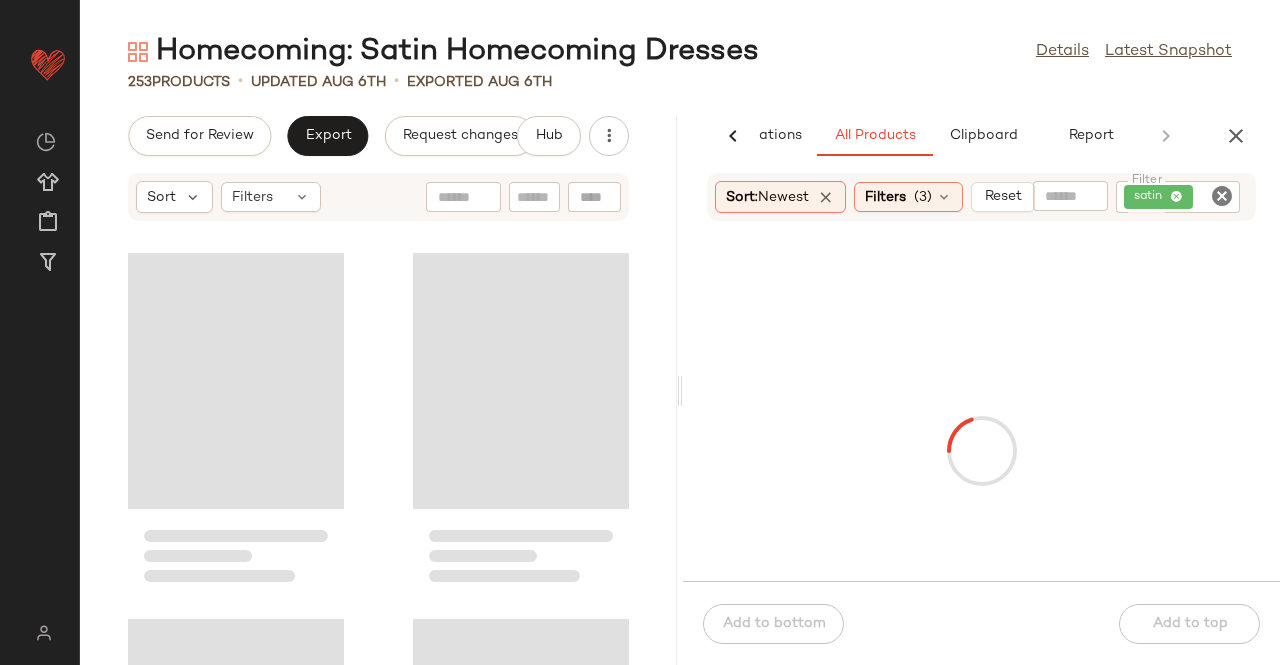scroll, scrollTop: 0, scrollLeft: 126, axis: horizontal 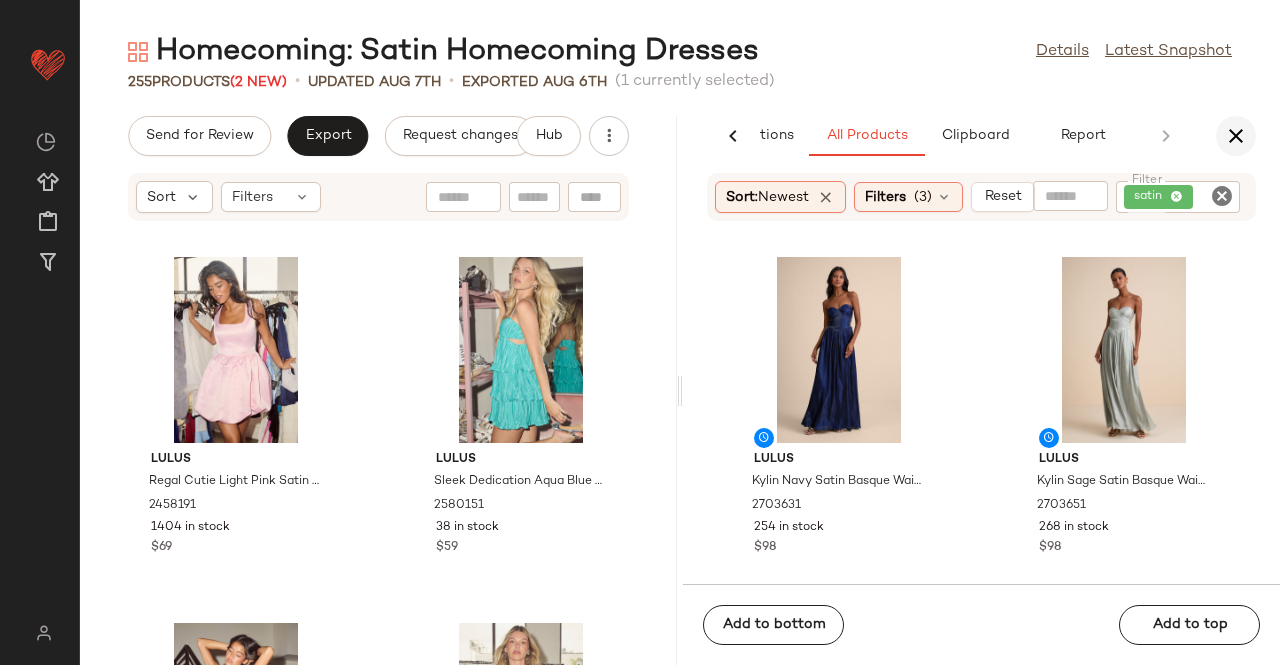 click 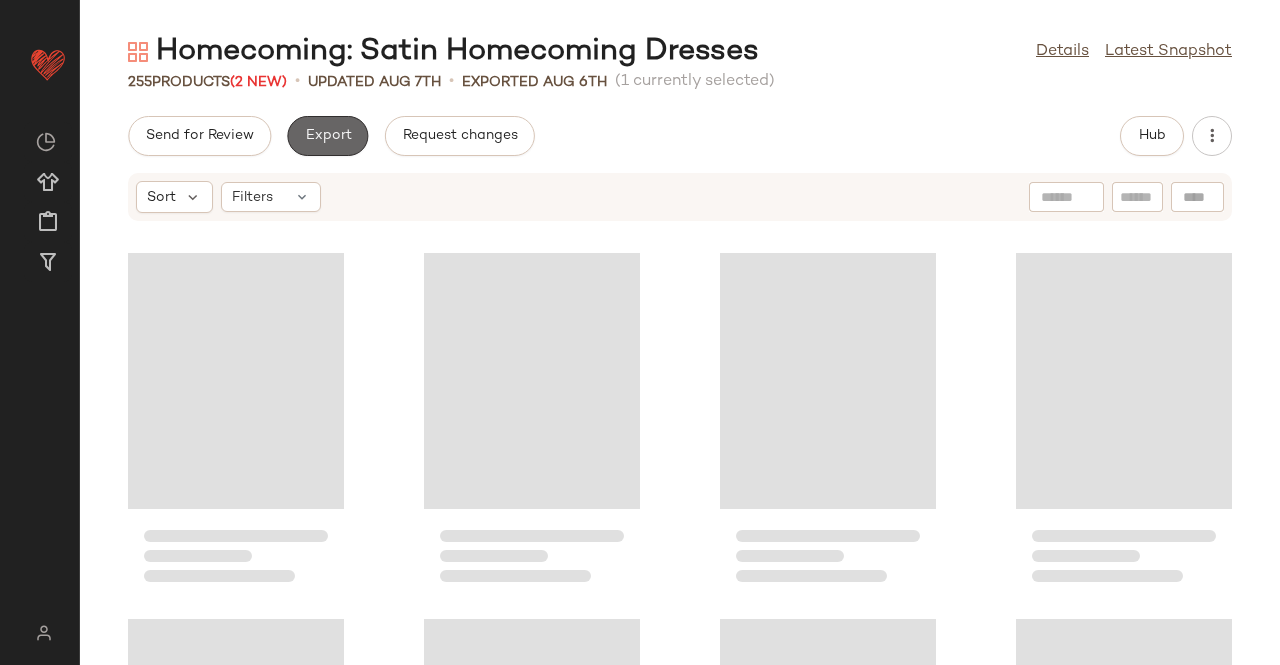 click on "Export" 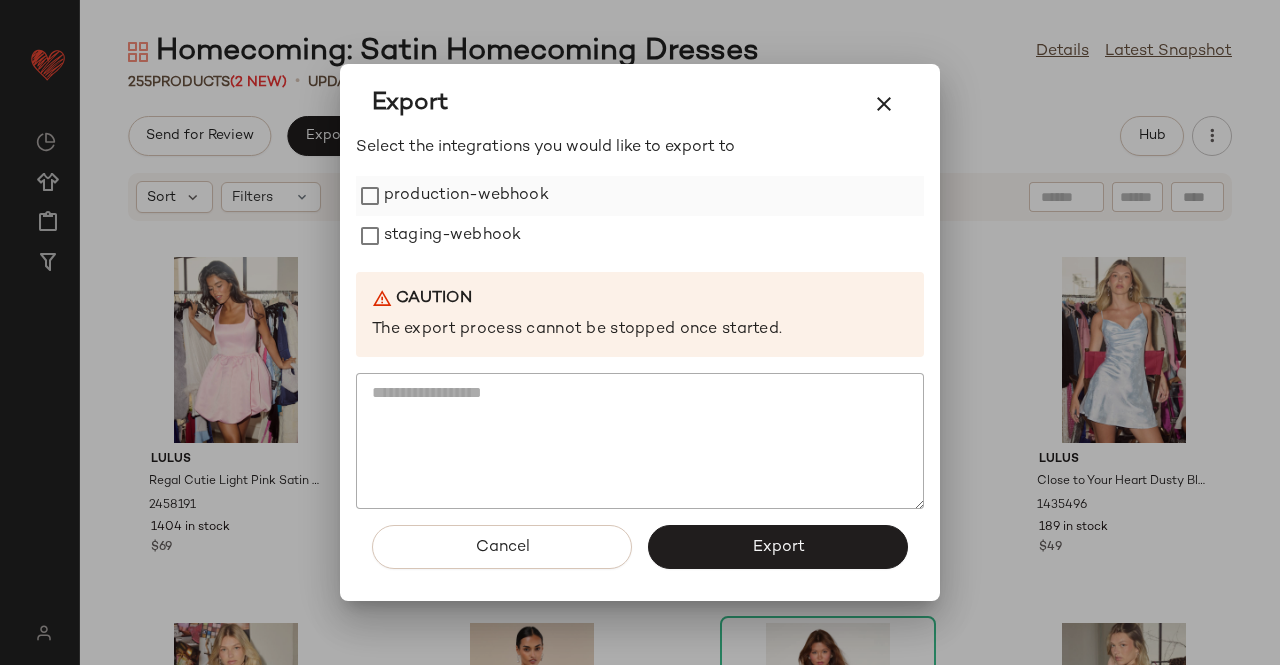 drag, startPoint x: 464, startPoint y: 225, endPoint x: 464, endPoint y: 190, distance: 35 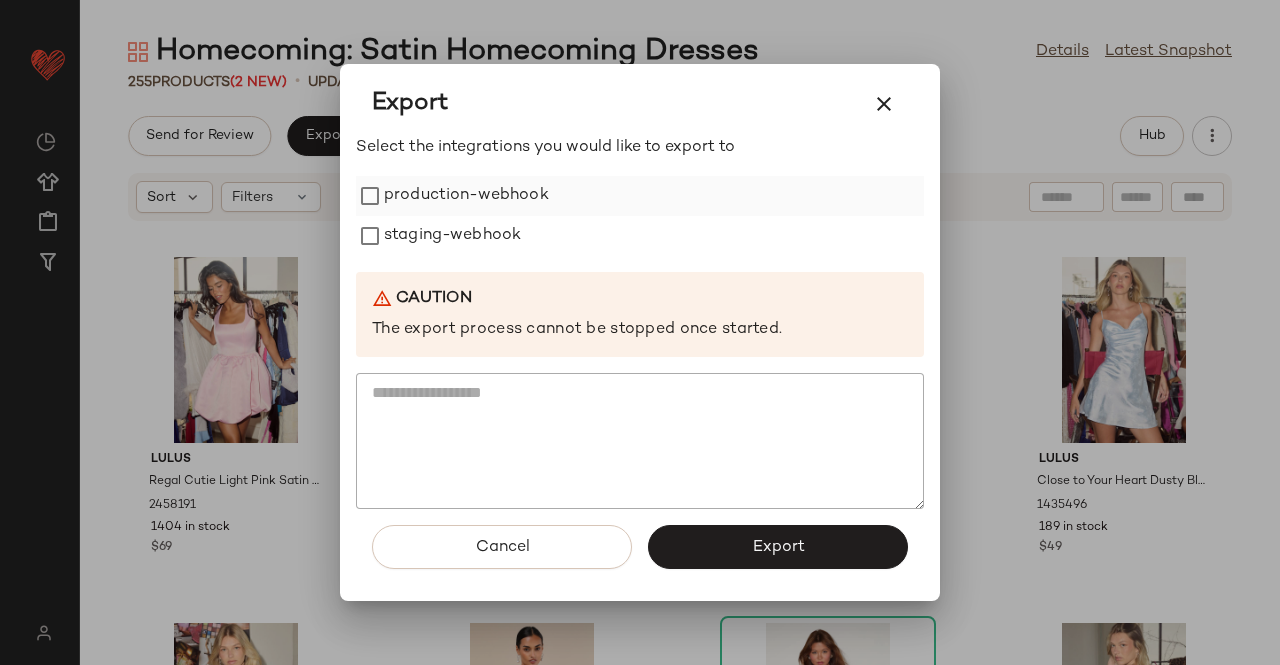 click on "staging-webhook" at bounding box center [452, 236] 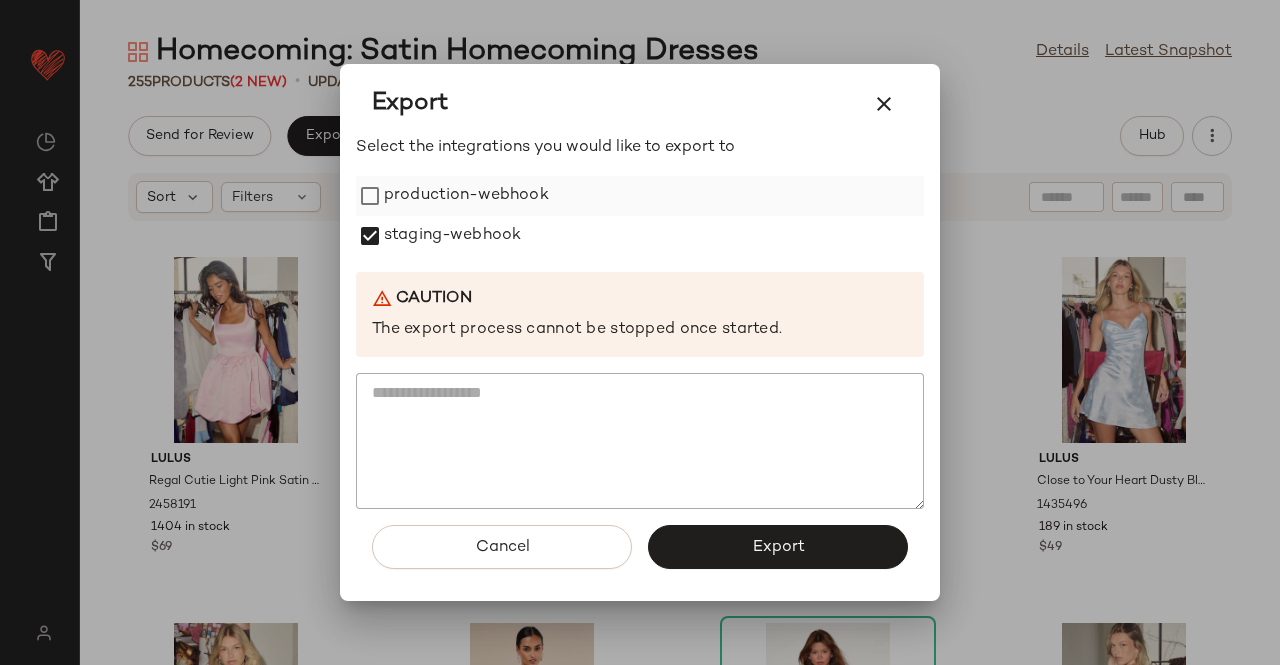 click on "production-webhook" at bounding box center [466, 196] 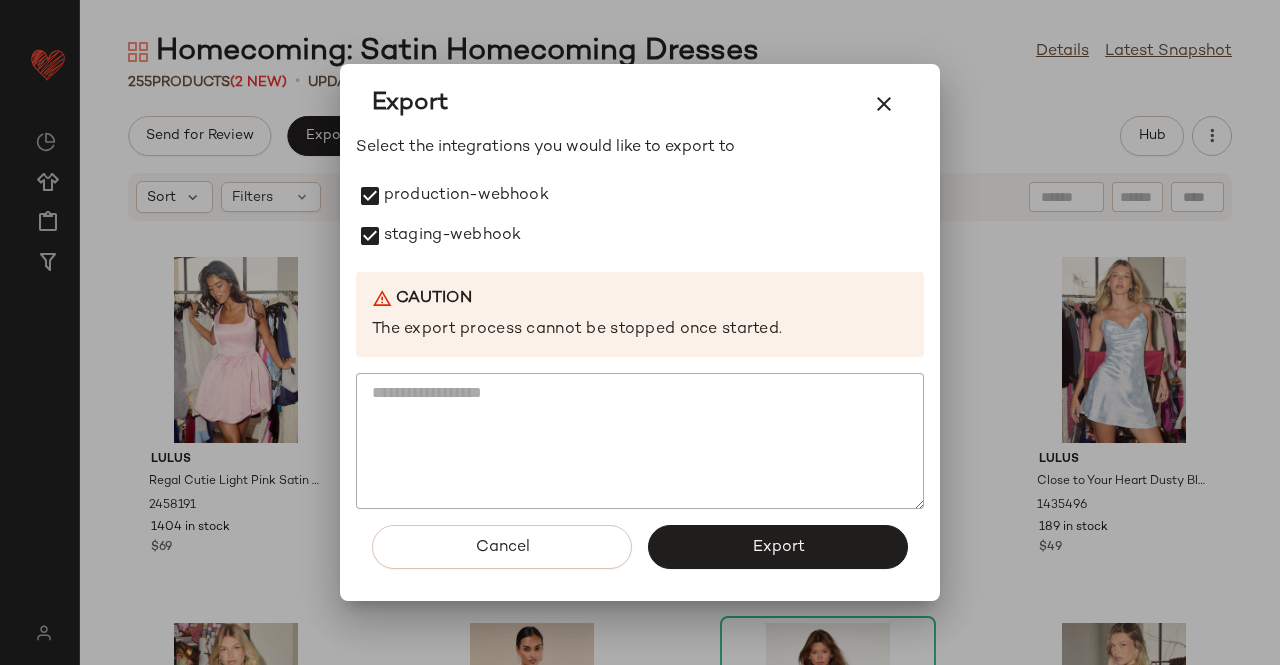 drag, startPoint x: 815, startPoint y: 551, endPoint x: 782, endPoint y: 448, distance: 108.157295 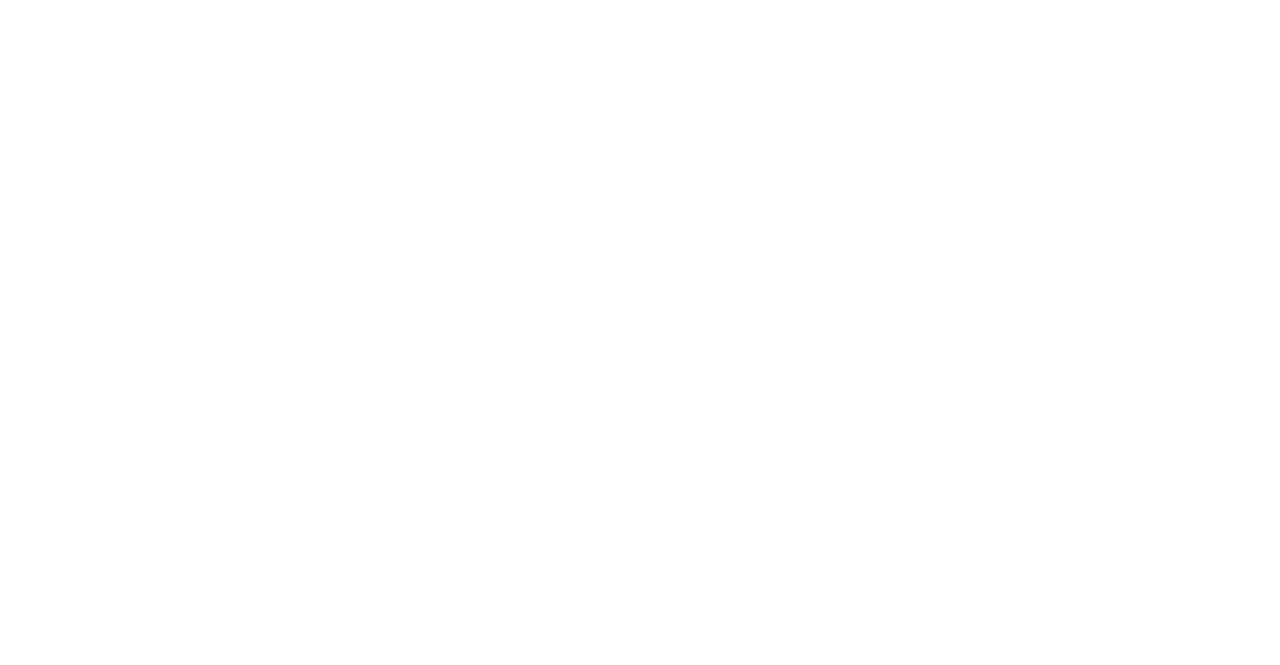 scroll, scrollTop: 0, scrollLeft: 0, axis: both 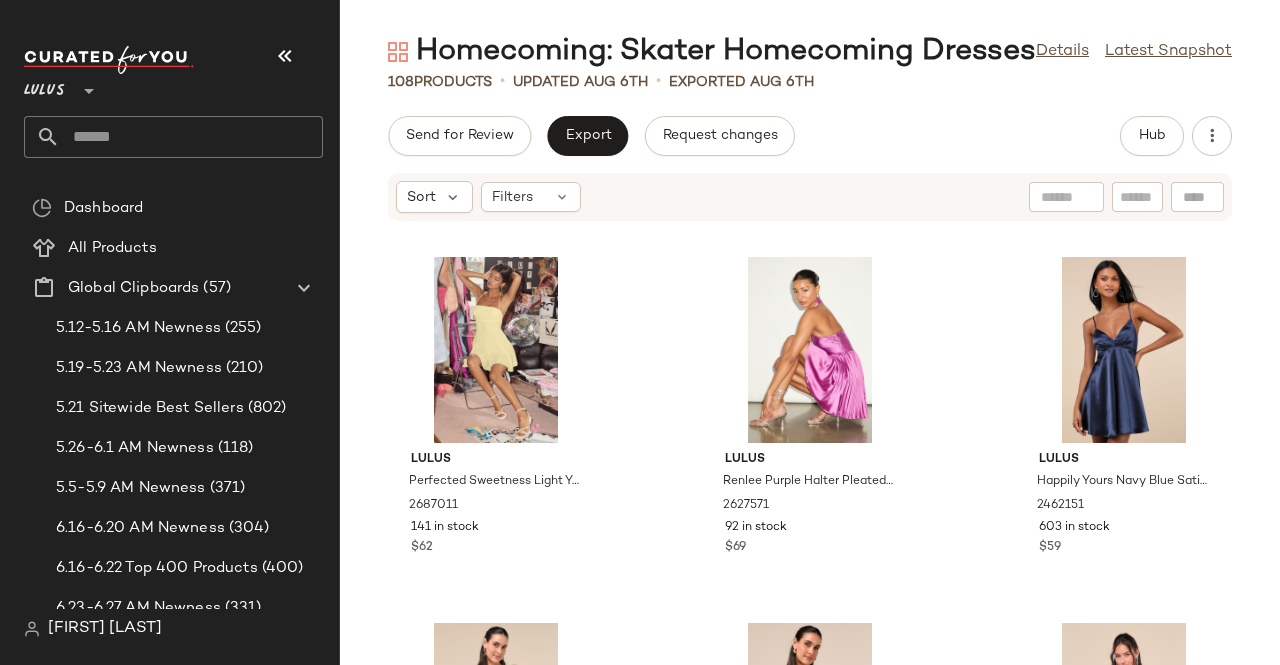 click on "Lulus **" at bounding box center [181, 110] 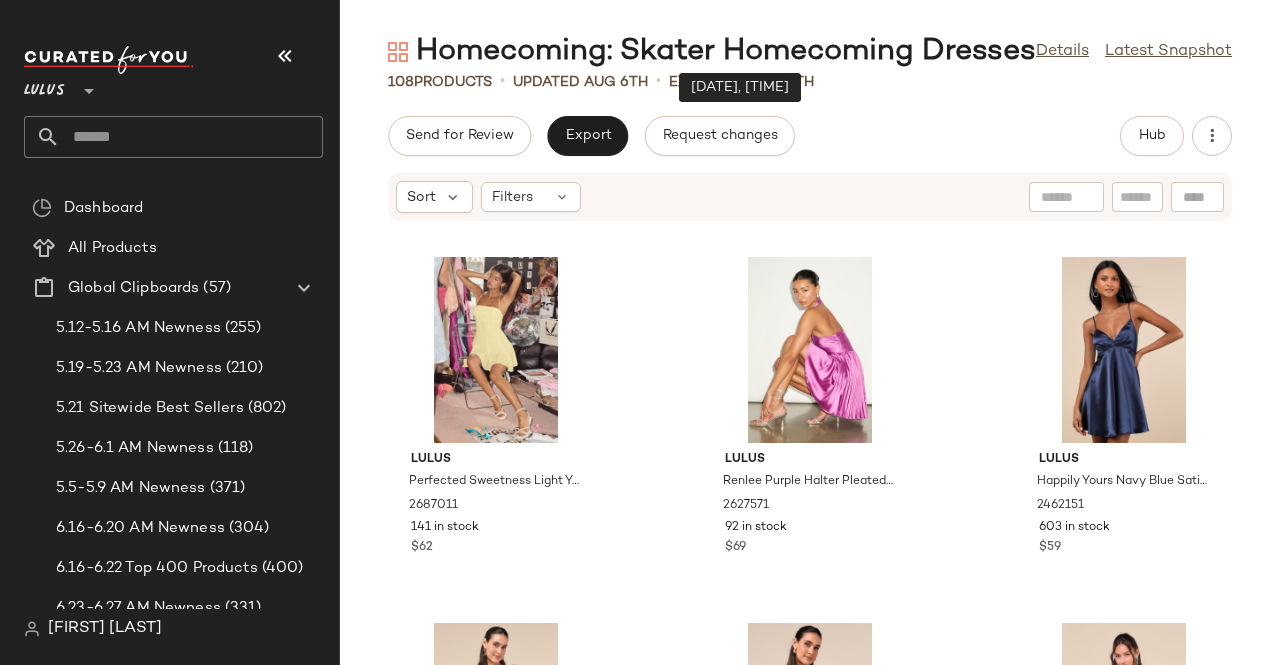 click at bounding box center (285, 56) 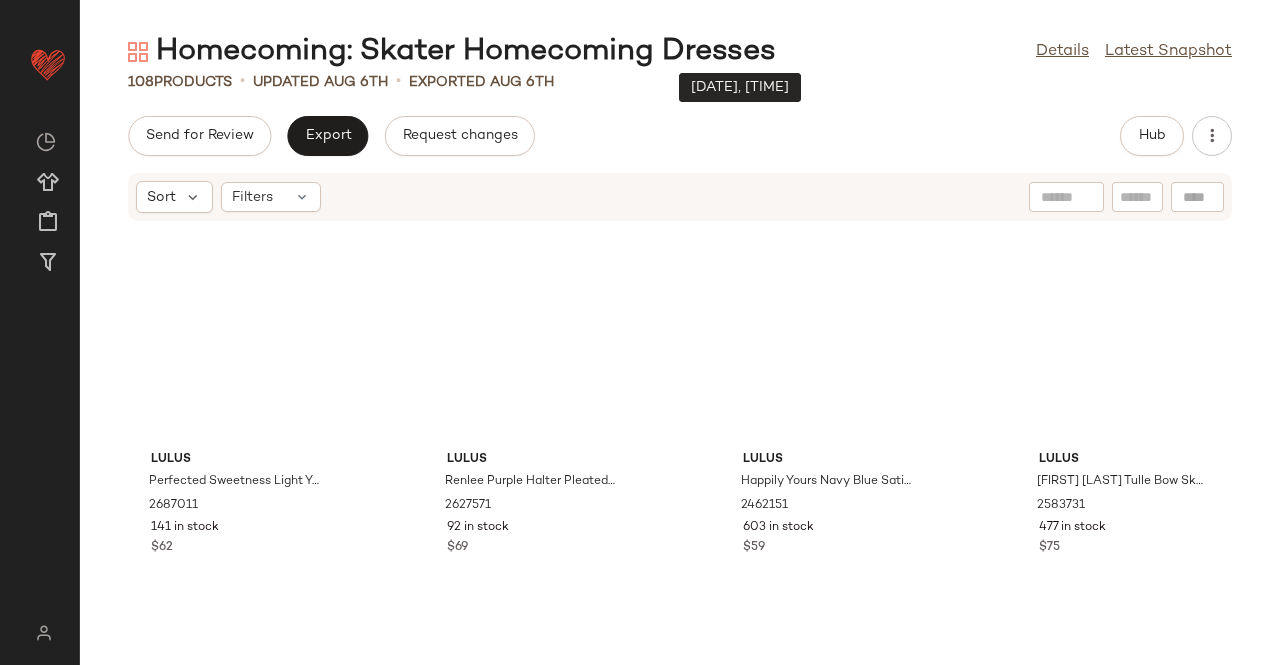 click on "Hub" at bounding box center [1176, 136] 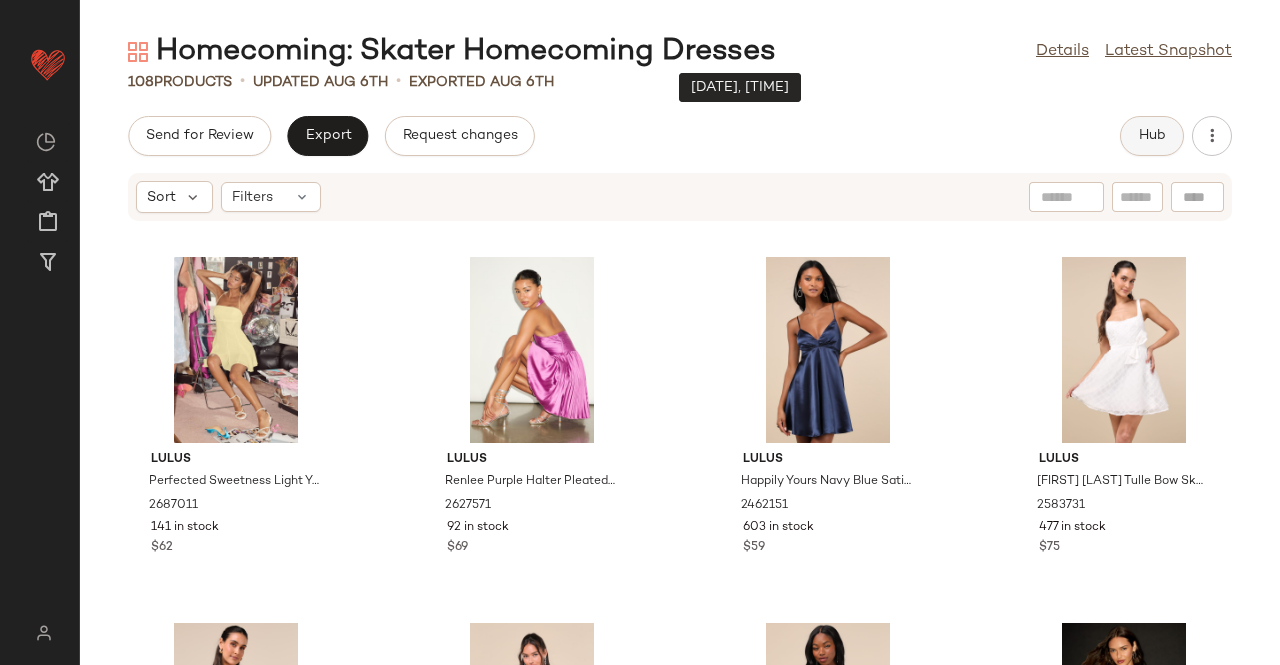 click on "Hub" 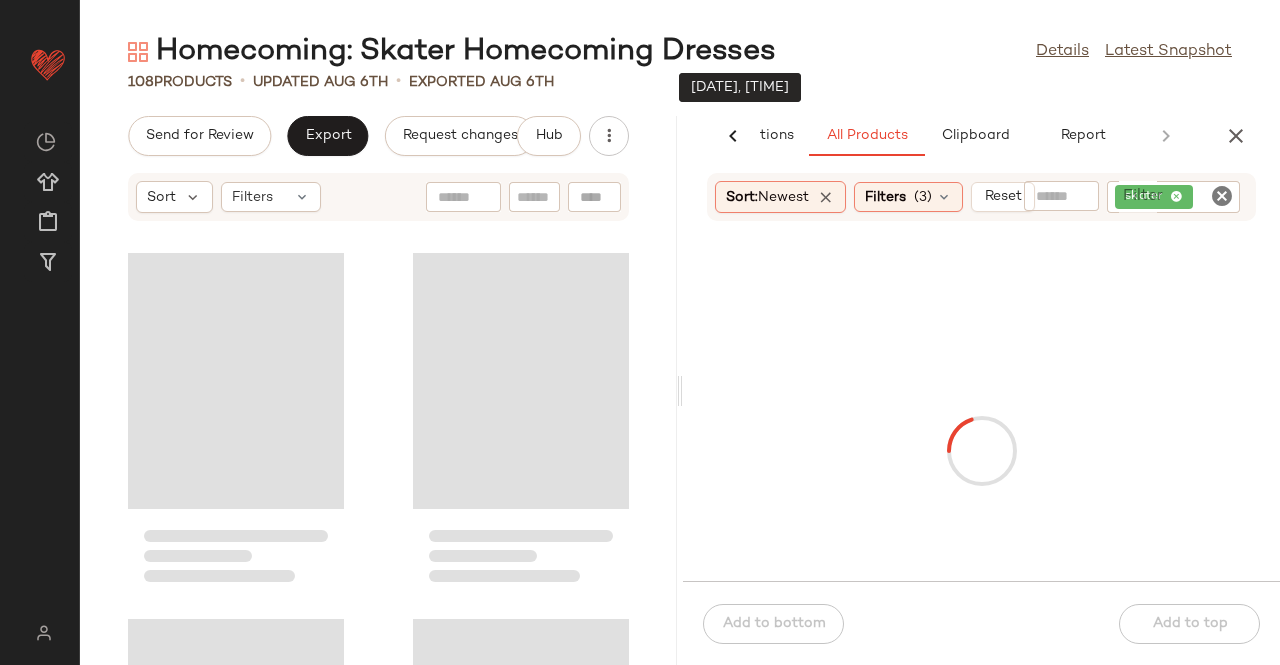 scroll, scrollTop: 0, scrollLeft: 126, axis: horizontal 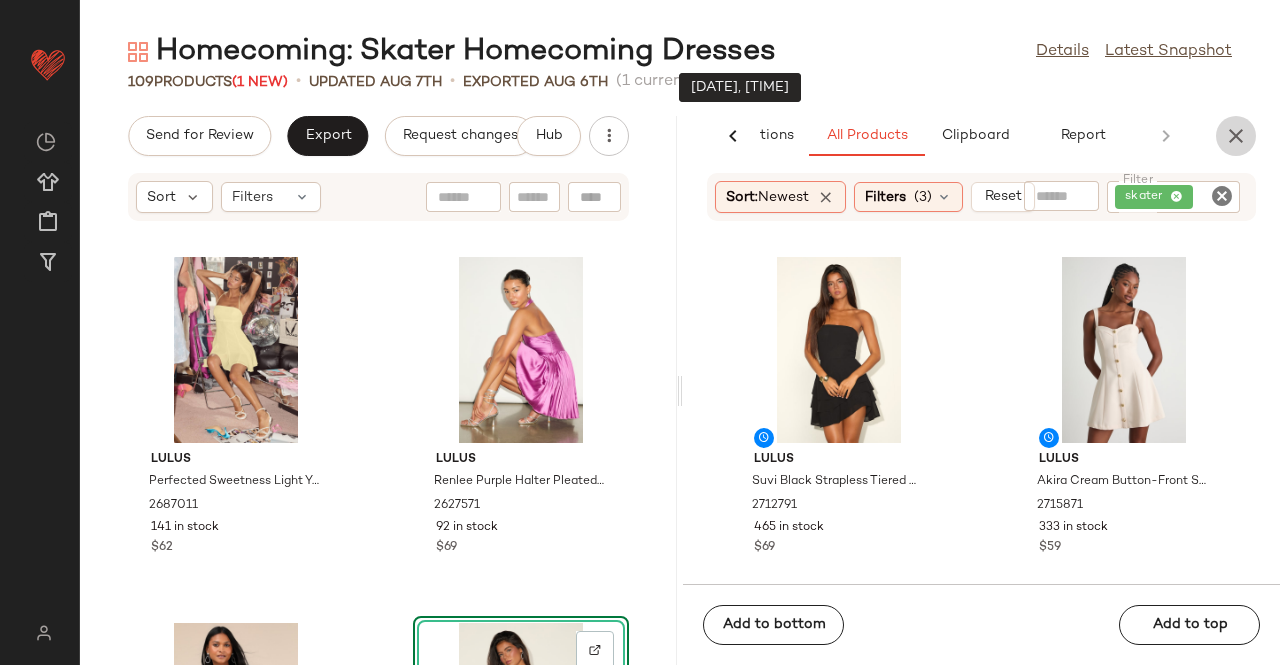 click 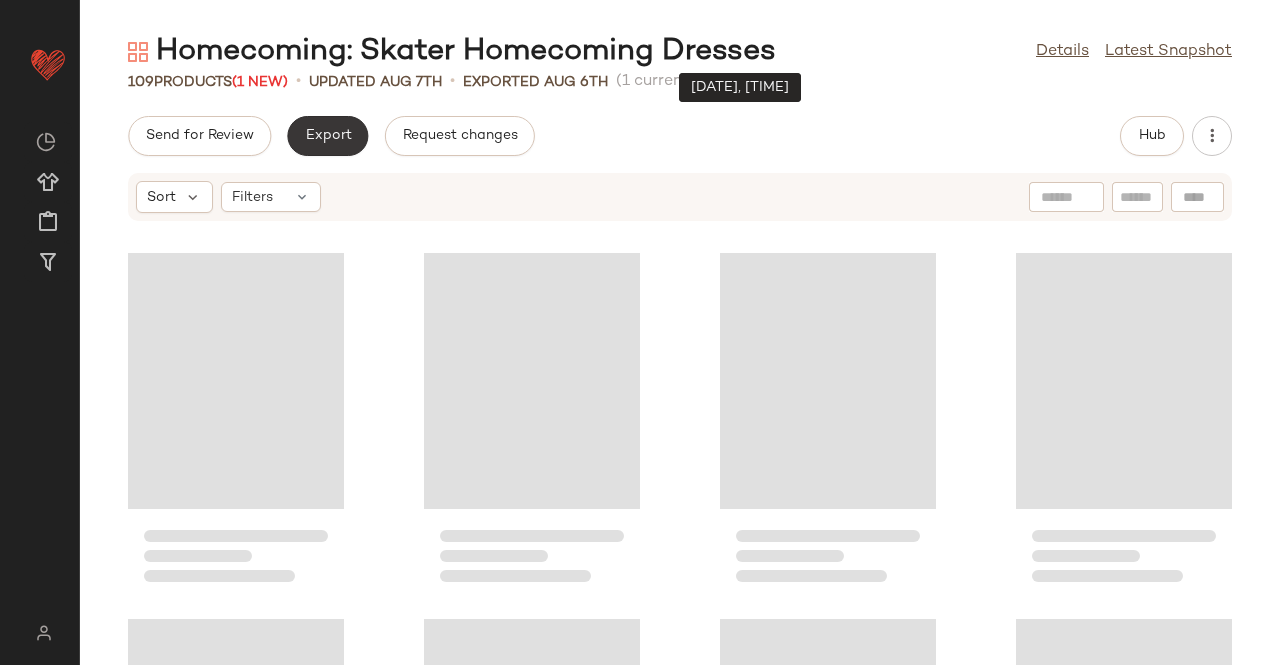 click on "Export" 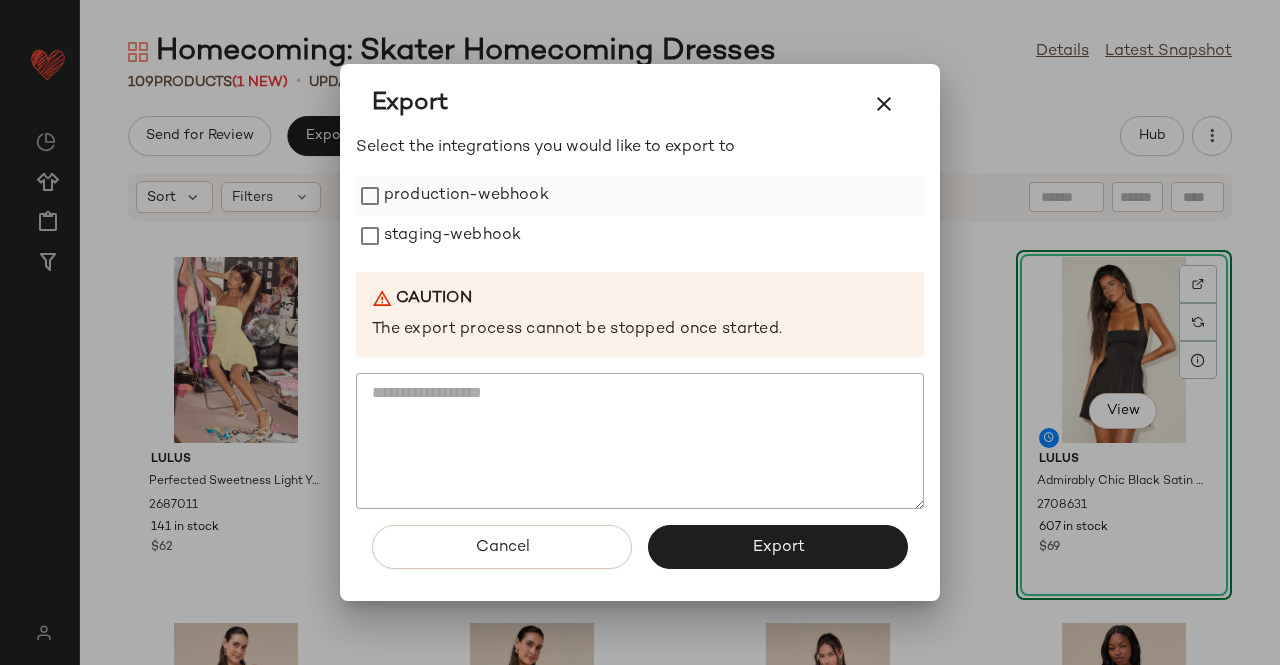 drag, startPoint x: 408, startPoint y: 225, endPoint x: 412, endPoint y: 211, distance: 14.56022 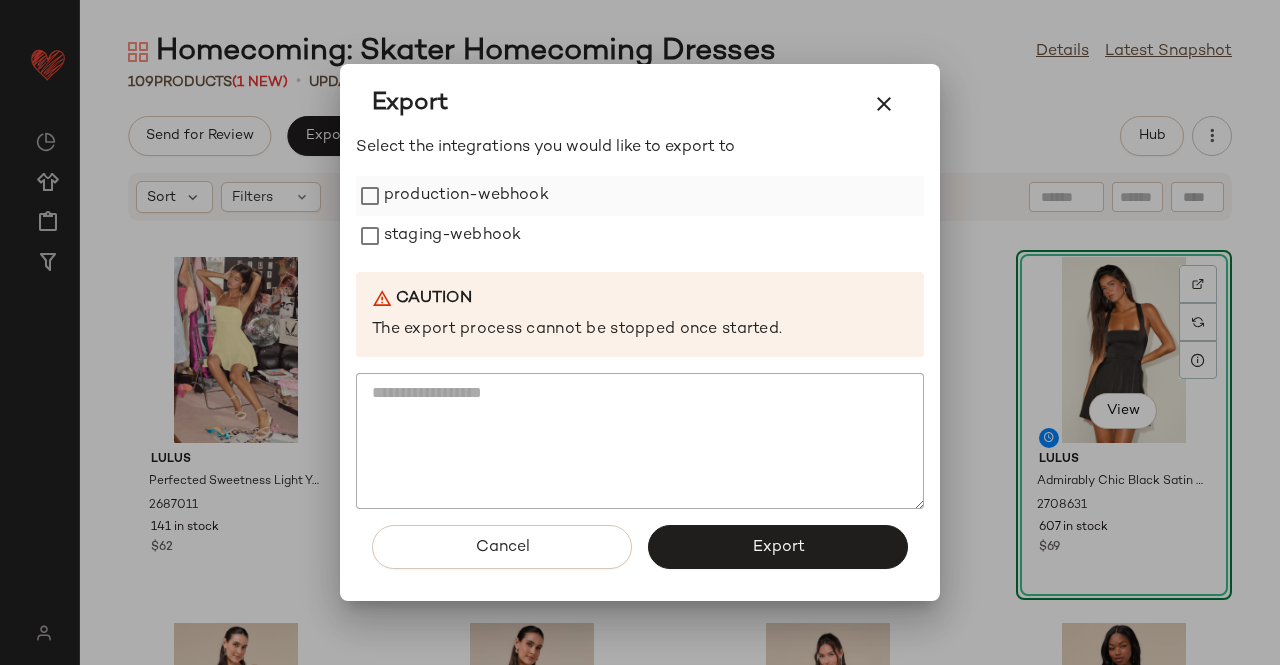 click on "staging-webhook" at bounding box center (452, 236) 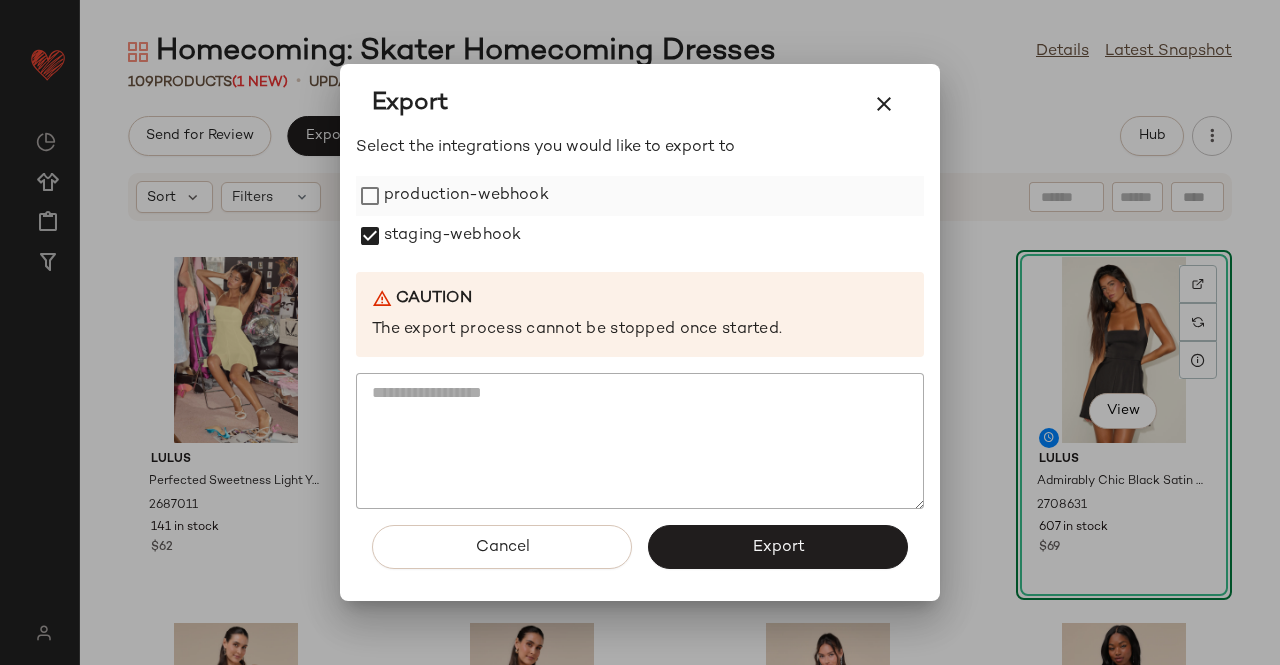 click on "production-webhook" at bounding box center [466, 196] 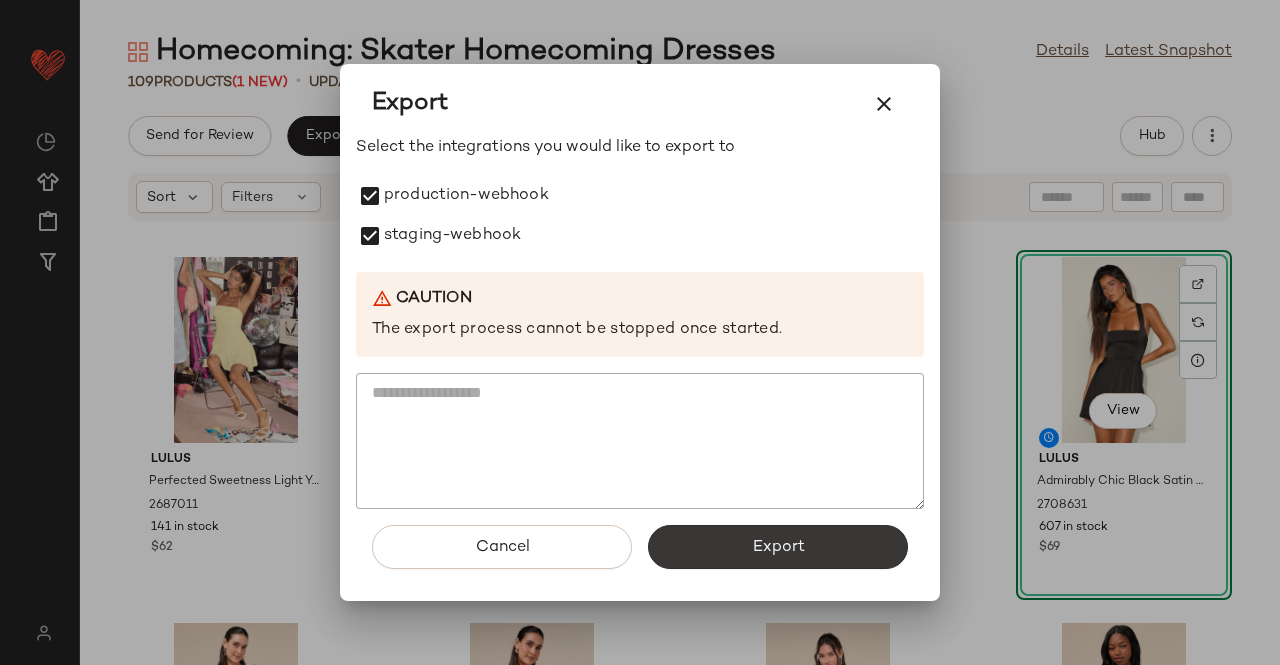 click on "Export" at bounding box center [778, 547] 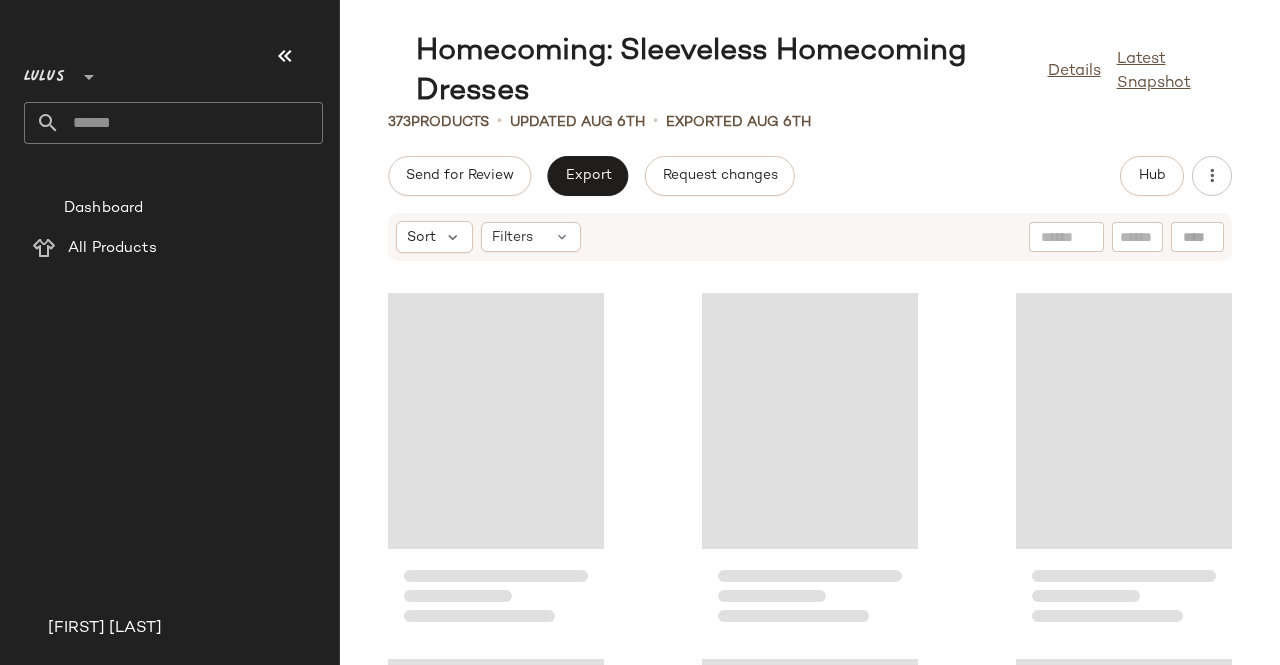 scroll, scrollTop: 0, scrollLeft: 0, axis: both 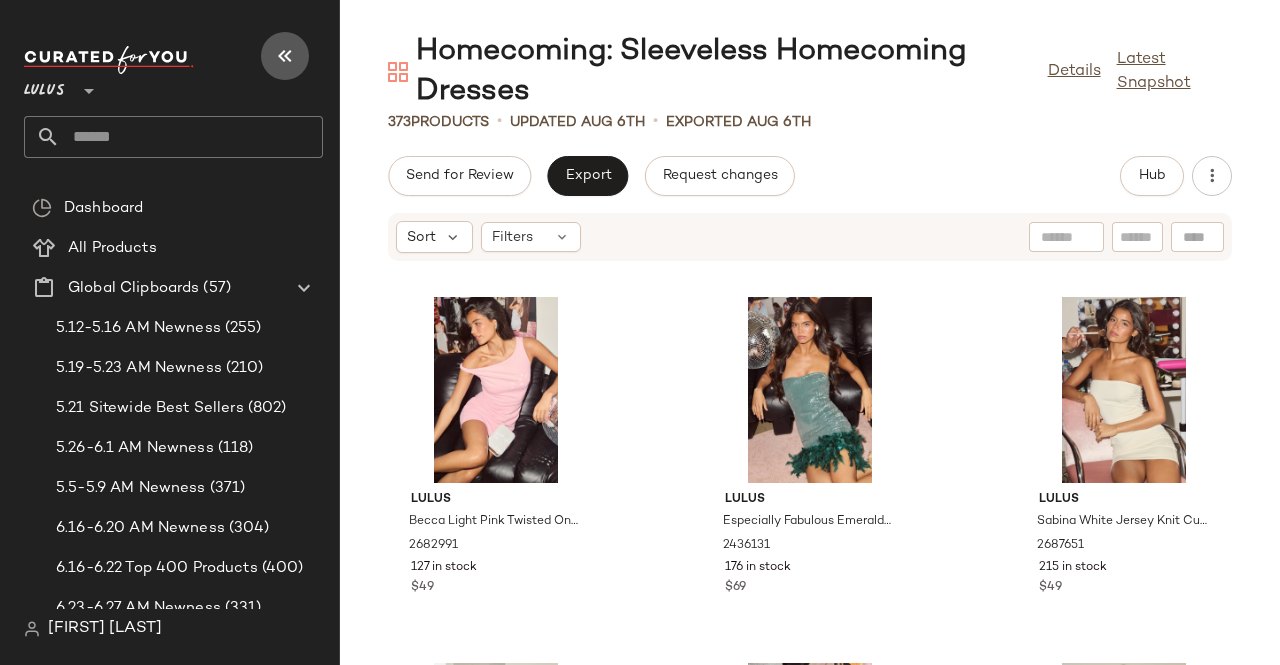 click at bounding box center (285, 56) 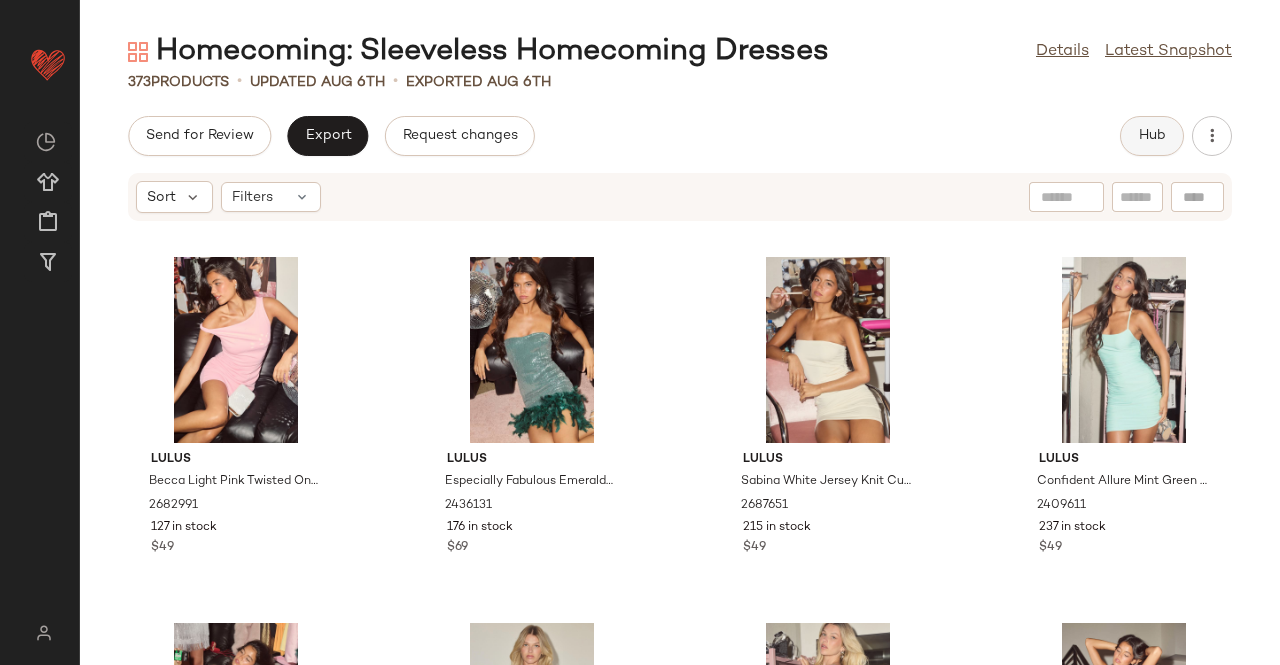 click on "Hub" 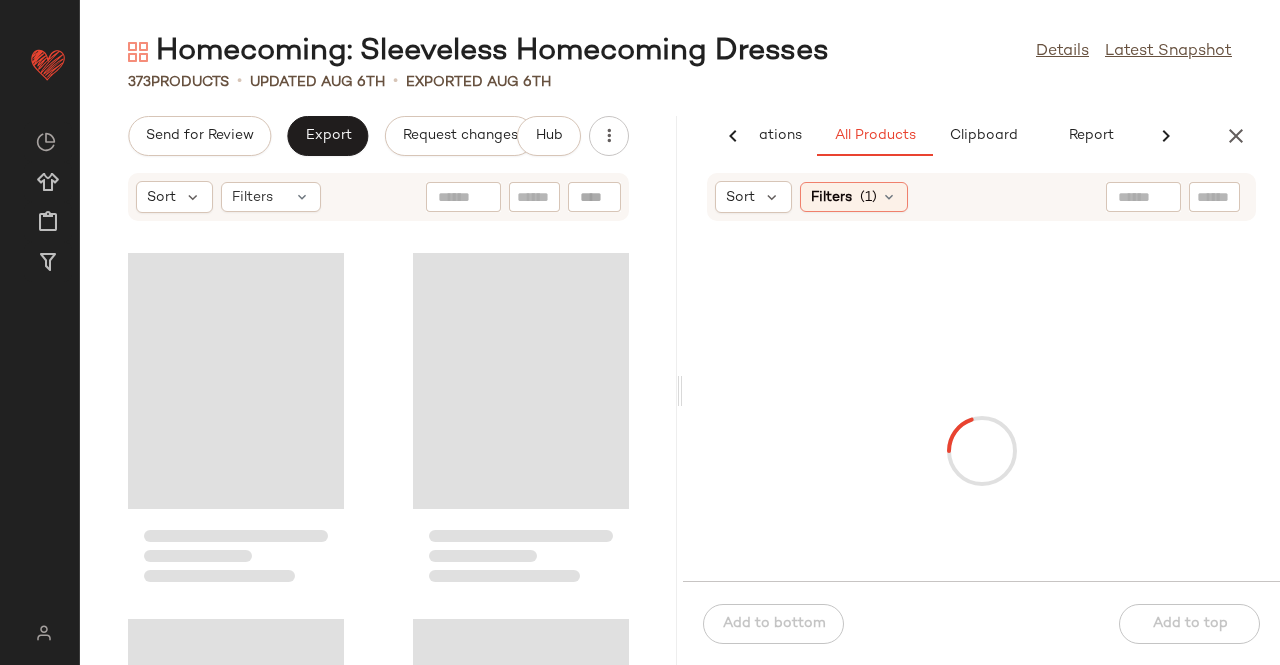 scroll, scrollTop: 0, scrollLeft: 126, axis: horizontal 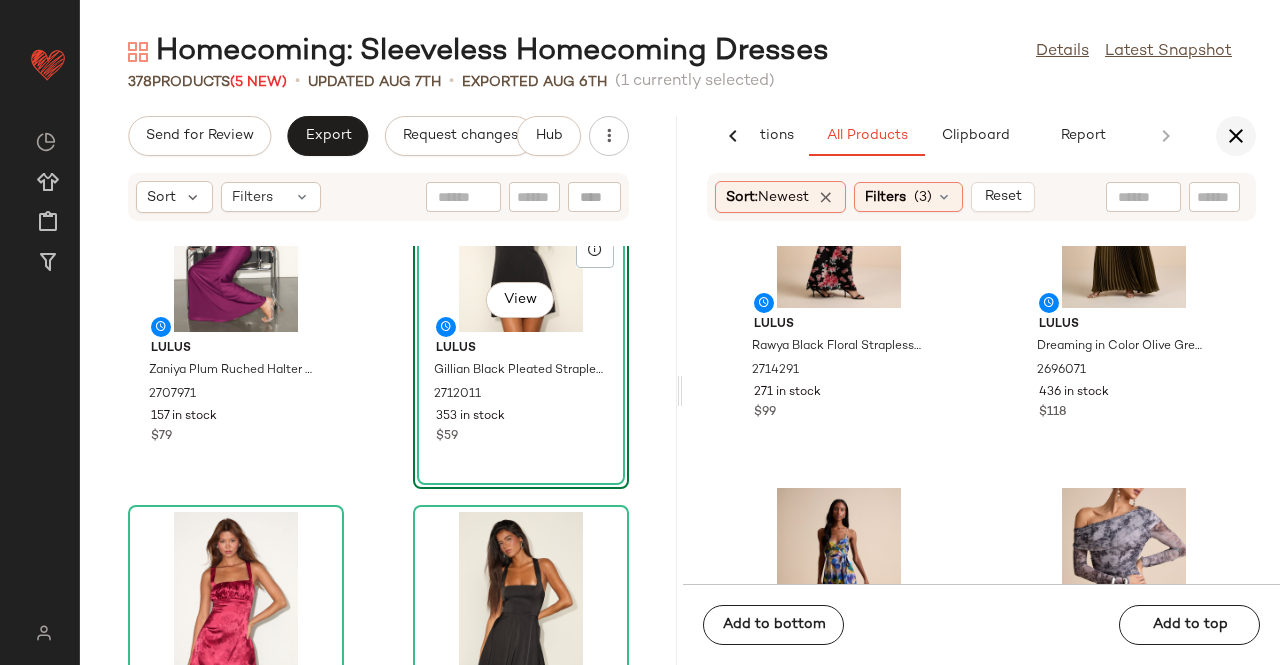 click at bounding box center [1236, 136] 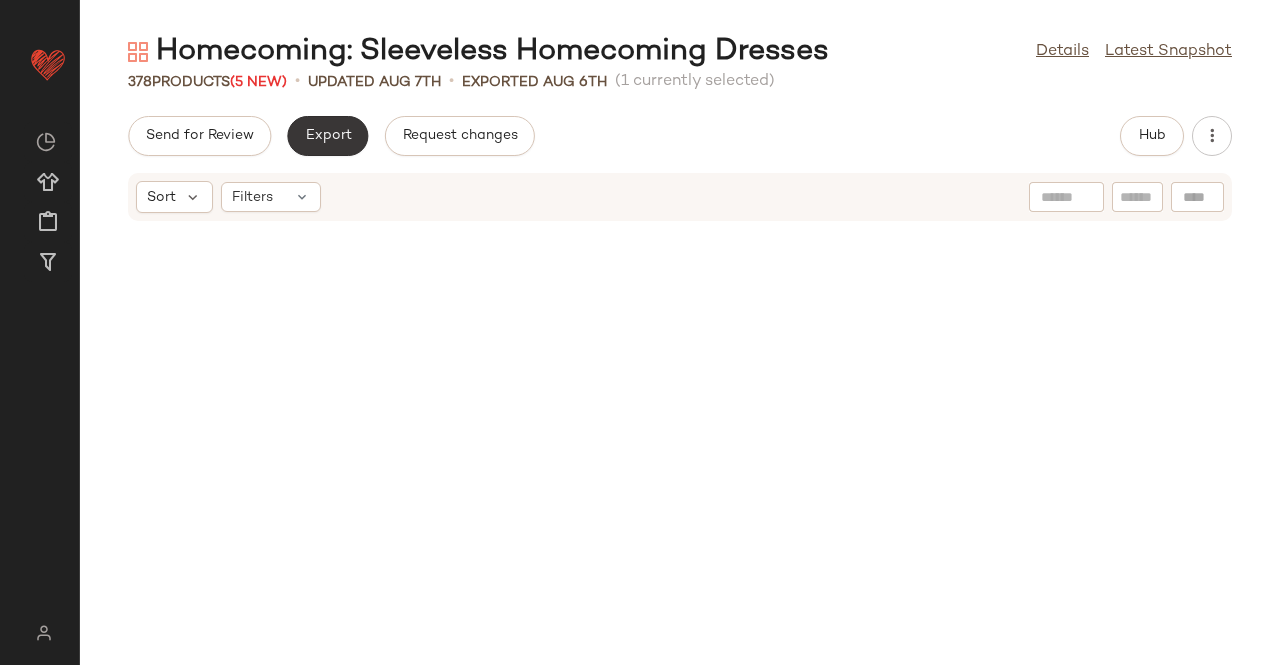 scroll, scrollTop: 2196, scrollLeft: 0, axis: vertical 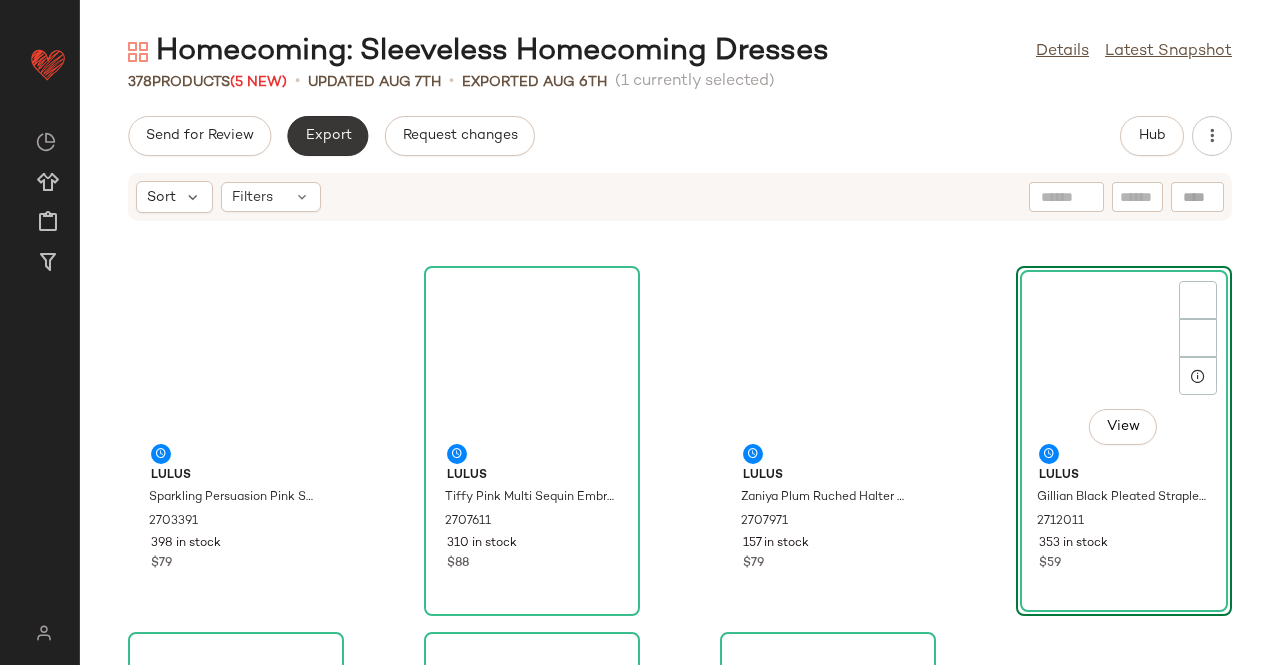 click on "Export" 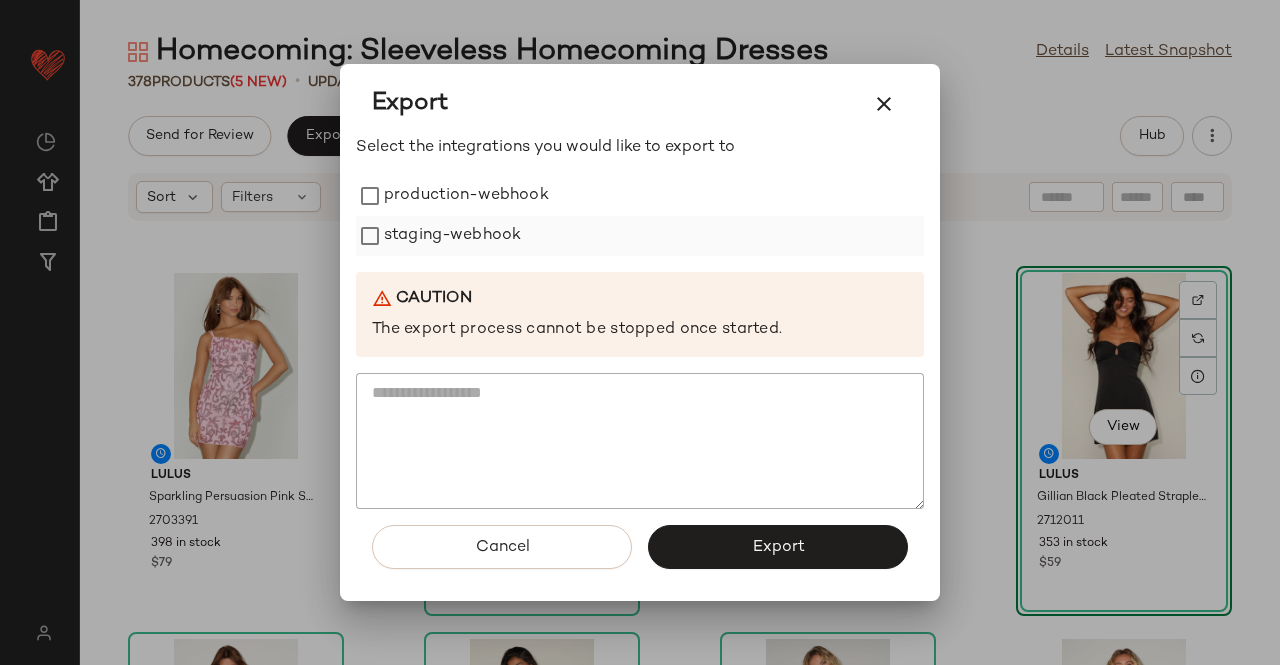 click on "staging-webhook" at bounding box center [452, 236] 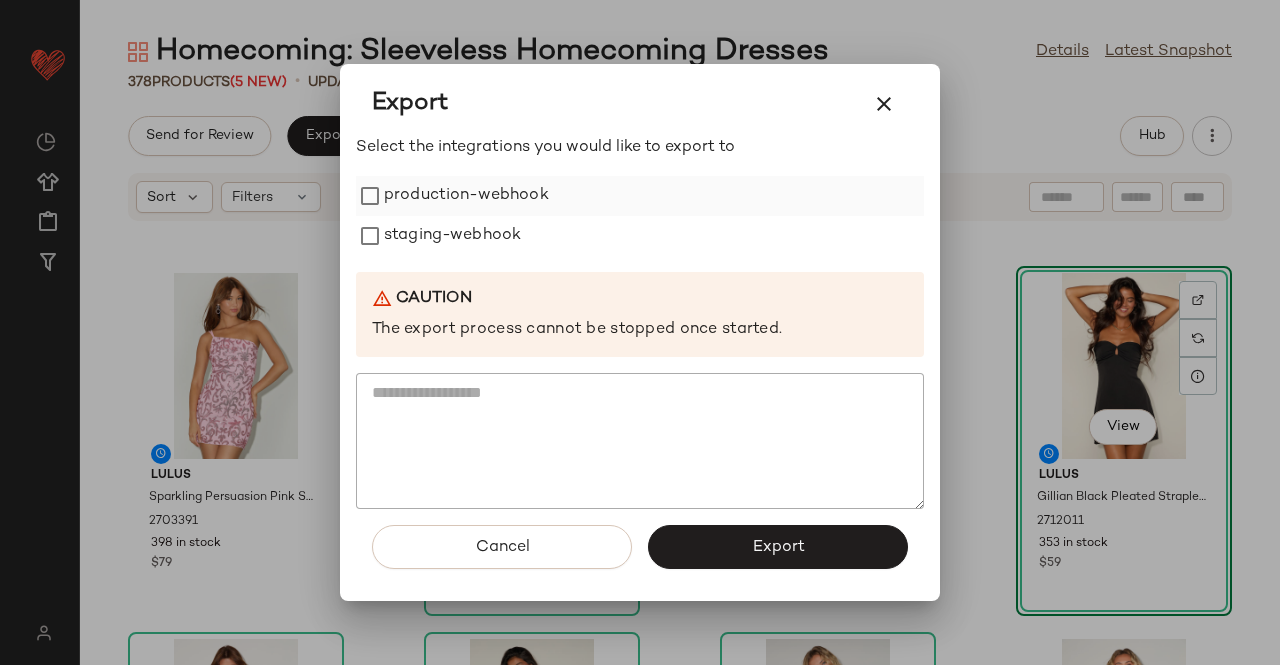 click on "production-webhook" at bounding box center (466, 196) 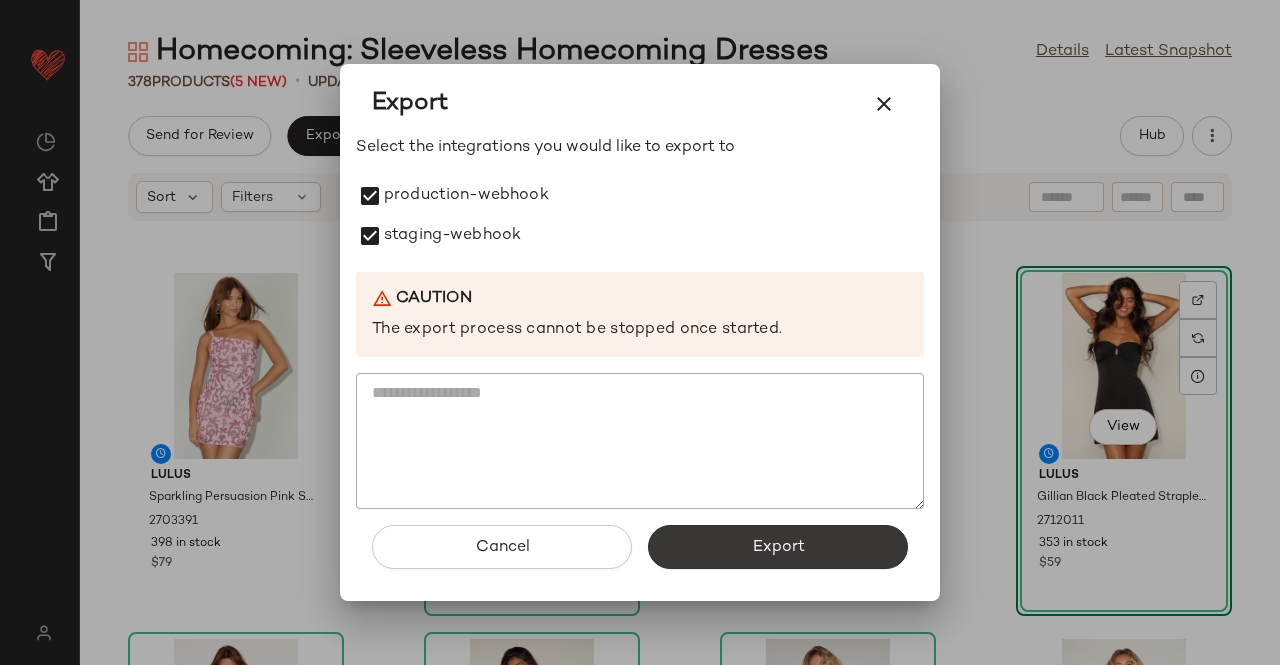 click on "Export" 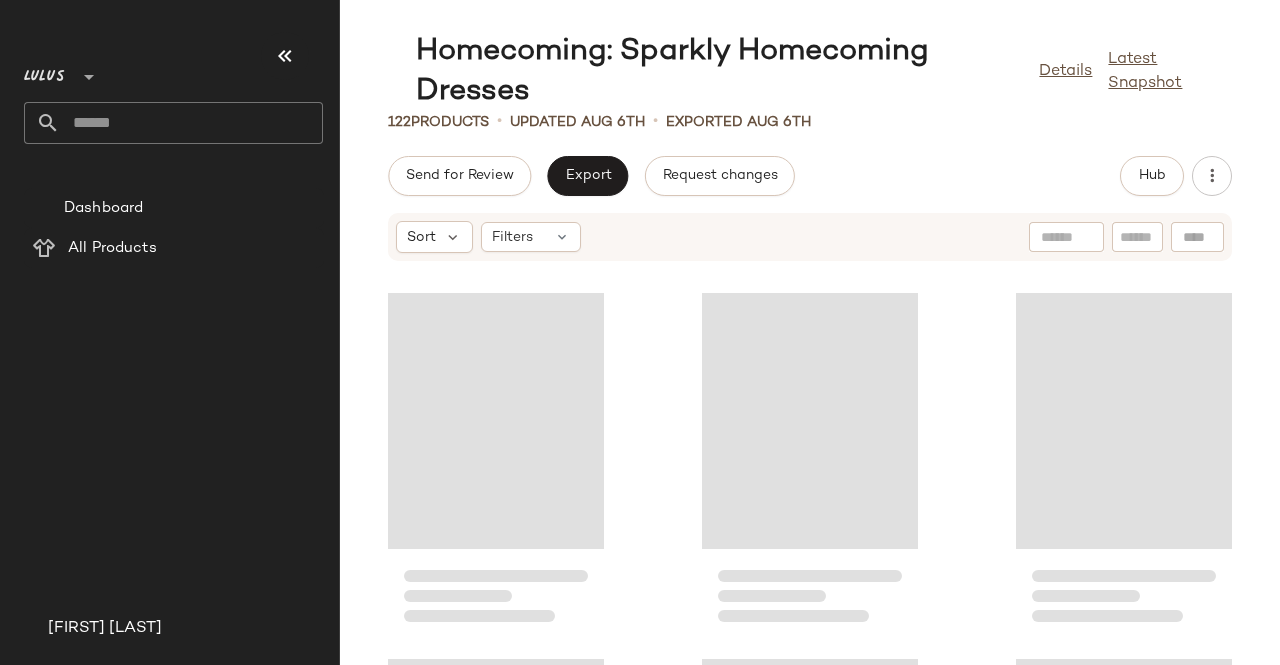 scroll, scrollTop: 0, scrollLeft: 0, axis: both 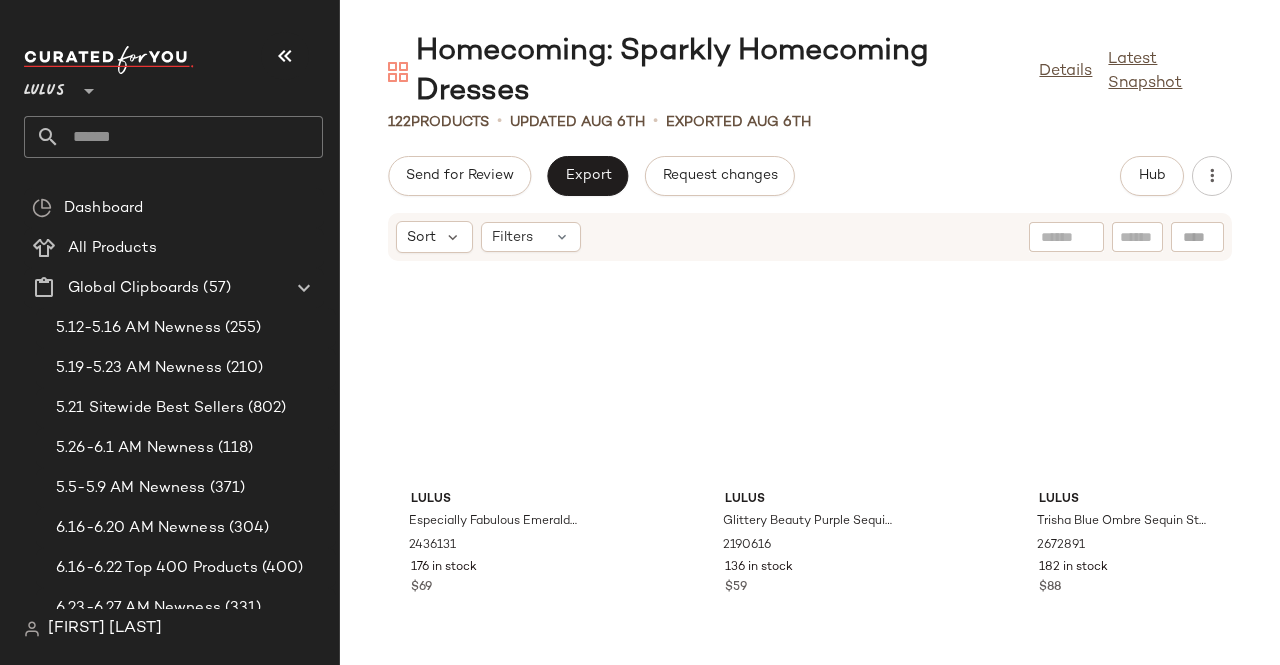 click at bounding box center [285, 56] 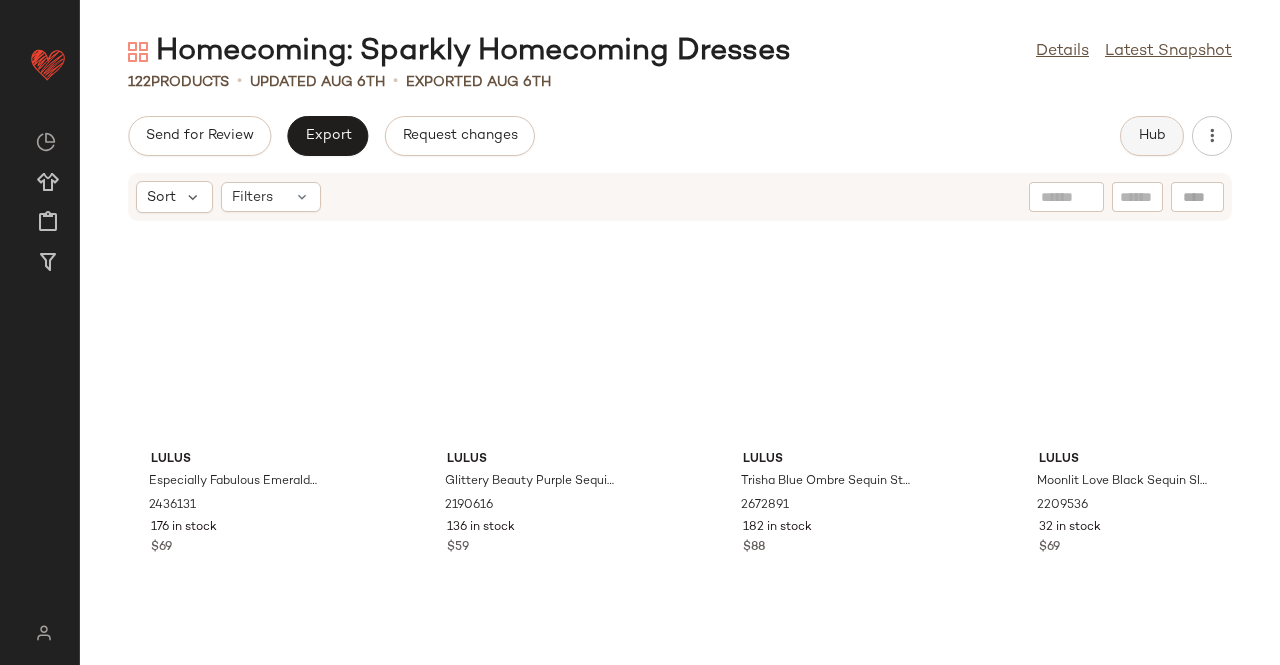 click on "Hub" 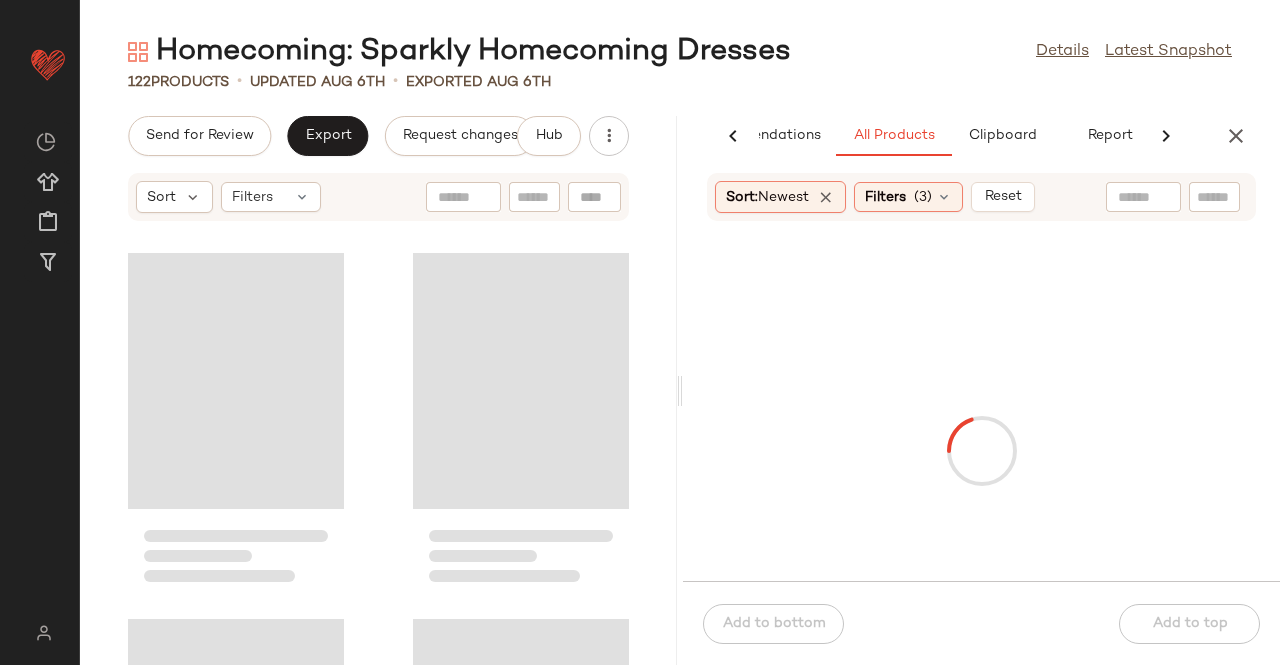 scroll, scrollTop: 0, scrollLeft: 126, axis: horizontal 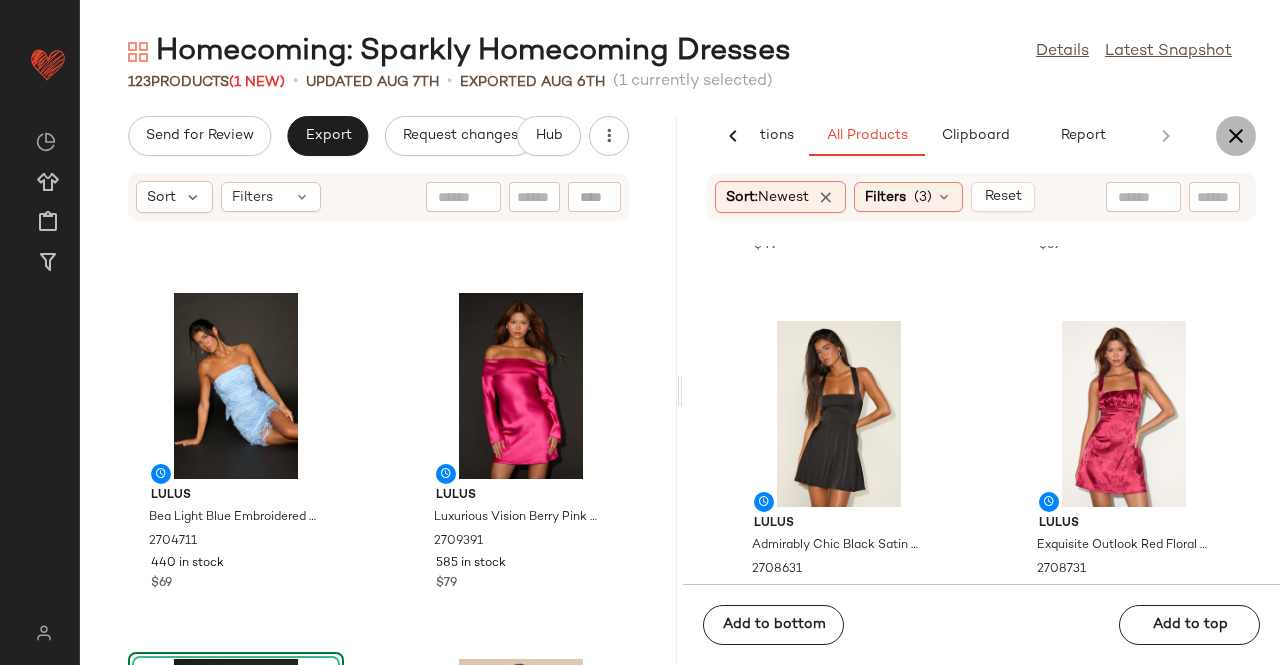 click at bounding box center (1236, 136) 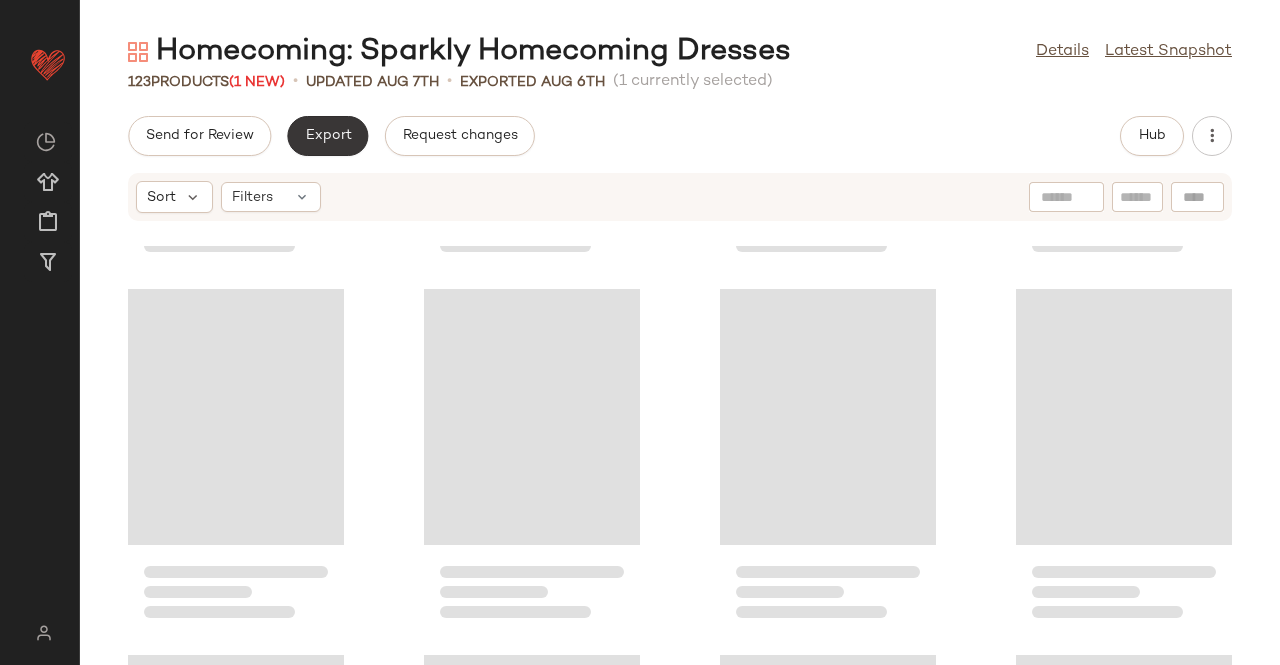click on "Export" 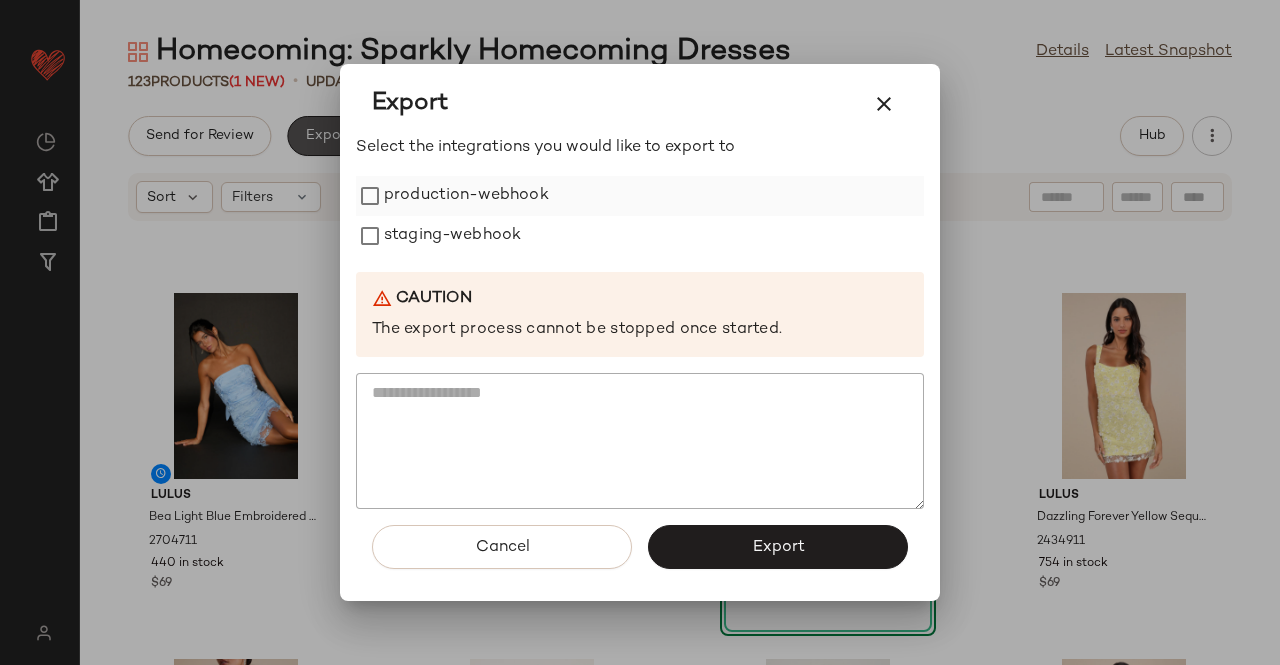 scroll, scrollTop: 732, scrollLeft: 0, axis: vertical 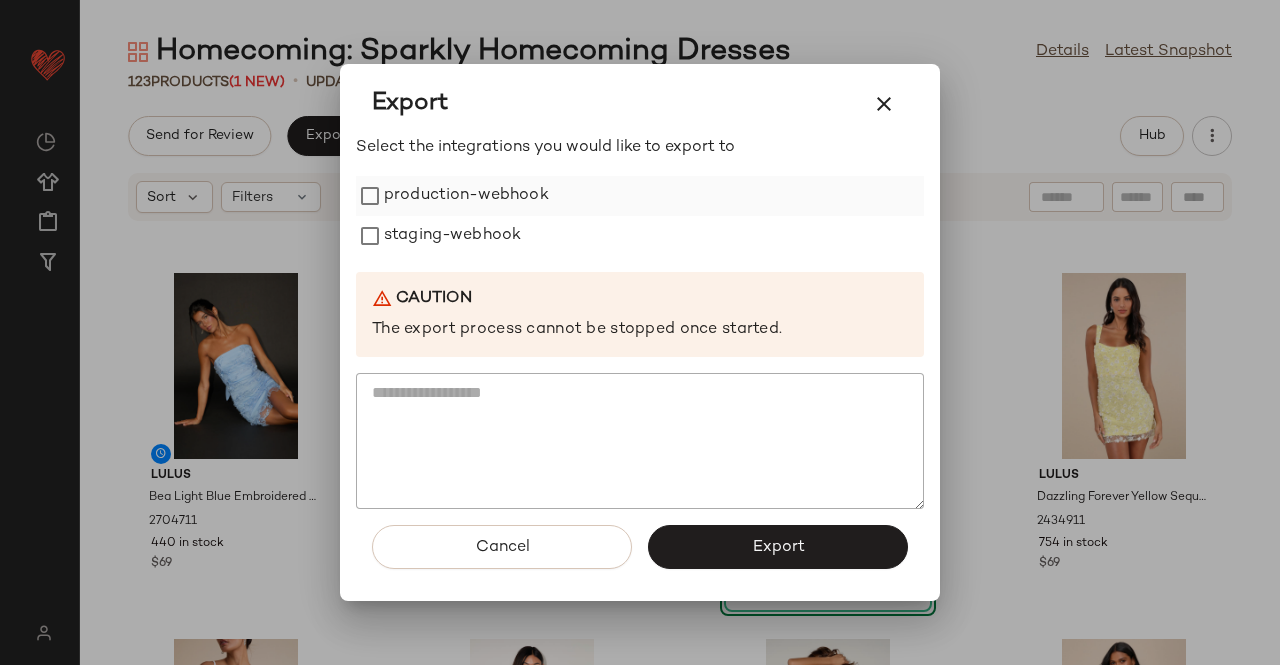 drag, startPoint x: 492, startPoint y: 225, endPoint x: 489, endPoint y: 201, distance: 24.186773 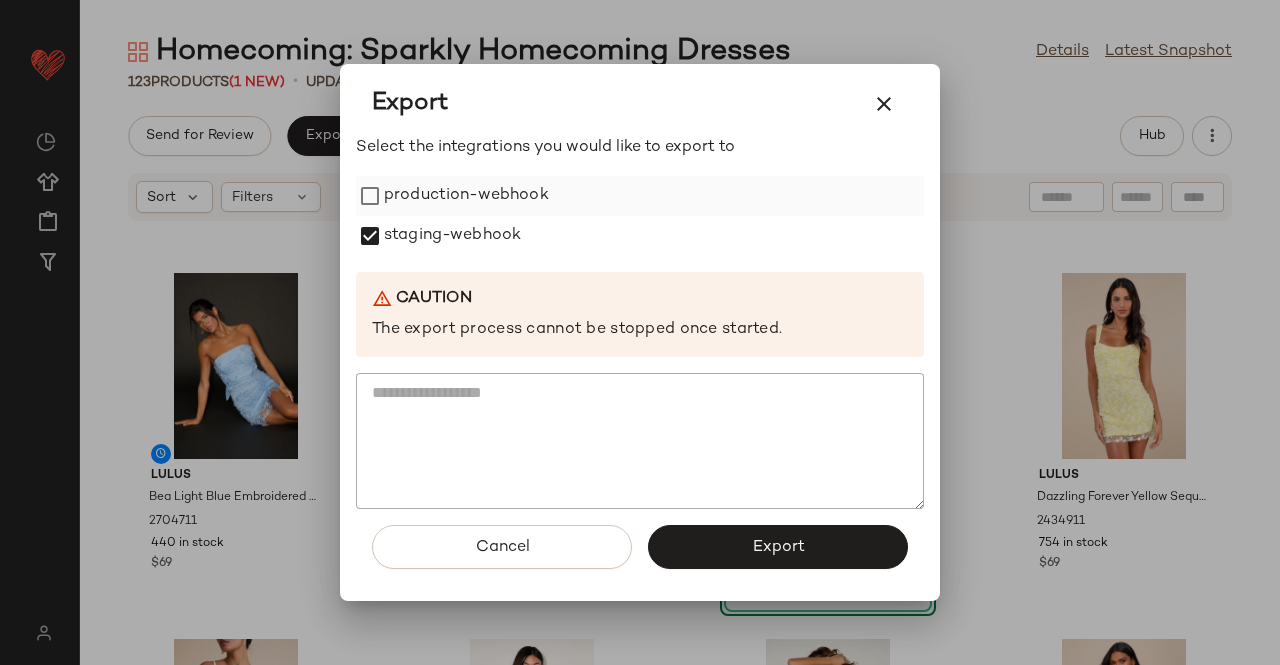 click on "production-webhook" at bounding box center (466, 196) 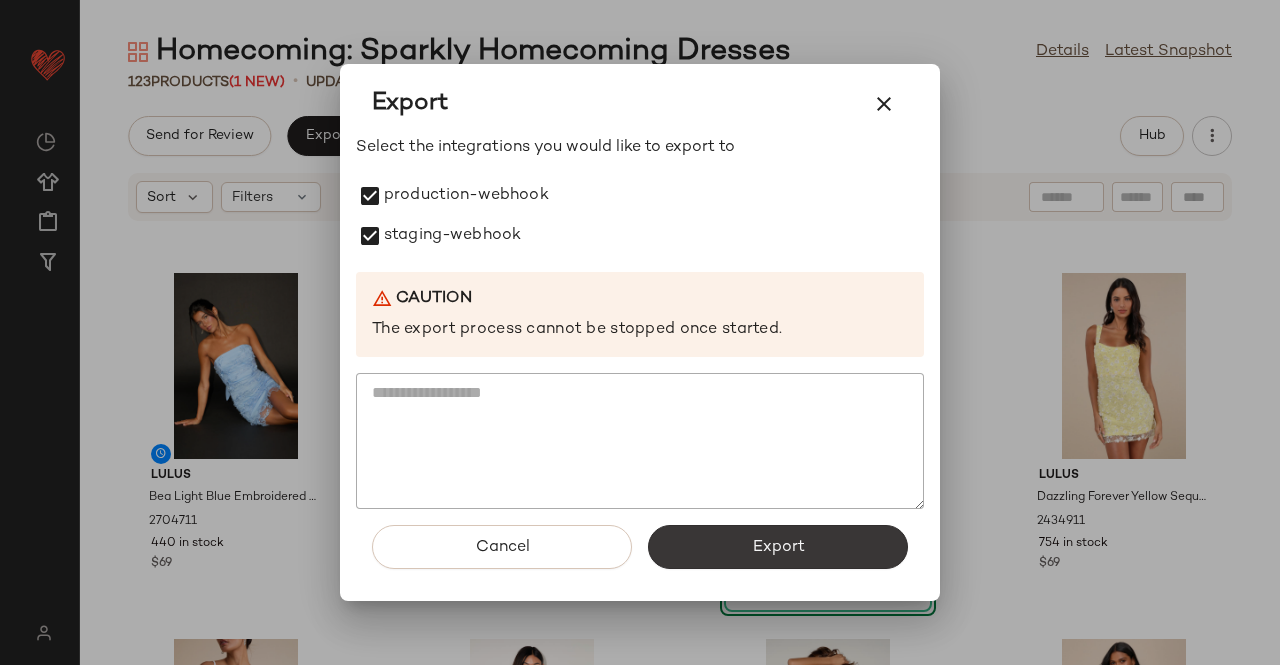 click on "Export" 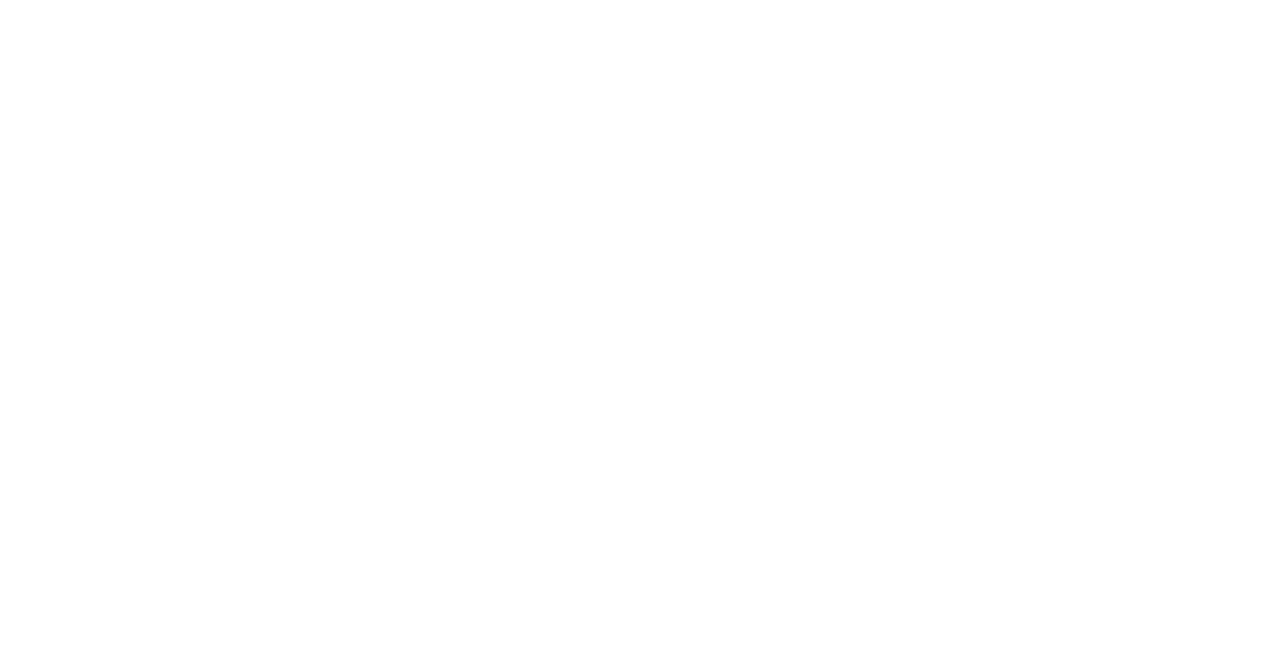 scroll, scrollTop: 0, scrollLeft: 0, axis: both 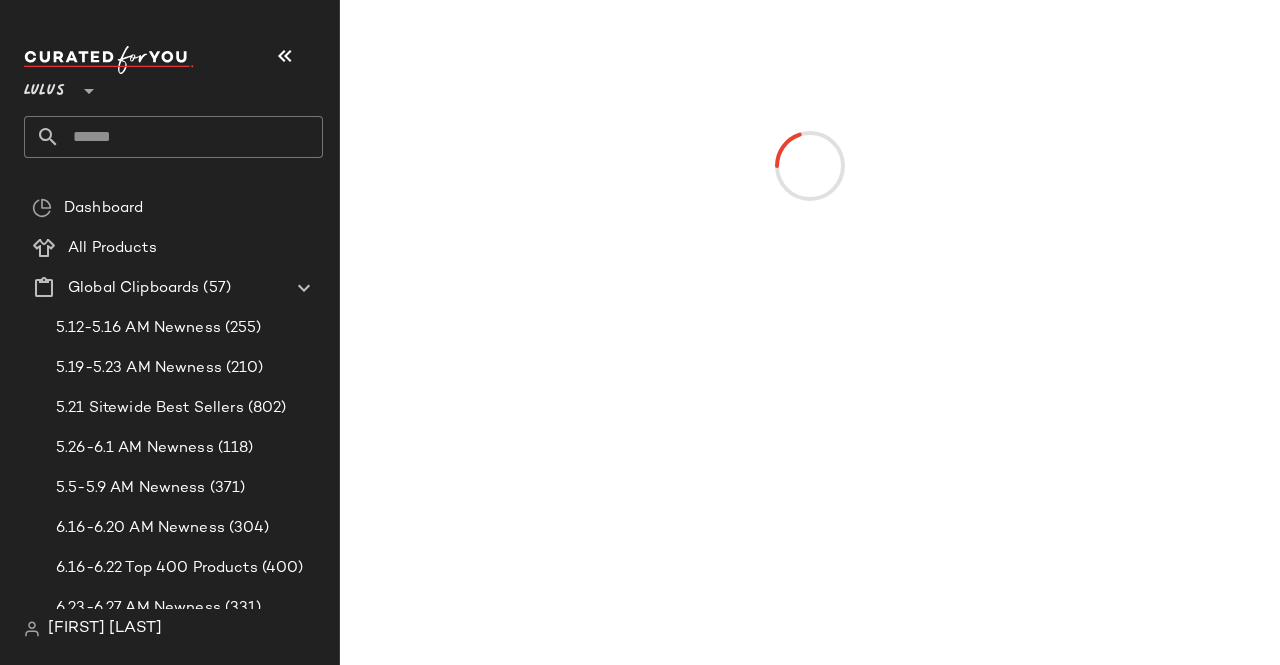 click at bounding box center (285, 56) 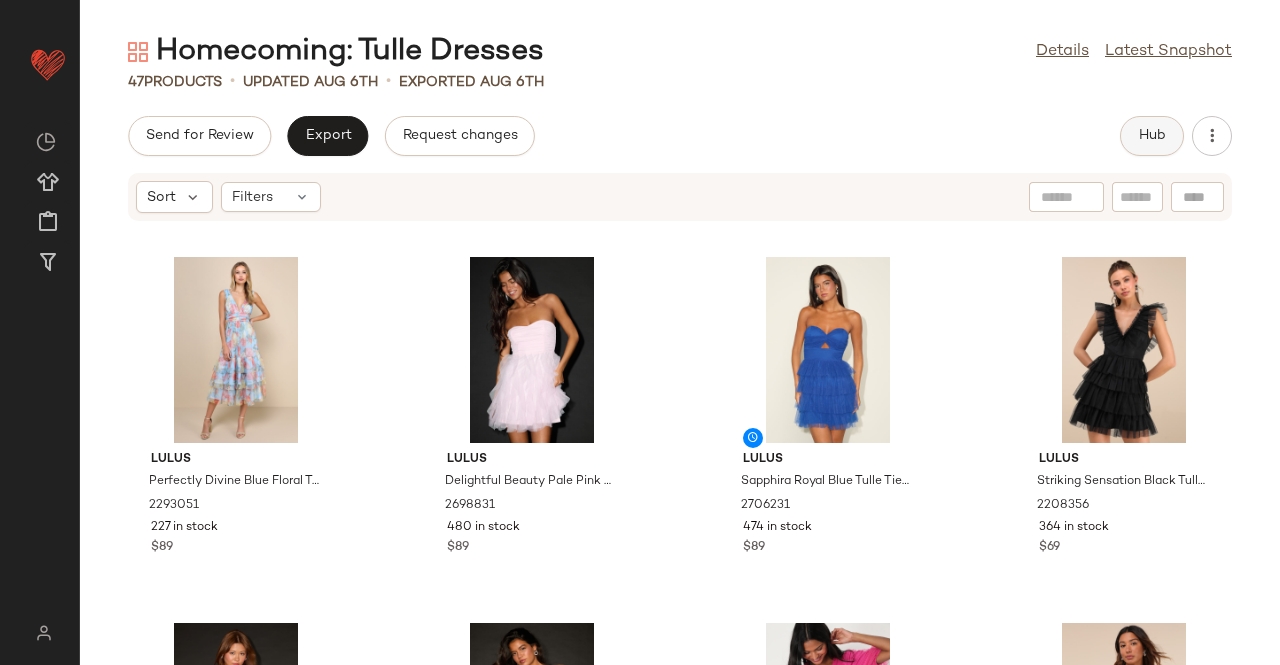 click on "Hub" 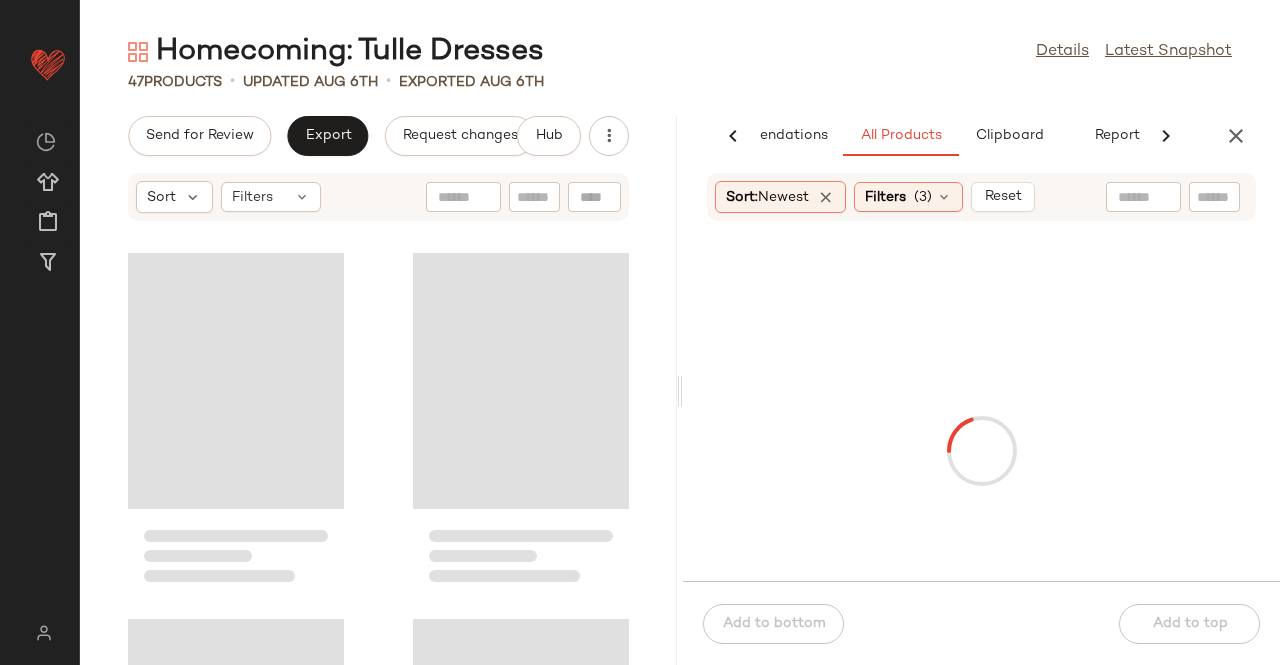 scroll, scrollTop: 0, scrollLeft: 126, axis: horizontal 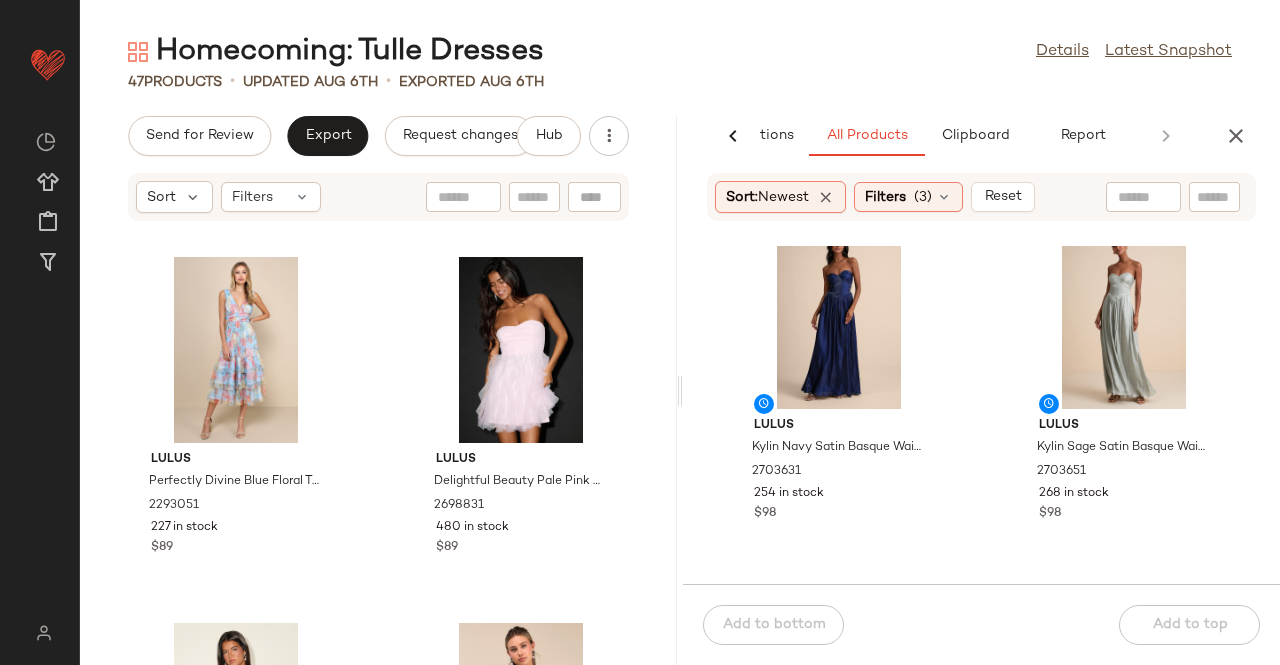 drag, startPoint x: 1203, startPoint y: 193, endPoint x: 1180, endPoint y: 203, distance: 25.079872 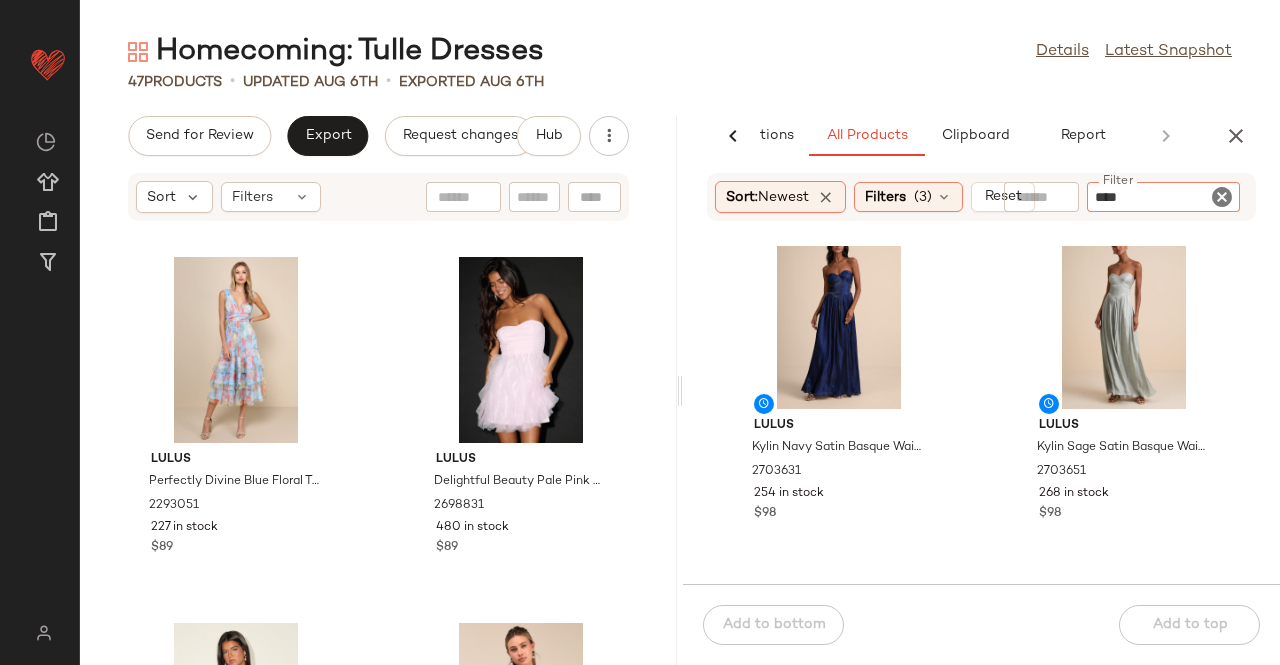 type on "*****" 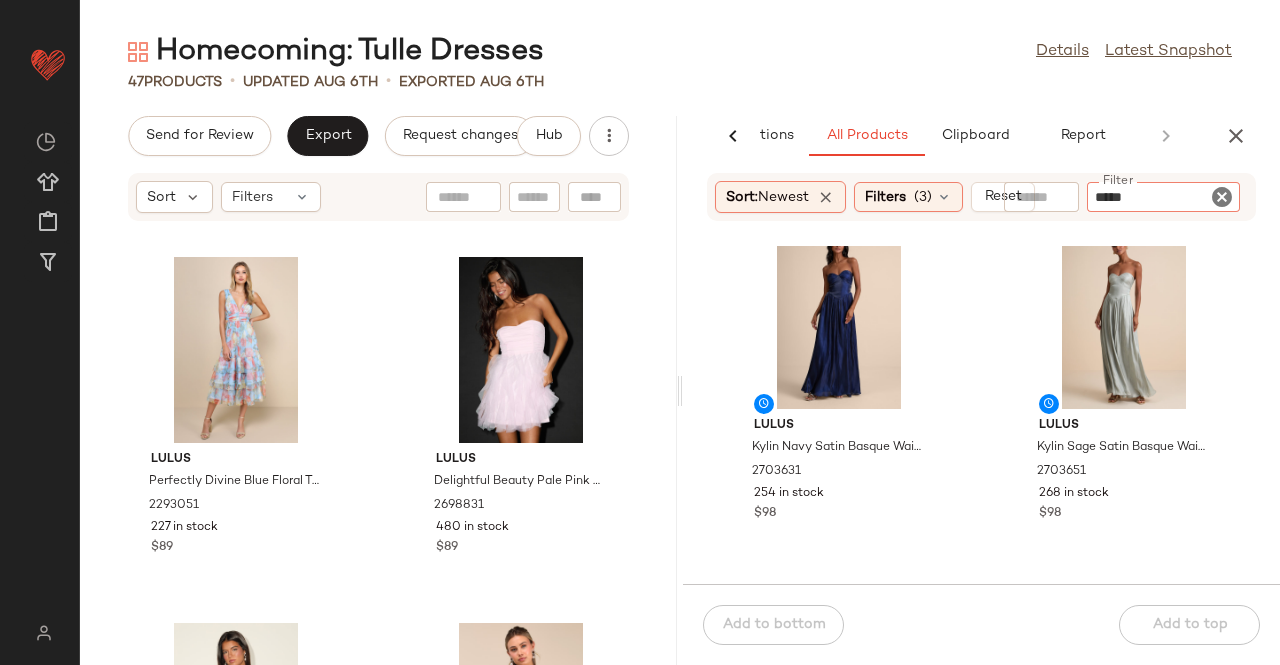 type 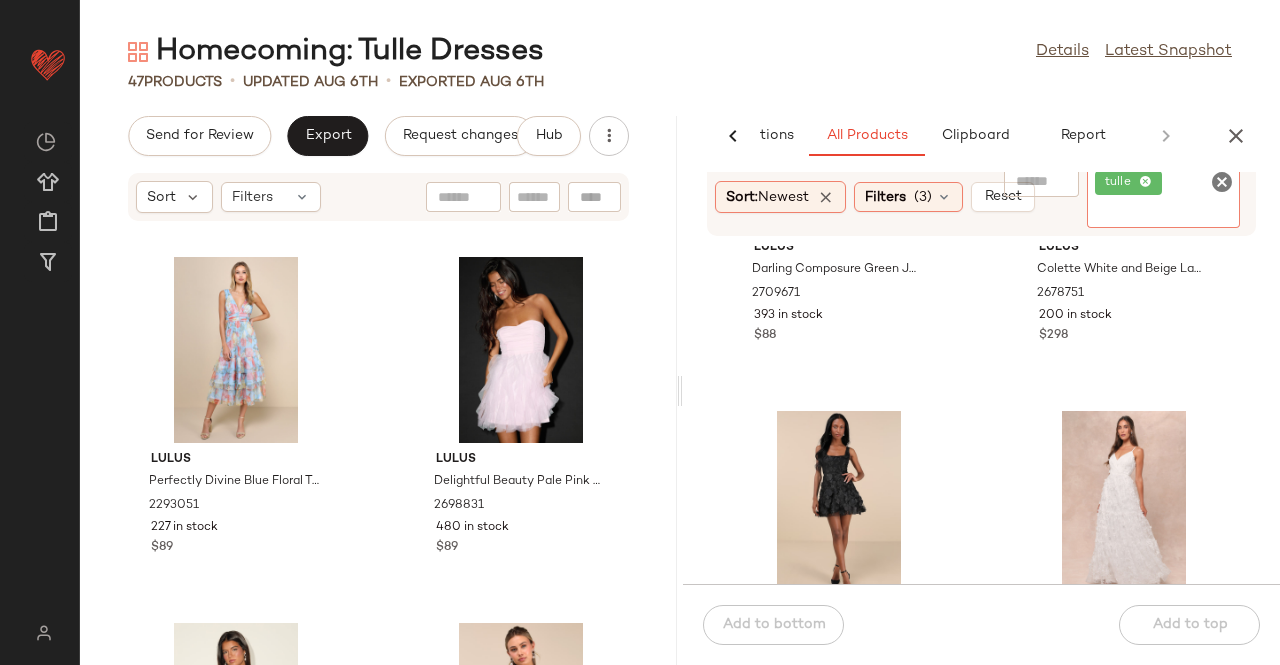 scroll, scrollTop: 300, scrollLeft: 0, axis: vertical 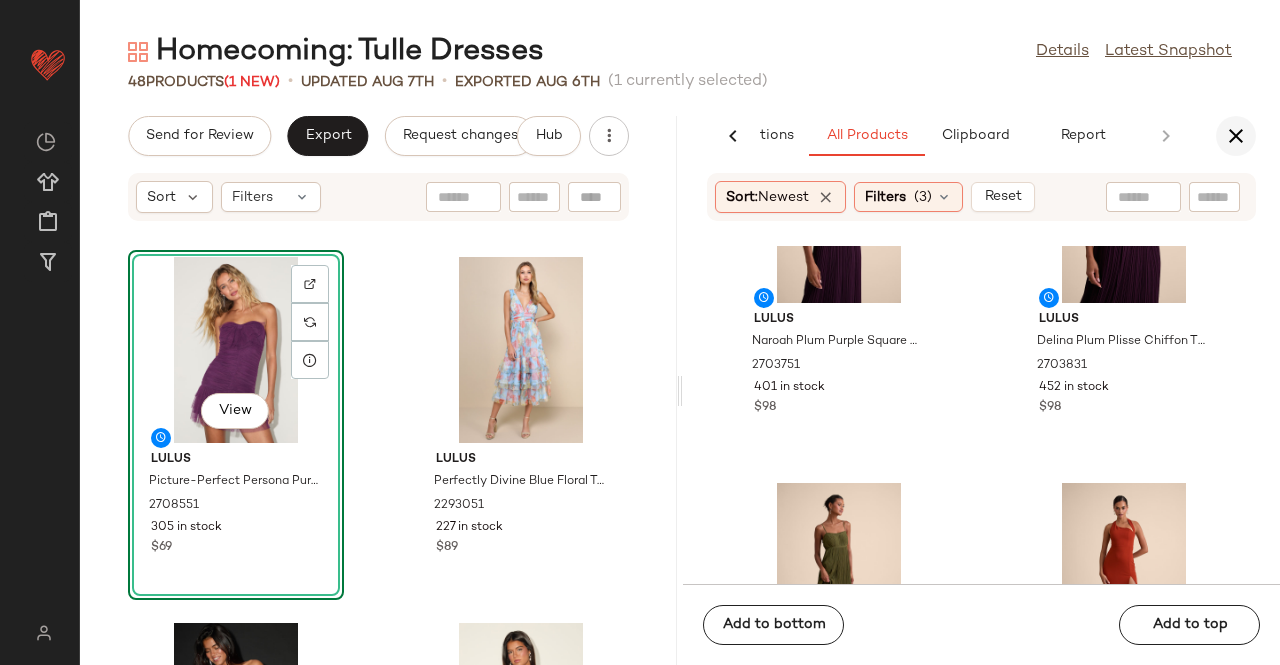 click at bounding box center [1236, 136] 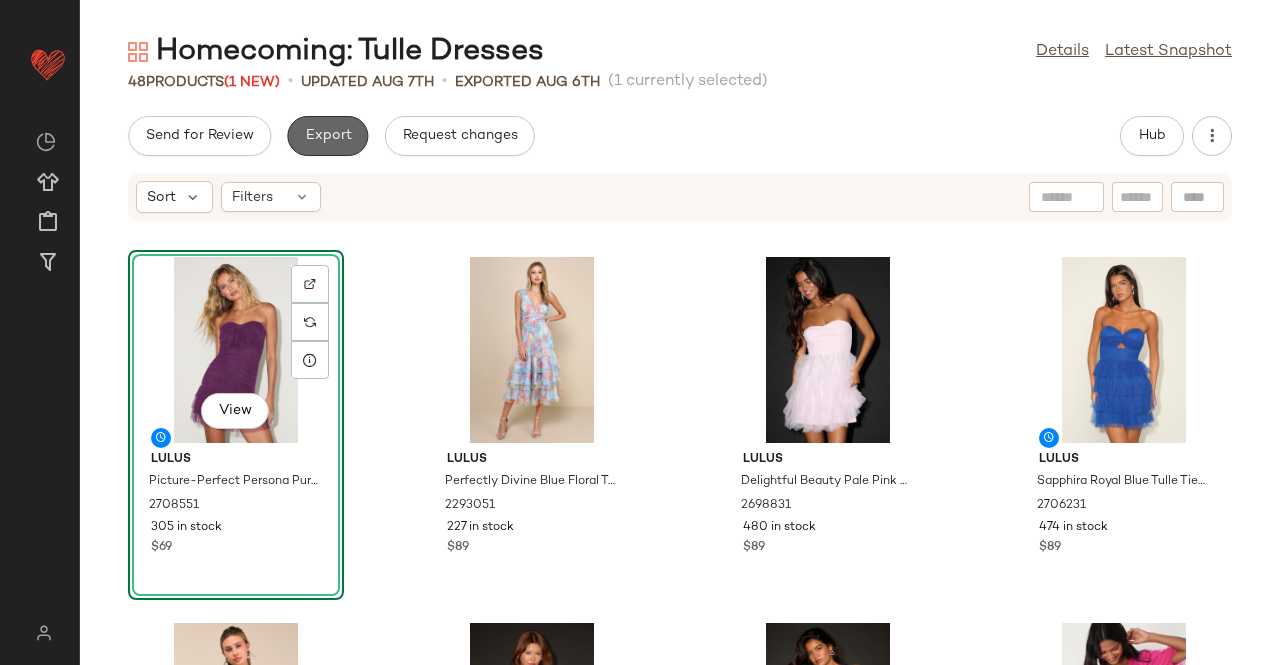click on "Export" 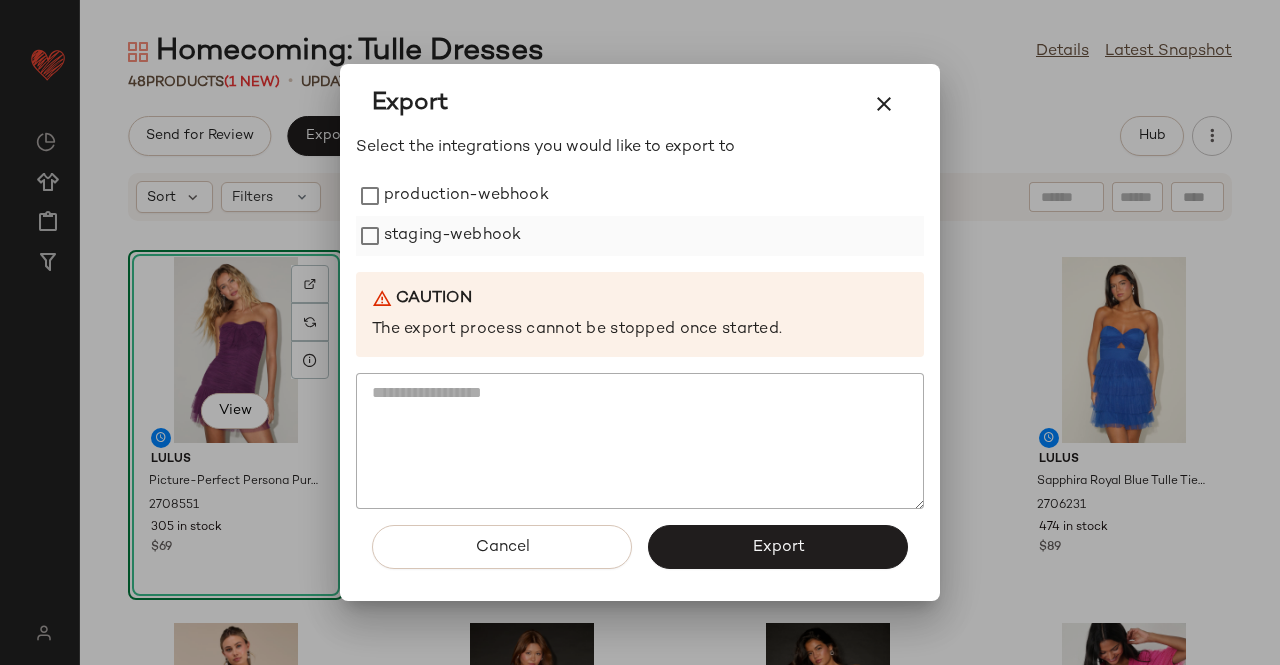 click on "staging-webhook" at bounding box center [452, 236] 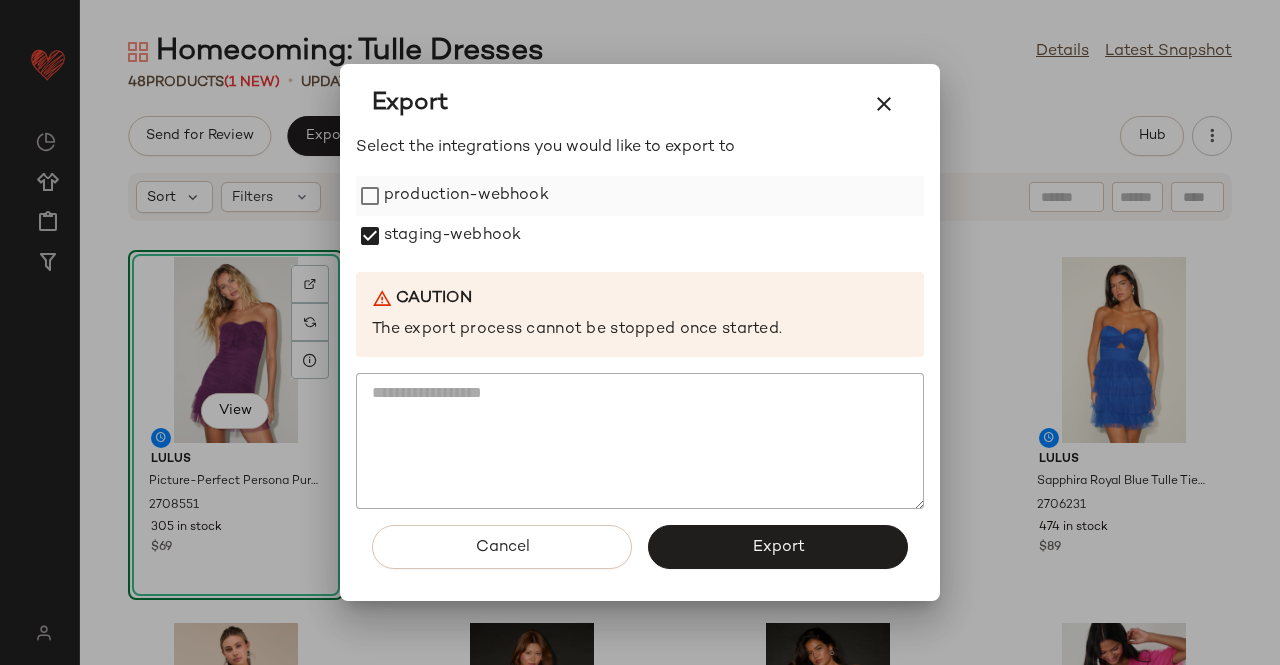 click on "production-webhook" at bounding box center [466, 196] 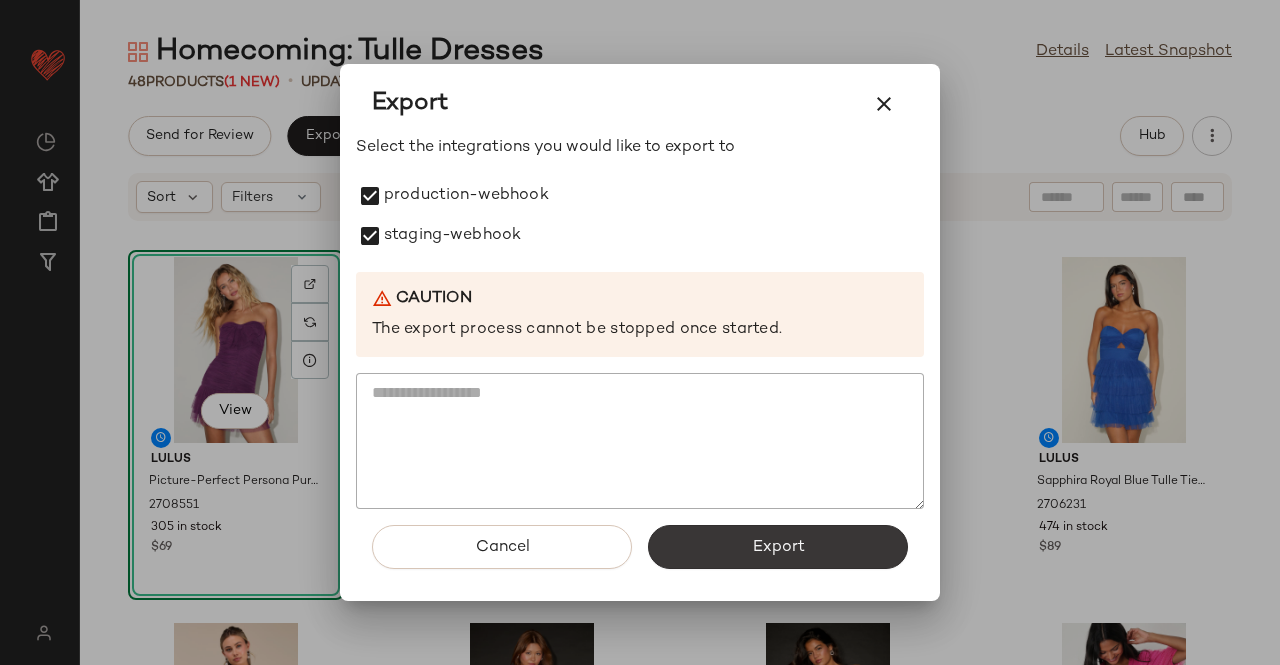 click on "Export" at bounding box center [778, 547] 